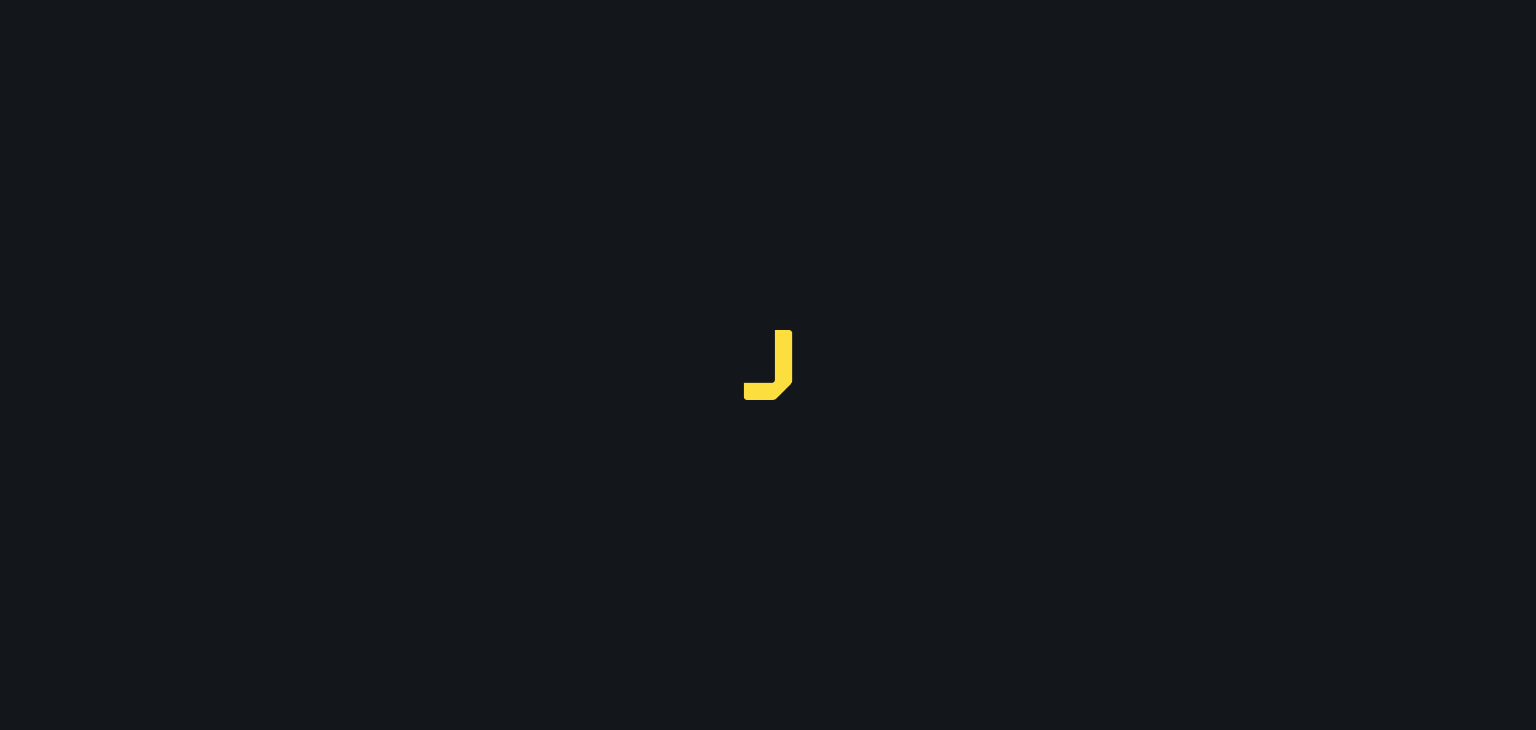 scroll, scrollTop: 0, scrollLeft: 0, axis: both 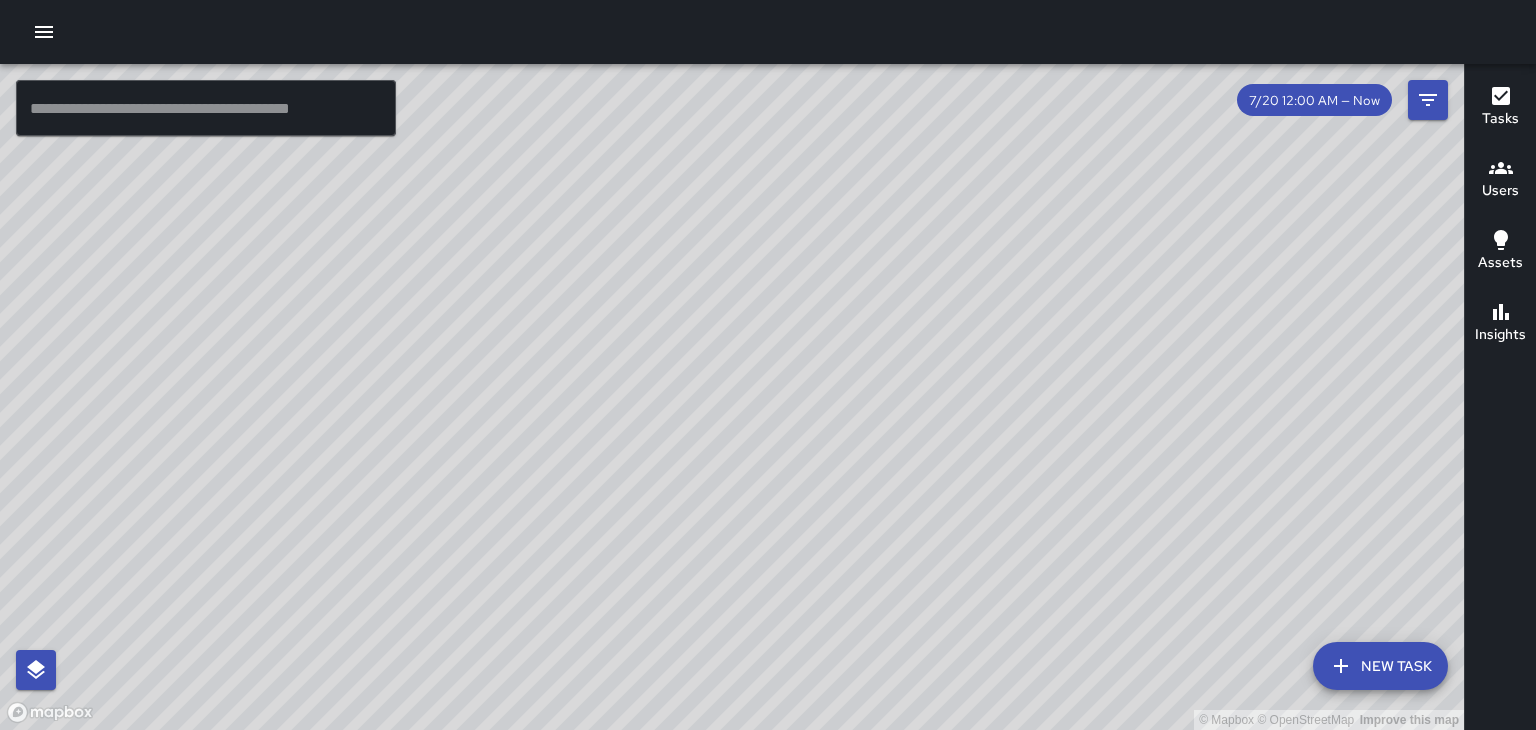 click 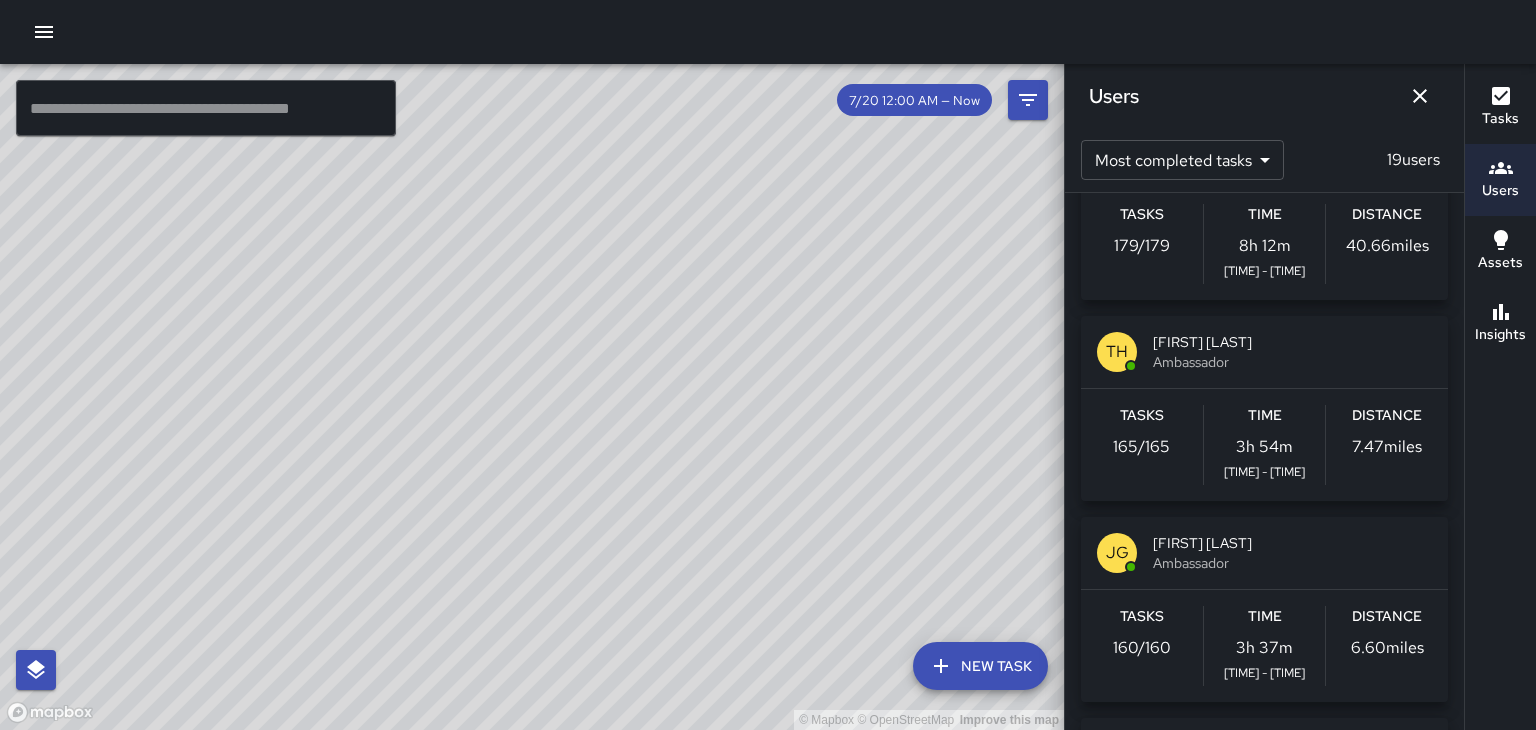 scroll, scrollTop: 93, scrollLeft: 0, axis: vertical 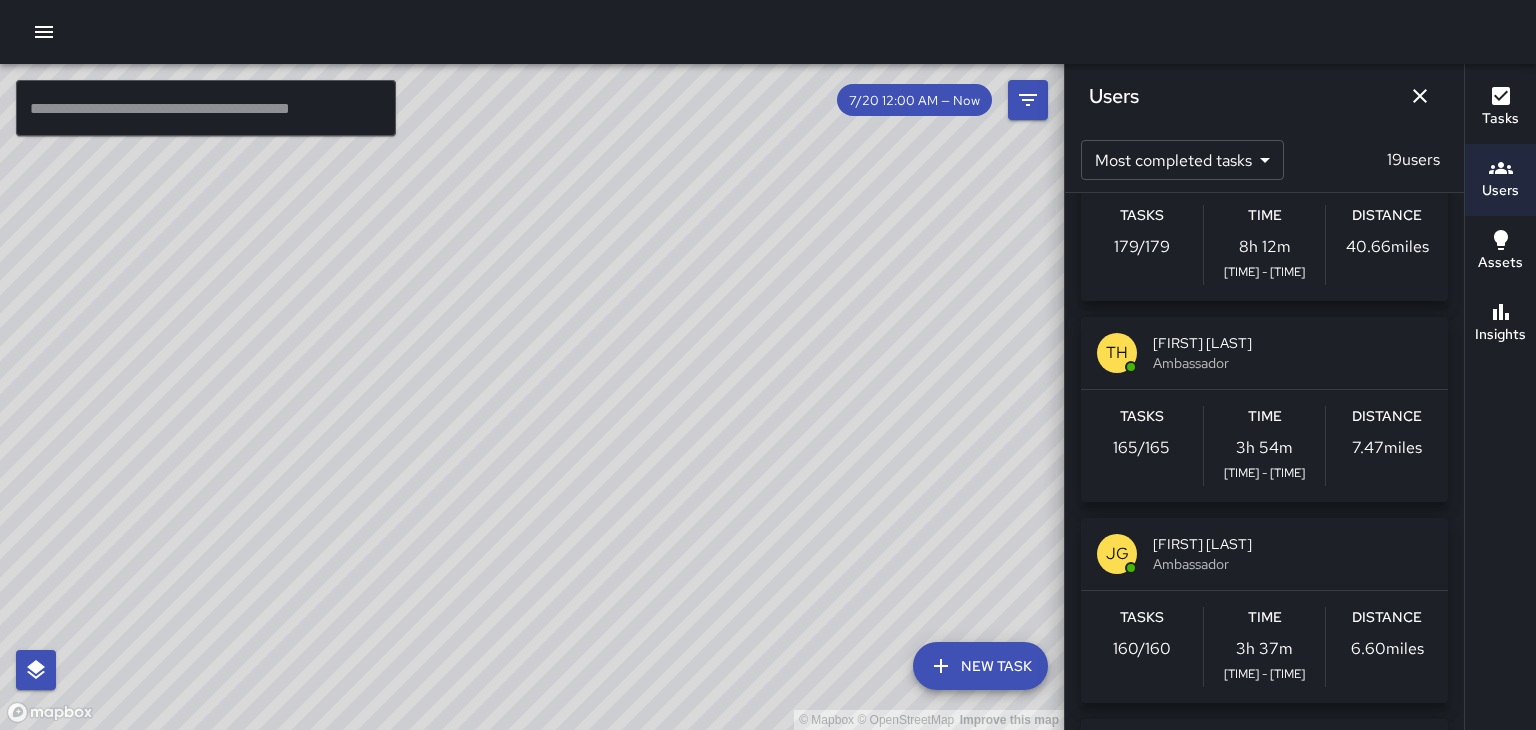 click on "JAMES GINGLES" at bounding box center (1292, 544) 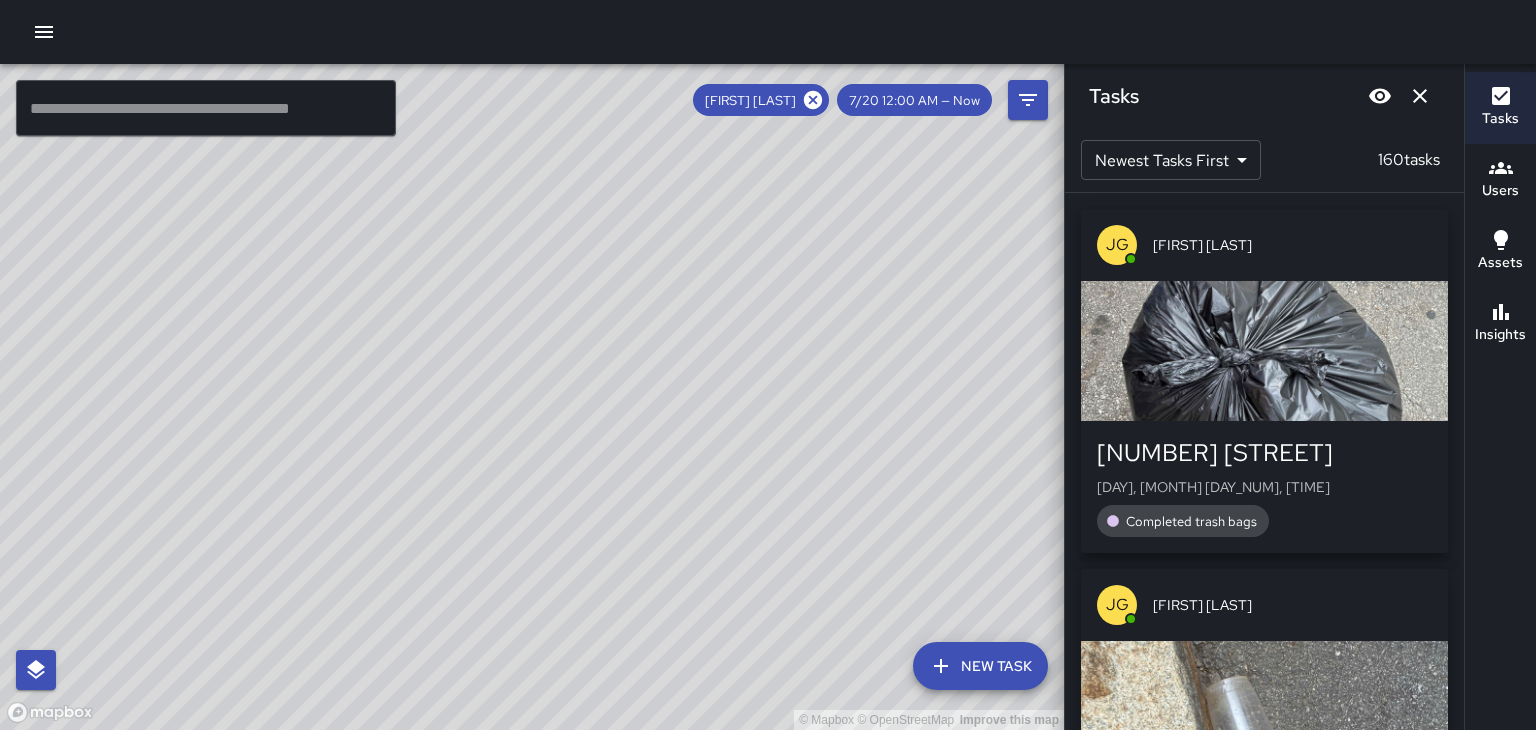 click 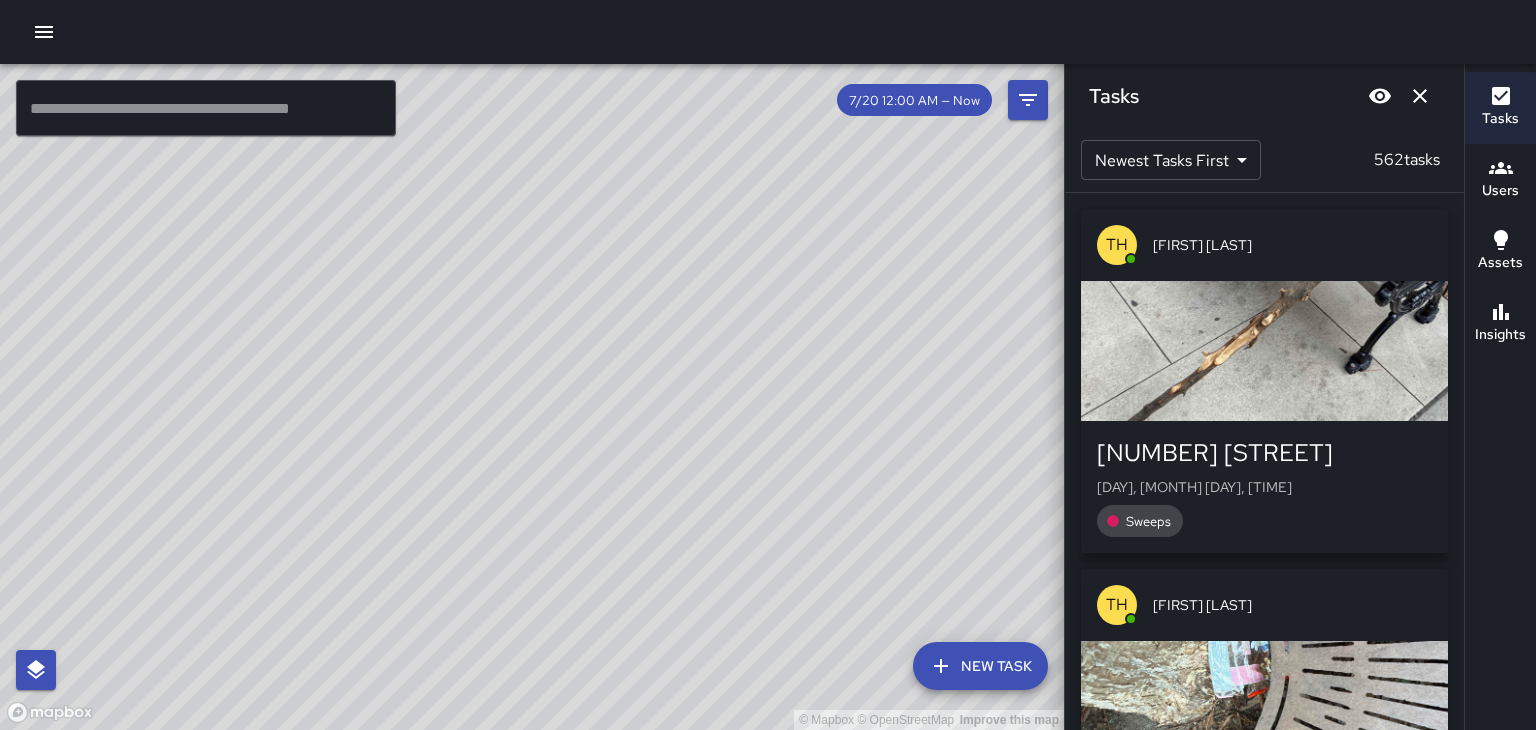 click on "Users" at bounding box center (1500, 191) 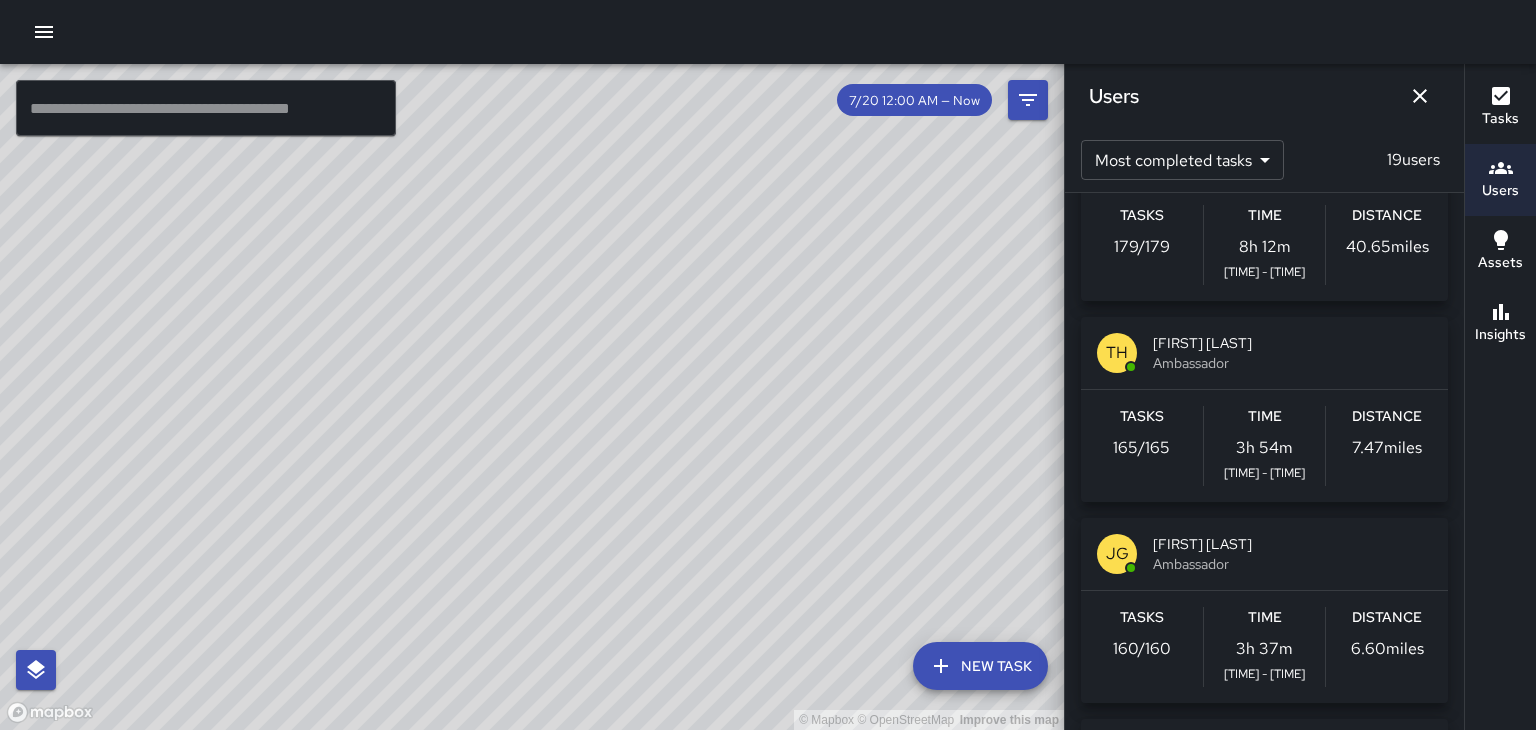 click on "TOBY HARMON" at bounding box center [1292, 343] 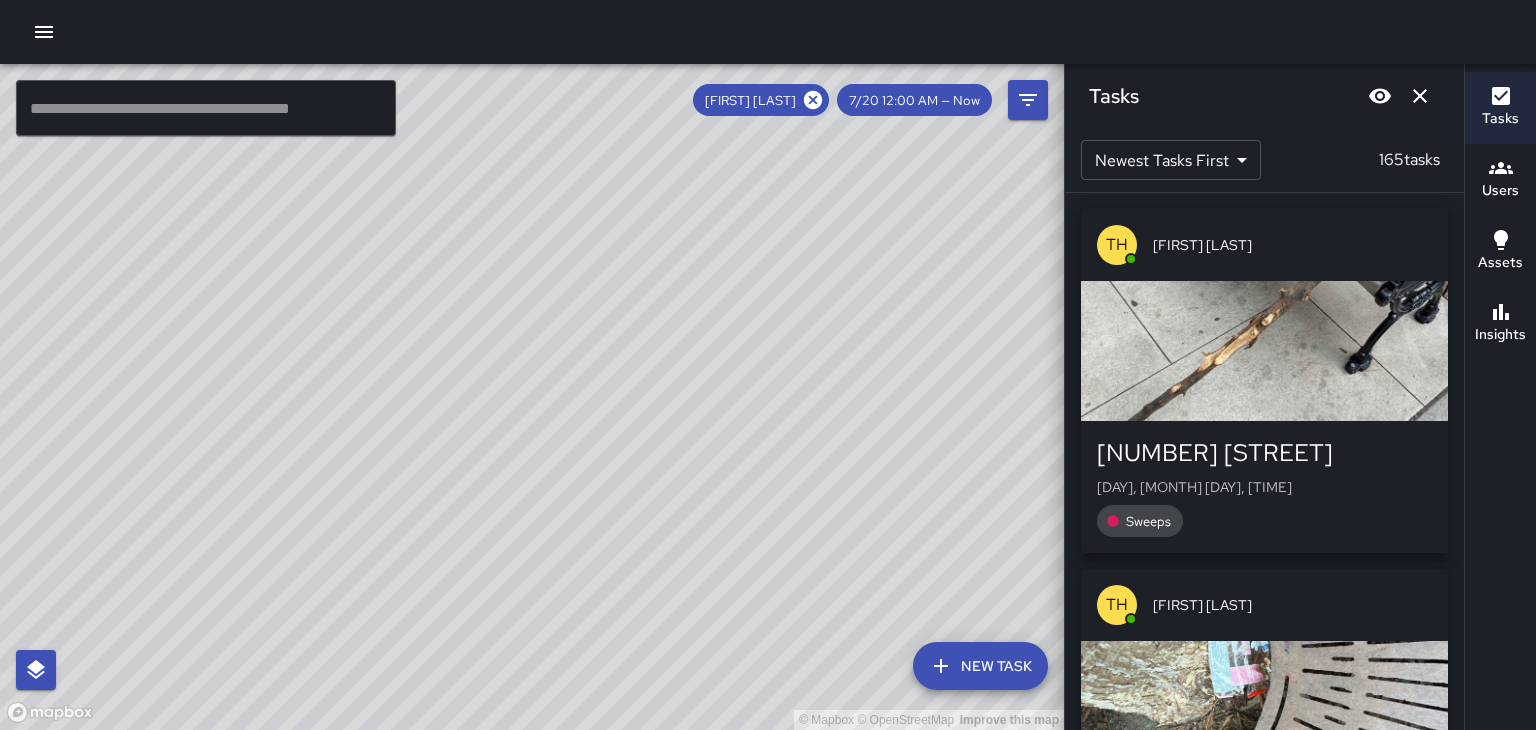click 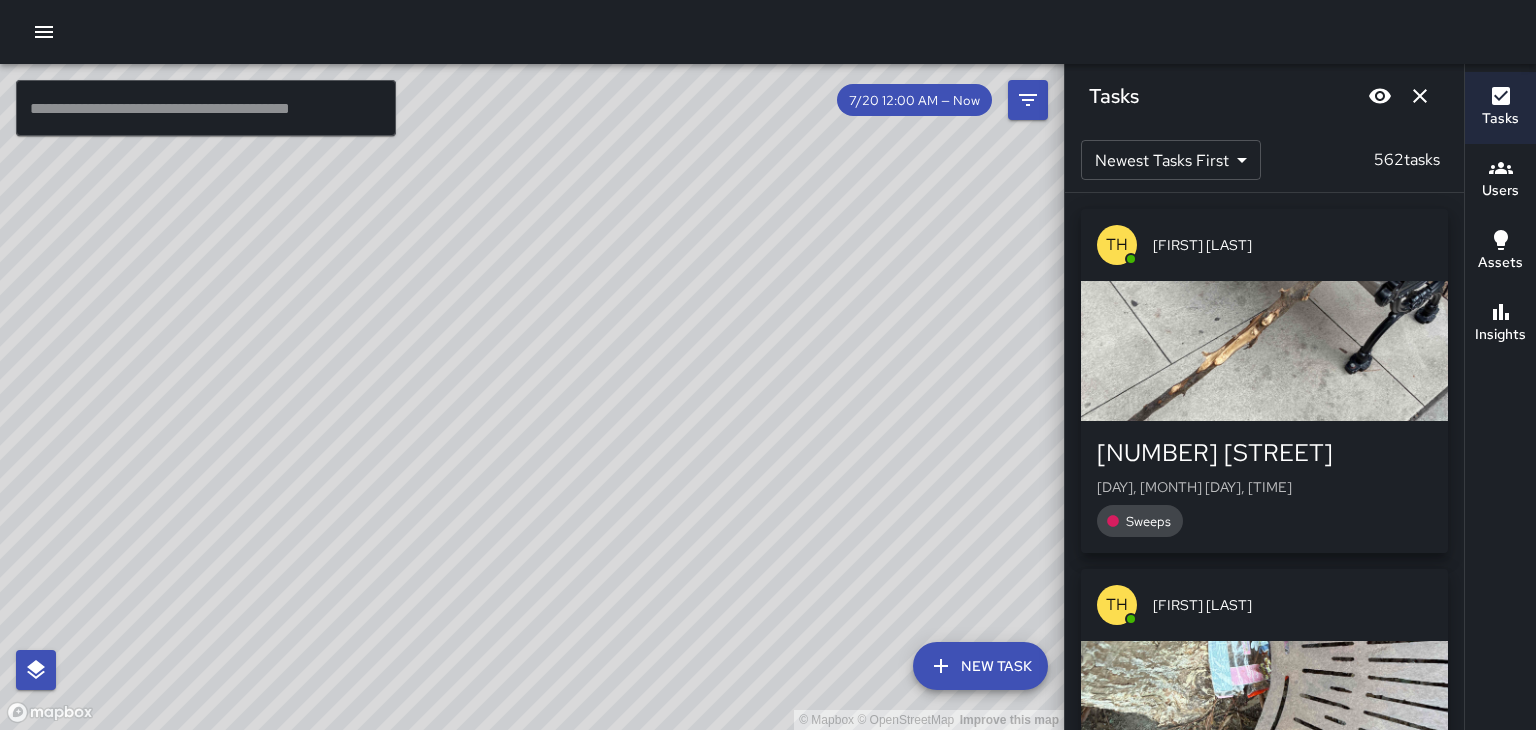 click on "TOBY HARMON" at bounding box center [1292, 245] 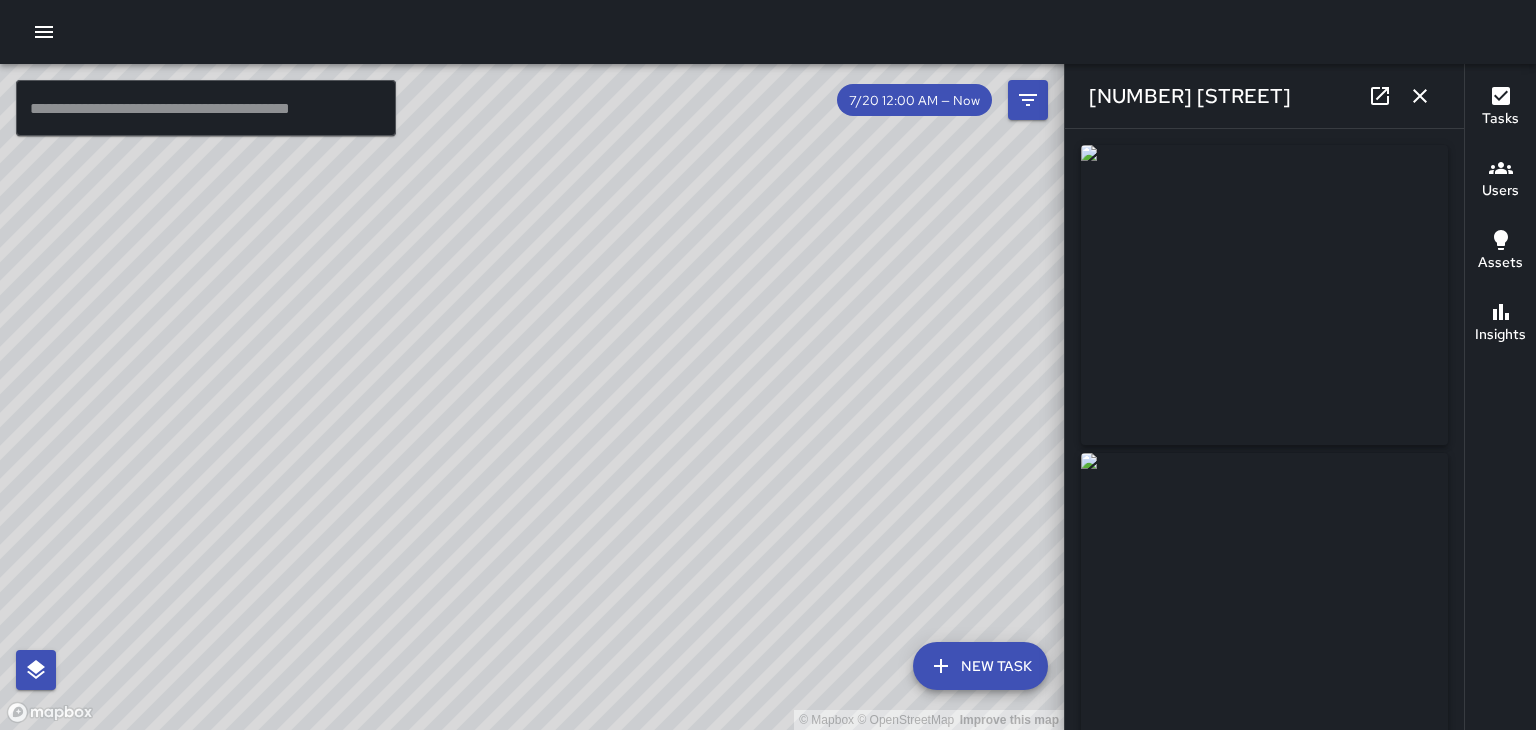 type on "**********" 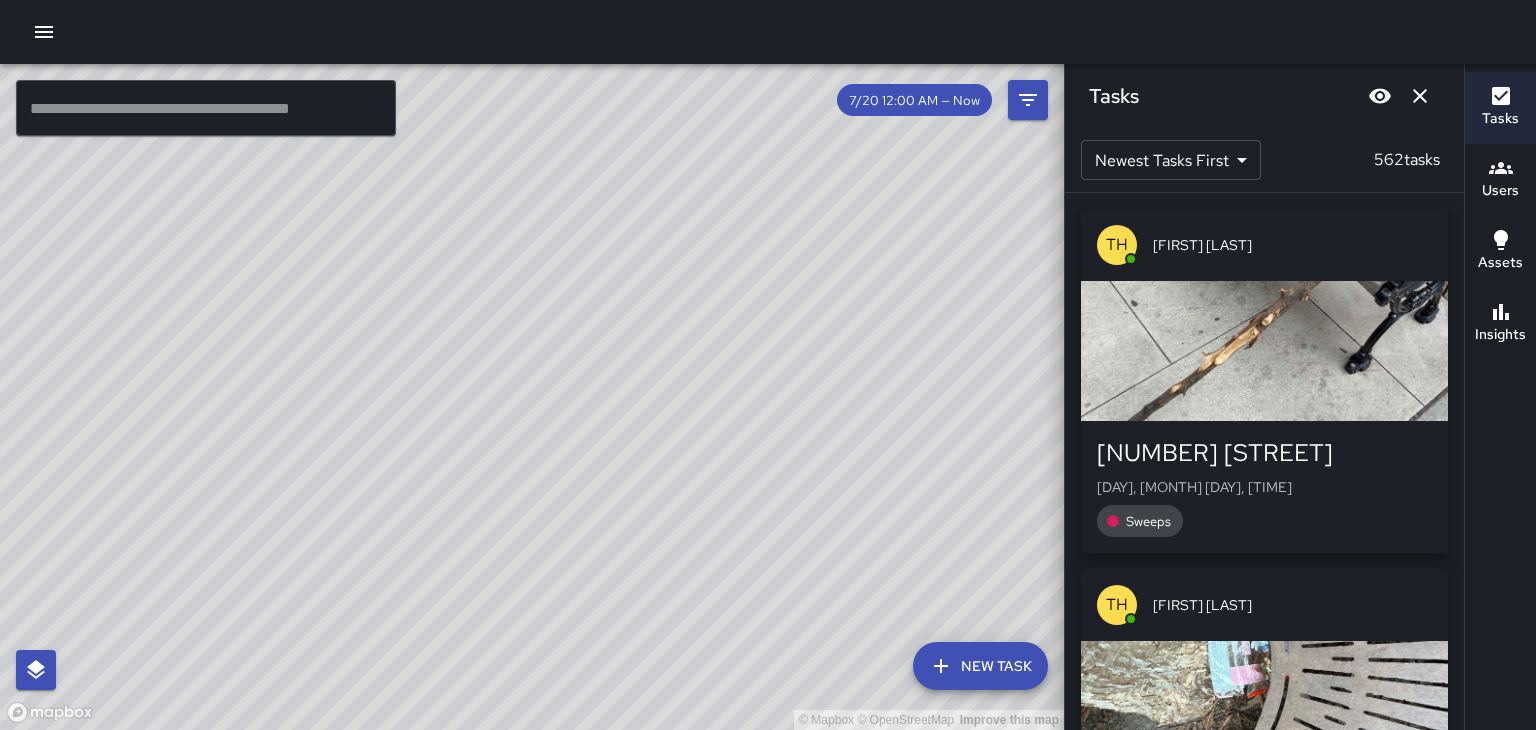 click 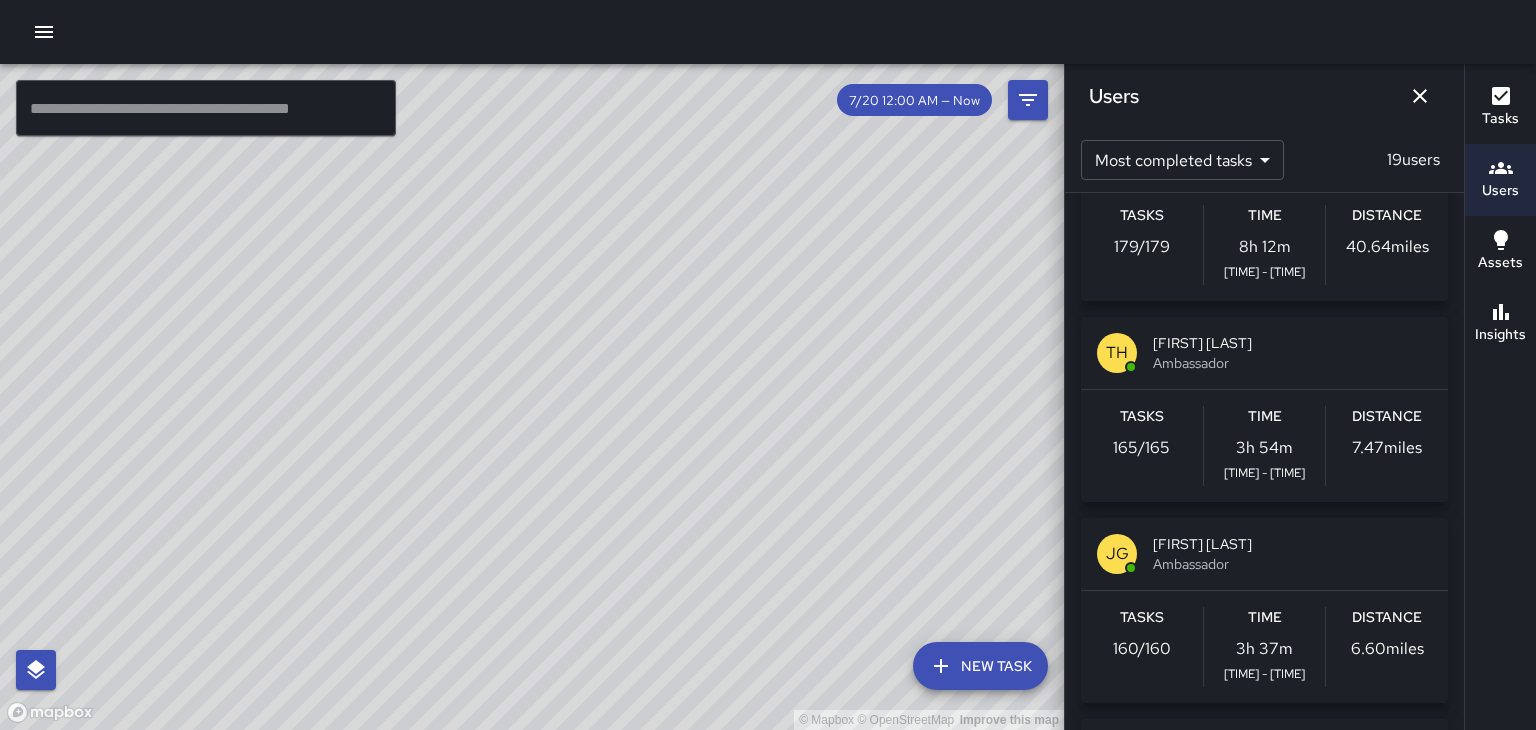 click on "TOBY HARMON" at bounding box center [1292, 343] 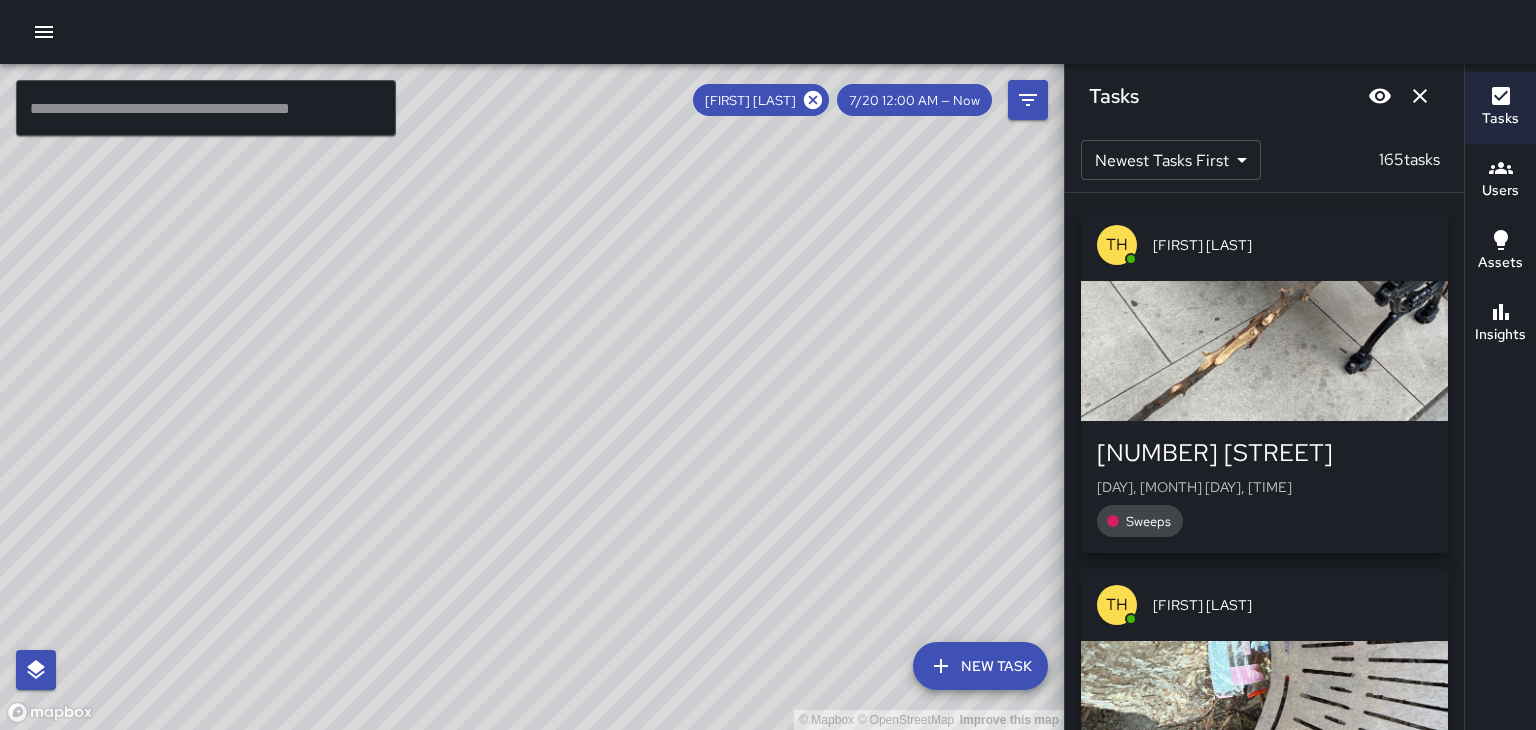 click 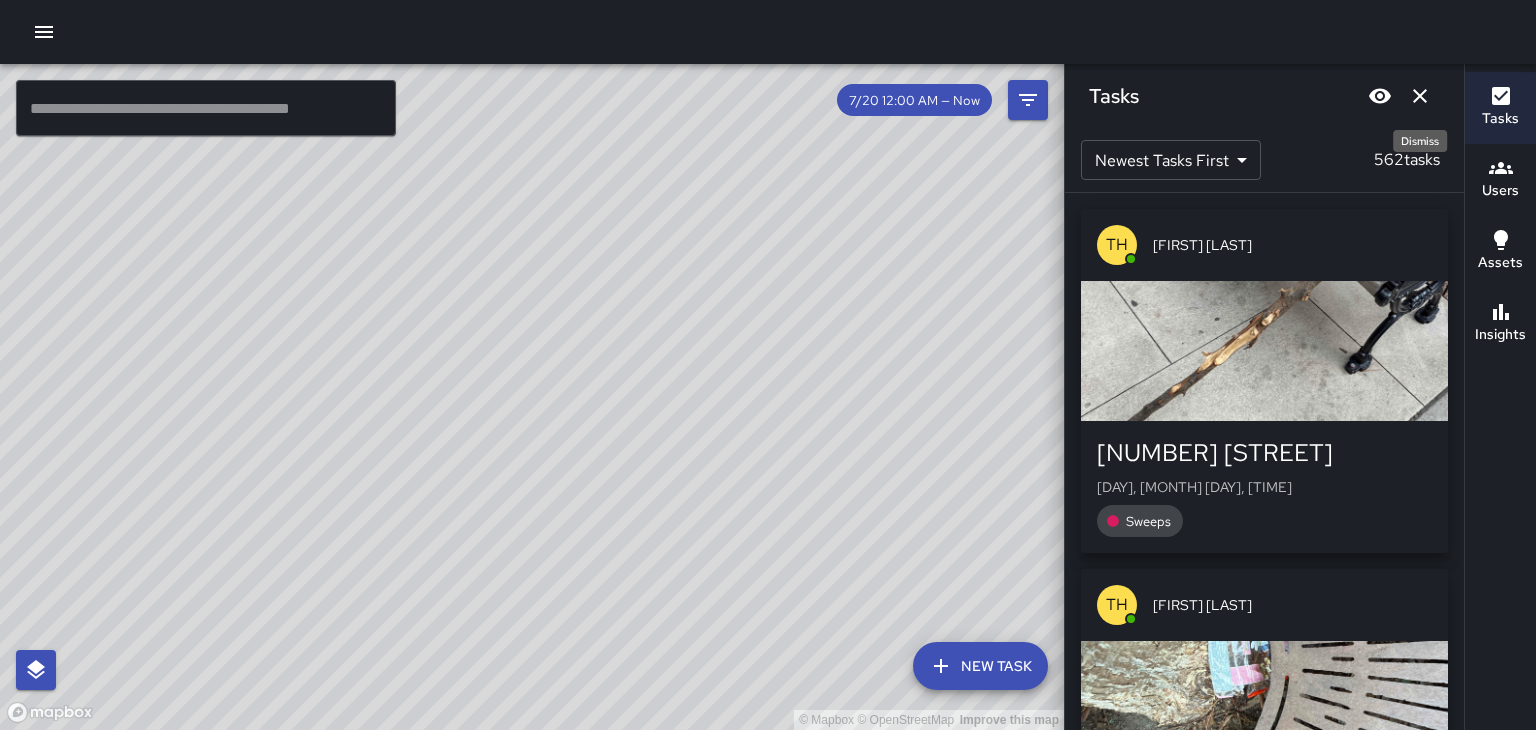 click 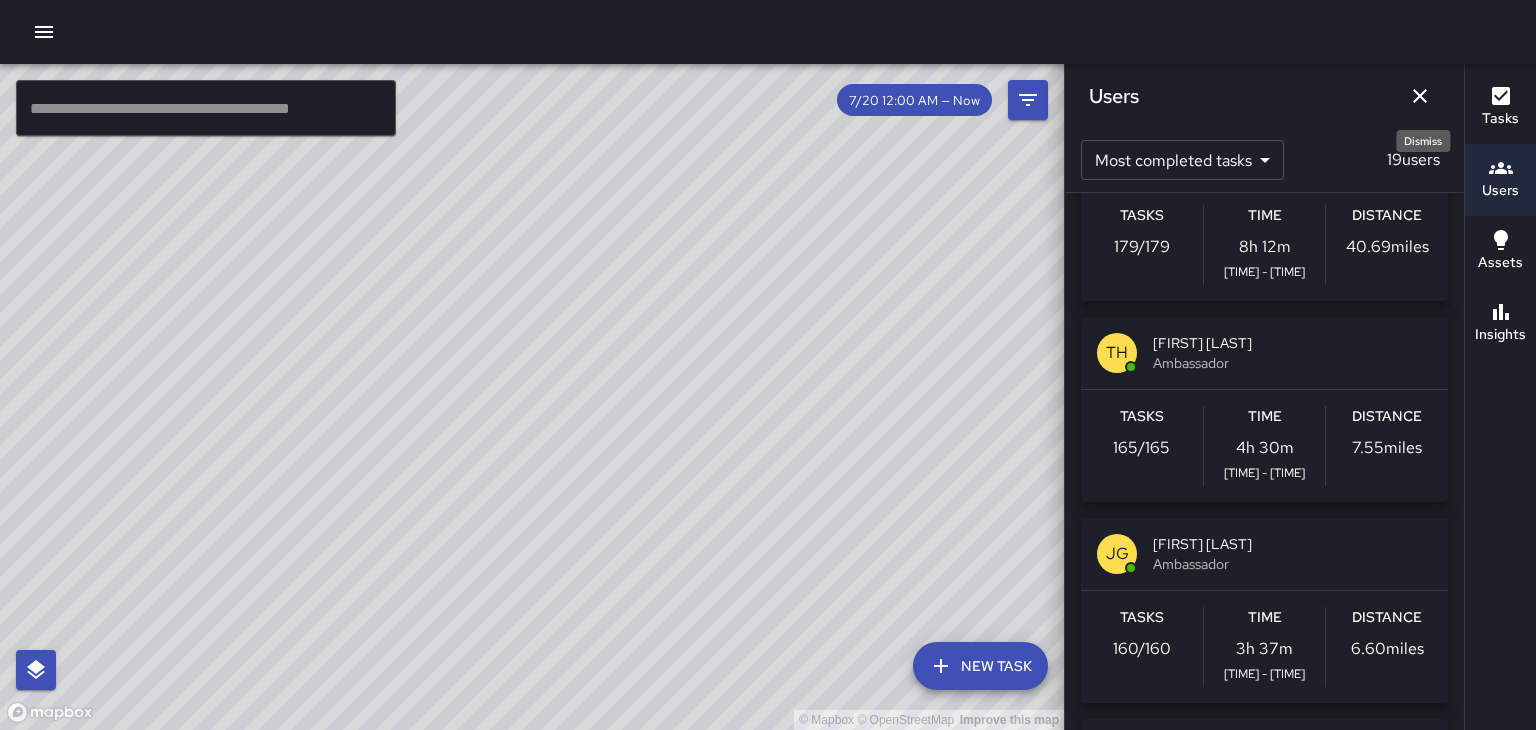 click 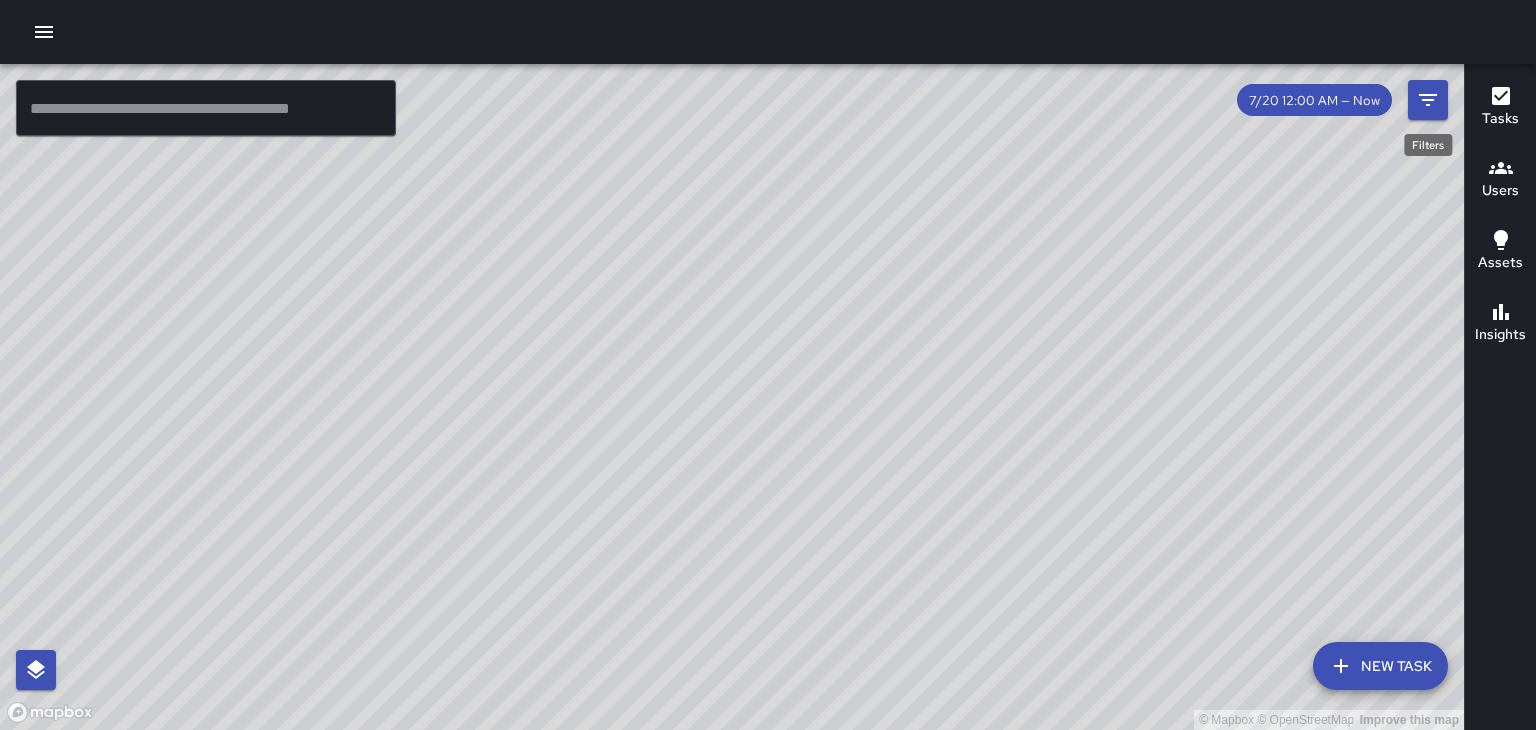 click on "© Mapbox   © OpenStreetMap   Improve this map" at bounding box center [732, 397] 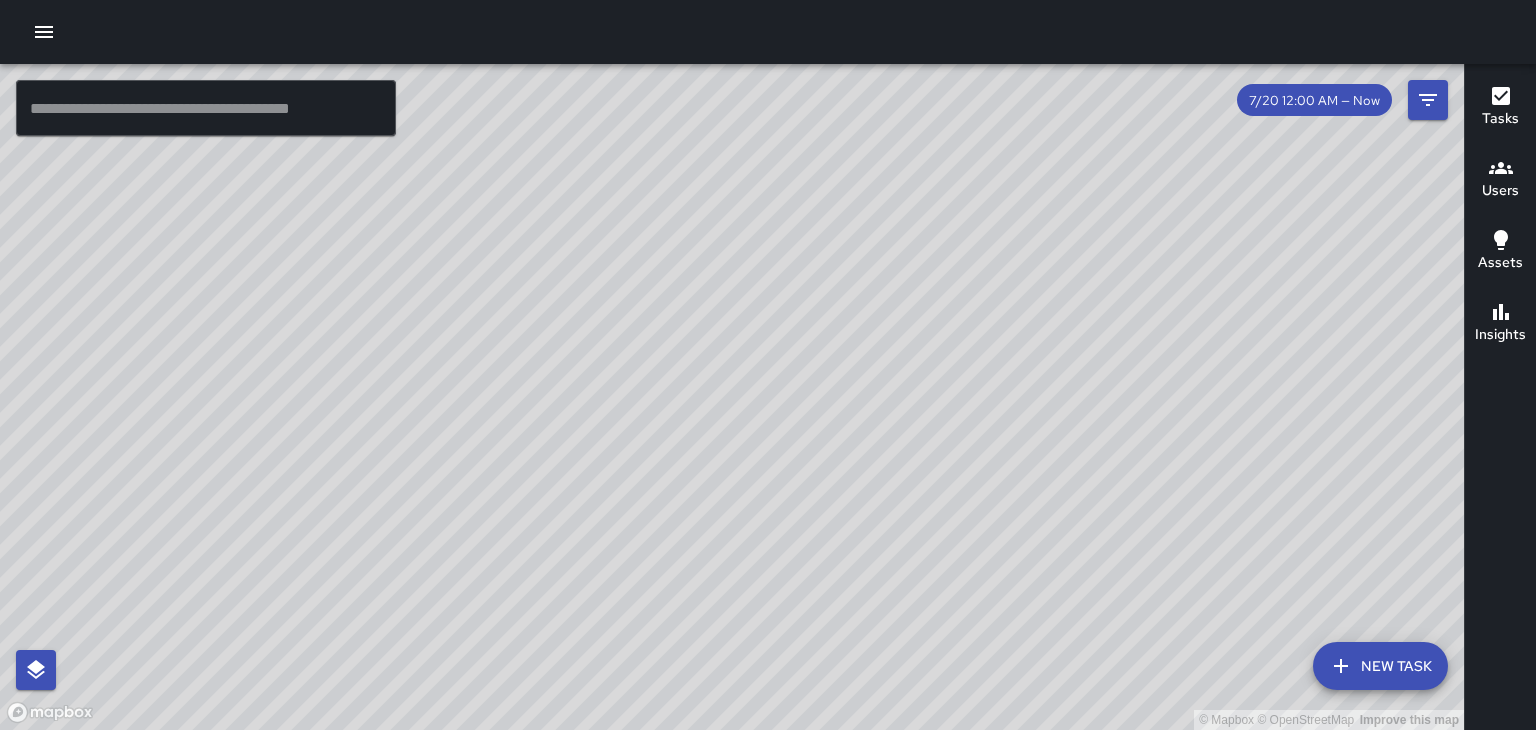 click 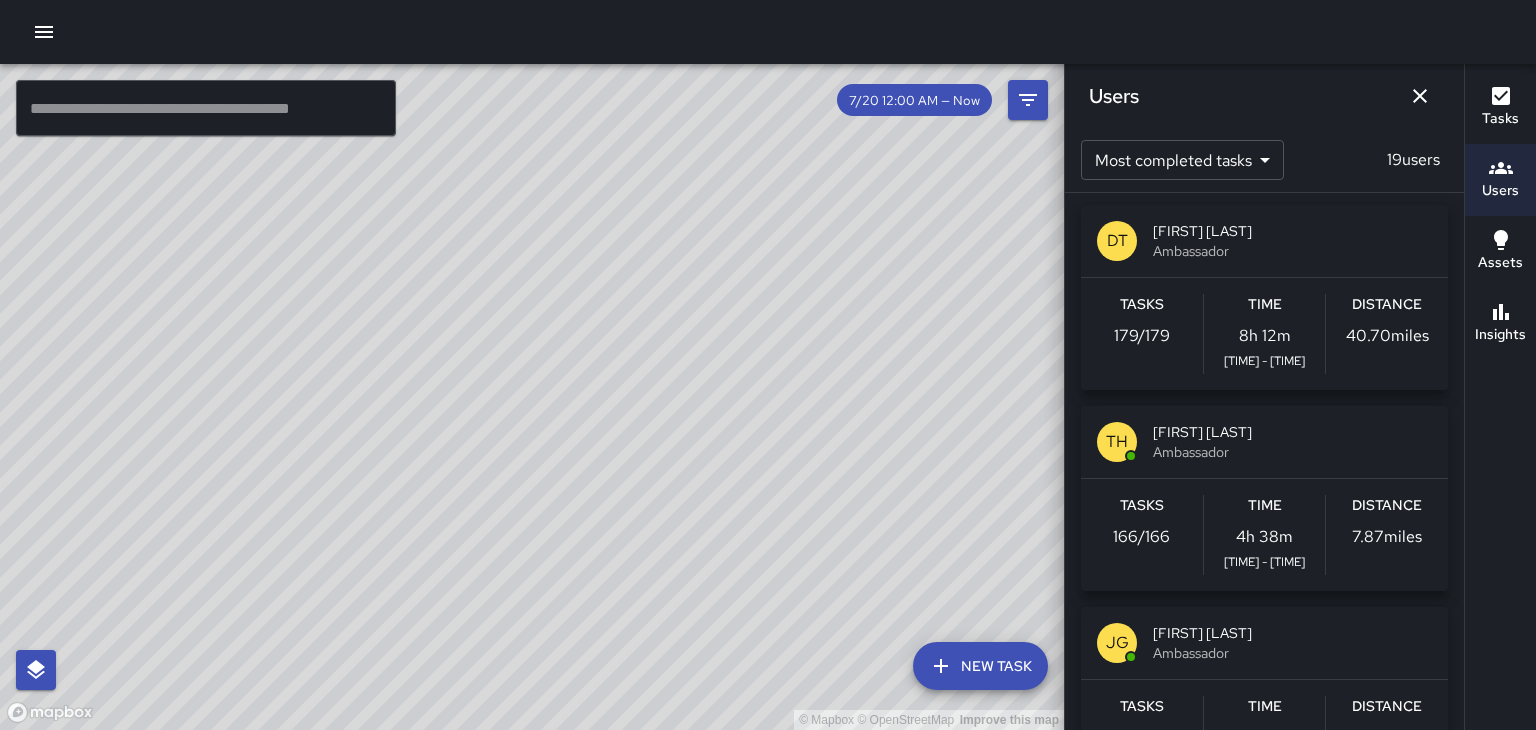 scroll, scrollTop: 0, scrollLeft: 0, axis: both 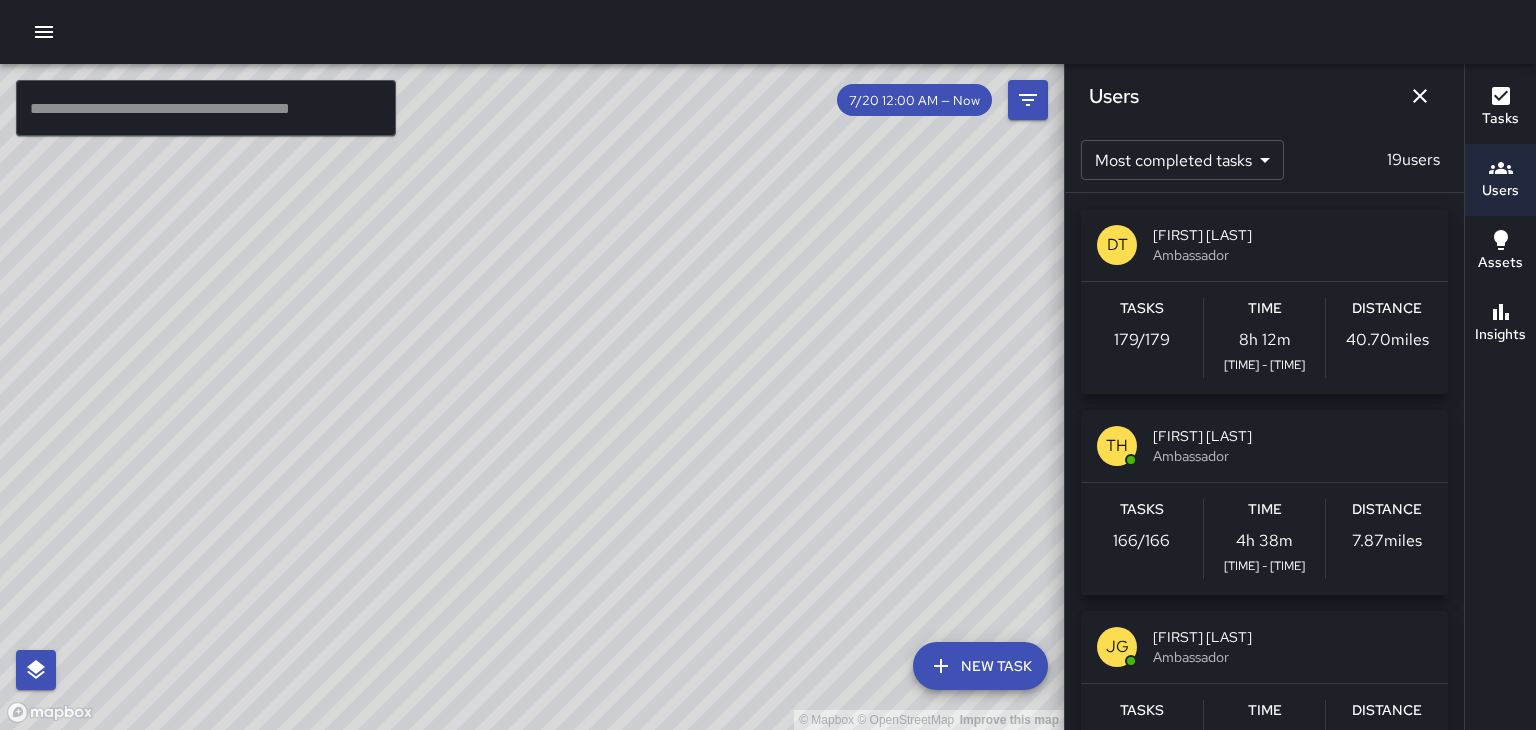 click on "Ambassador" at bounding box center (1292, 255) 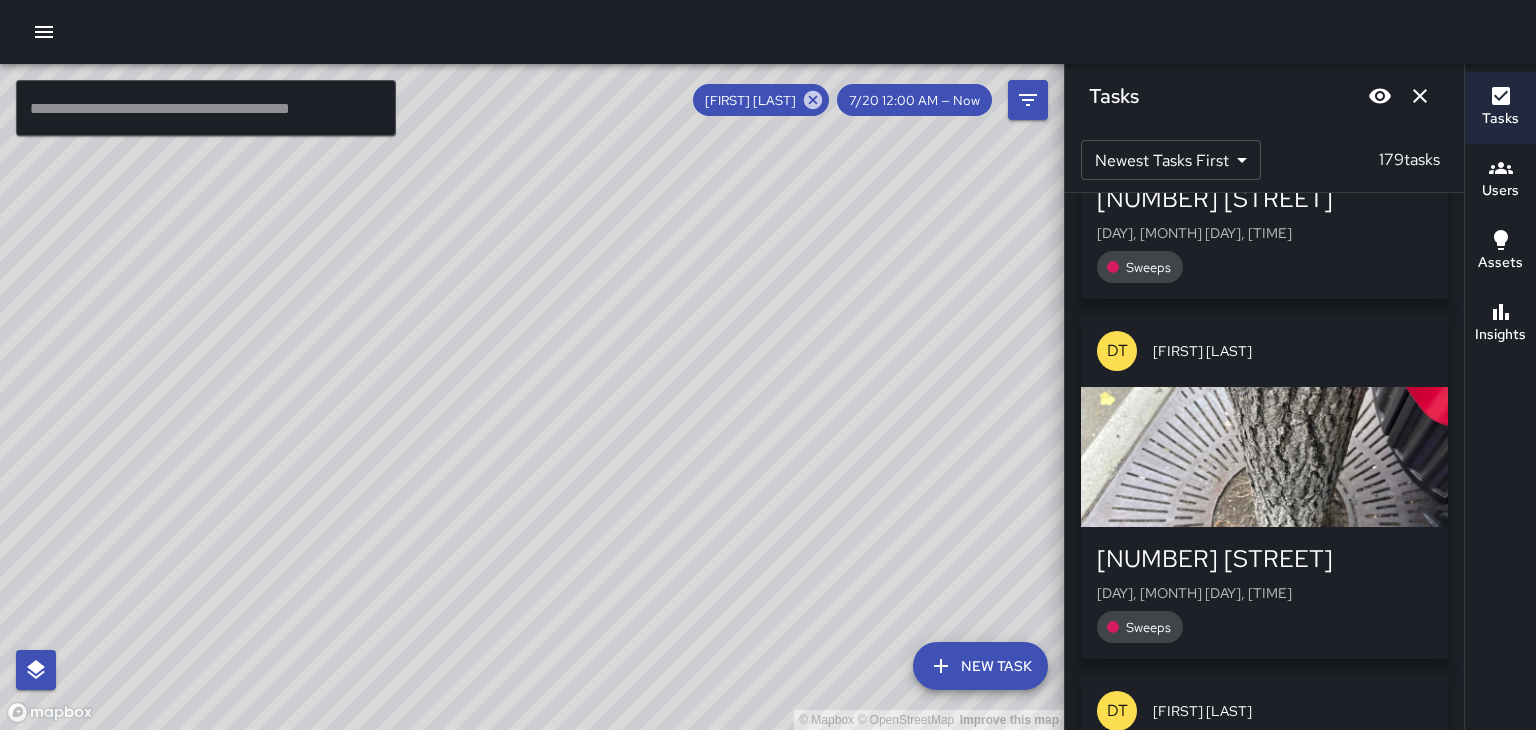 scroll, scrollTop: 242, scrollLeft: 0, axis: vertical 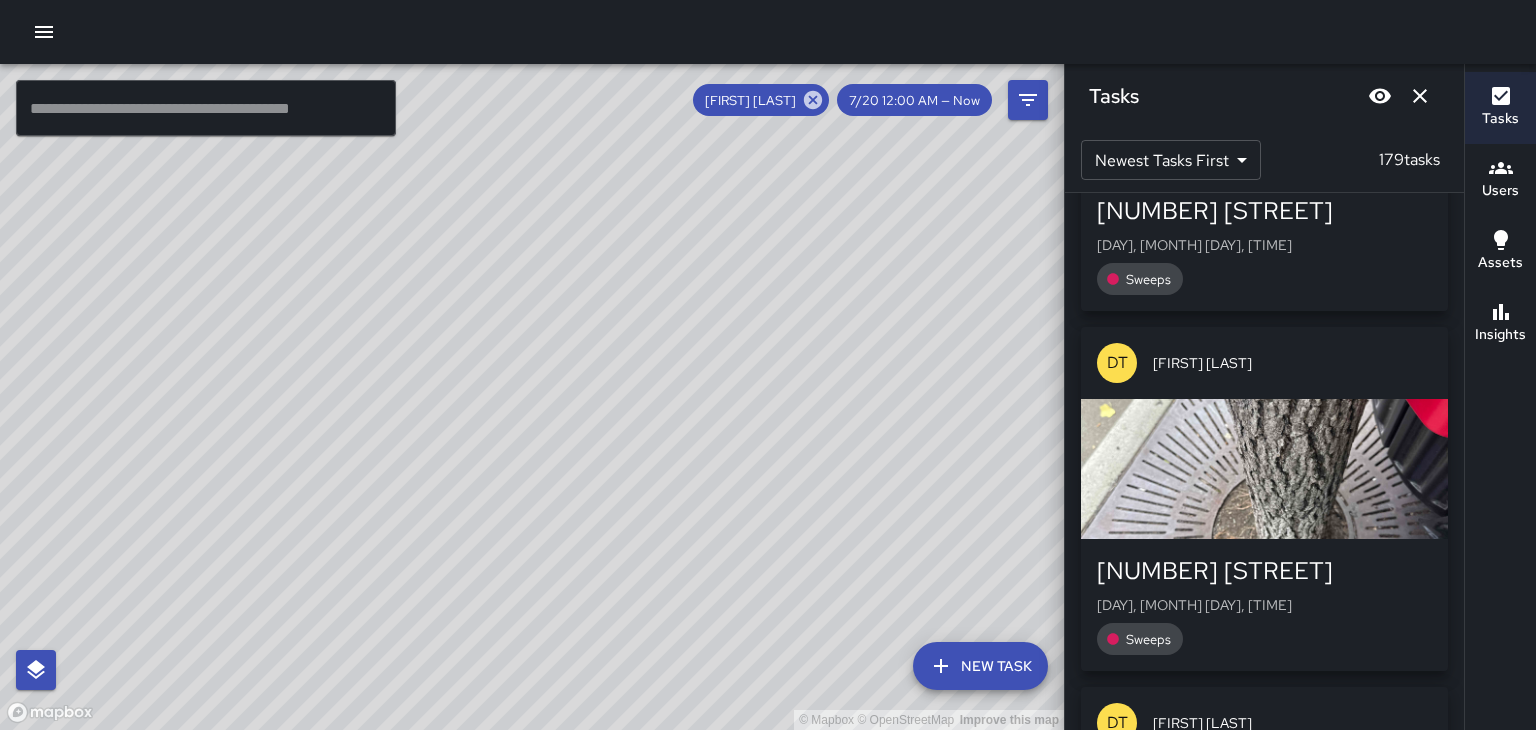 click at bounding box center [1264, 469] 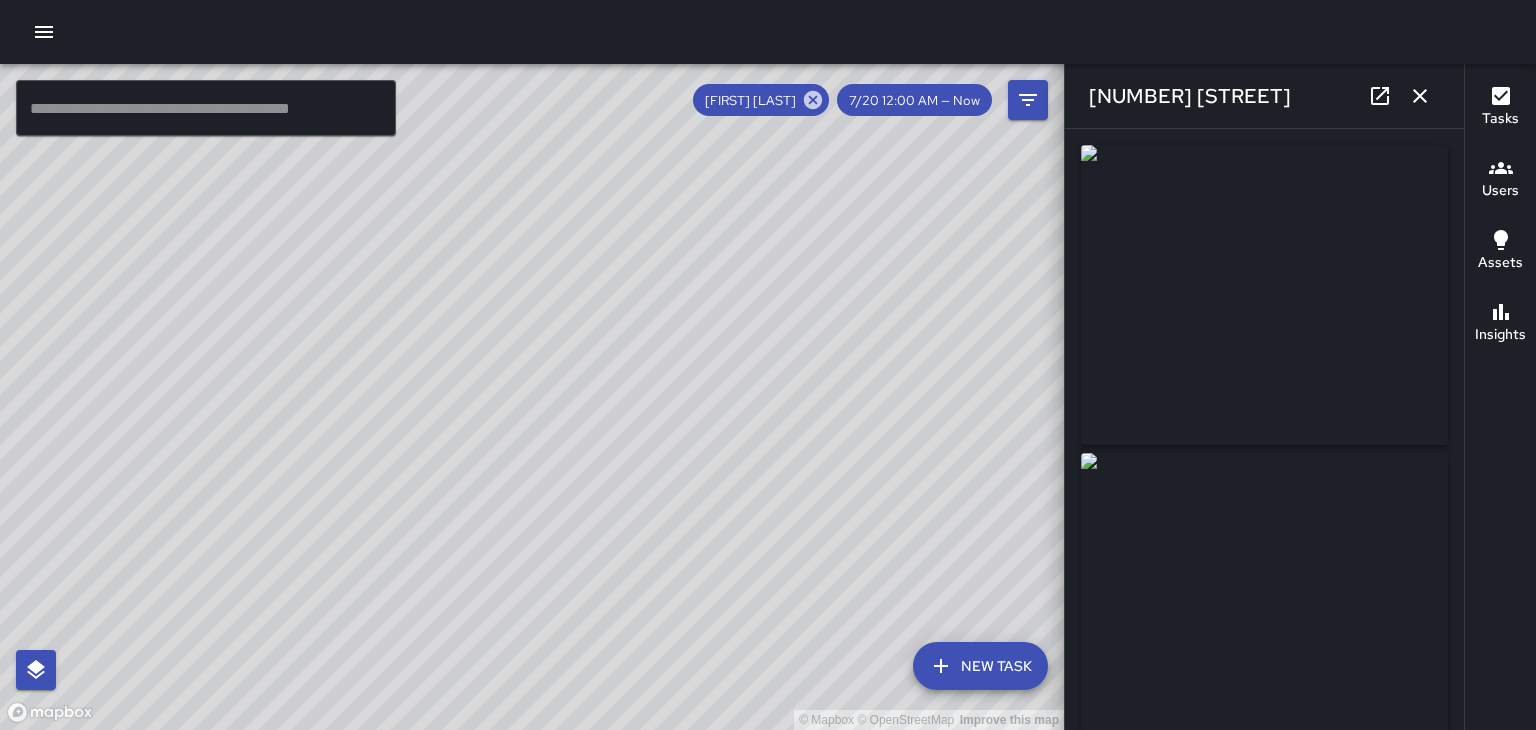 type on "**********" 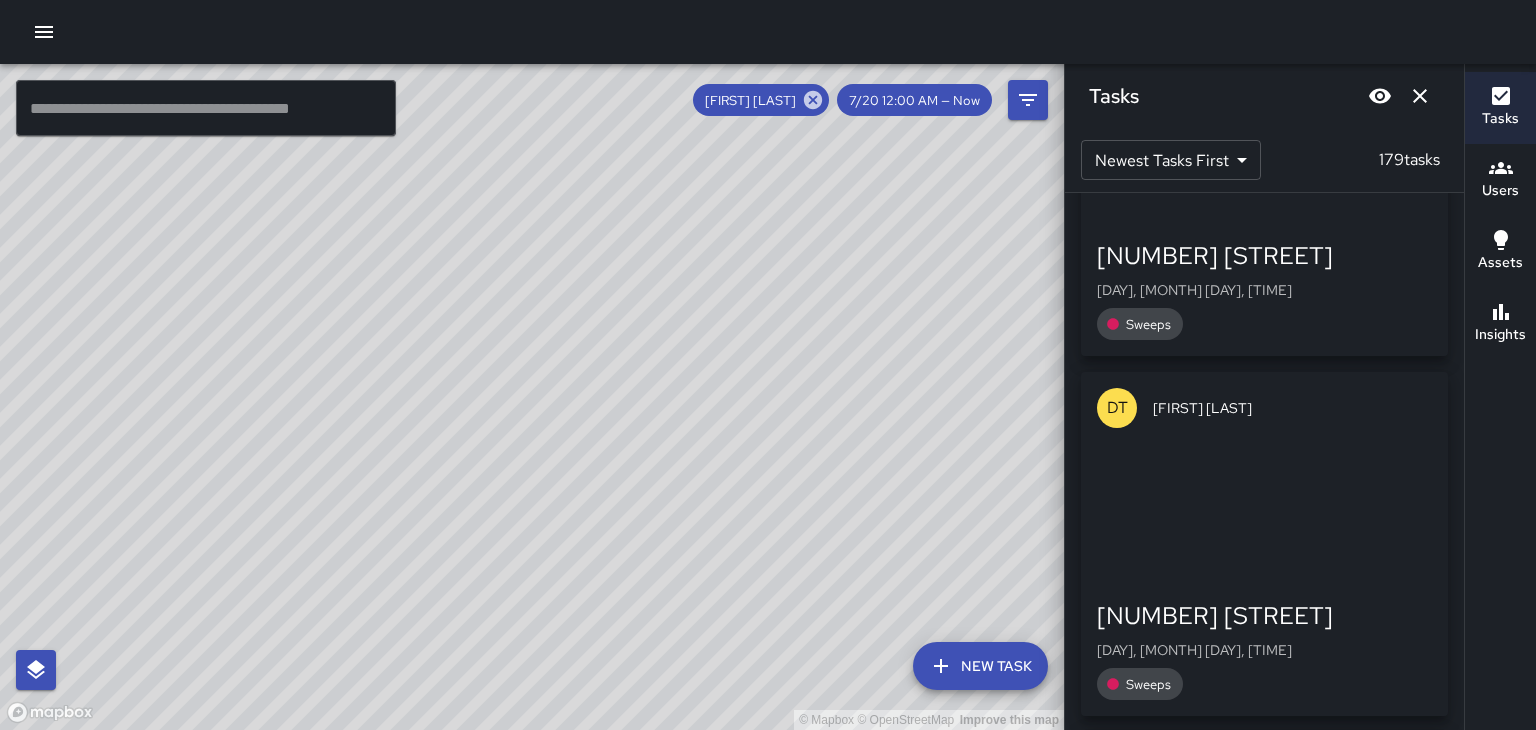 scroll, scrollTop: 4162, scrollLeft: 0, axis: vertical 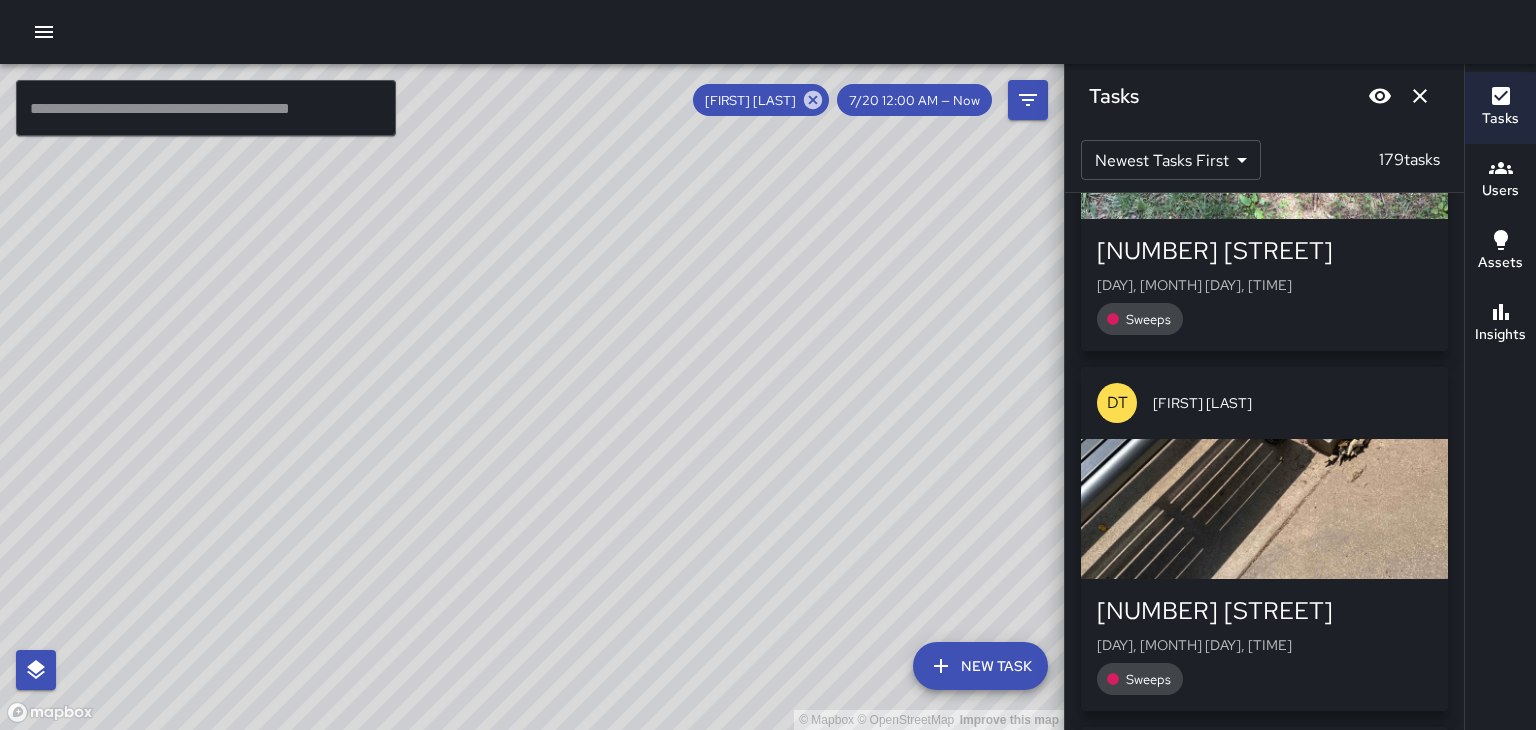 click at bounding box center (1264, 509) 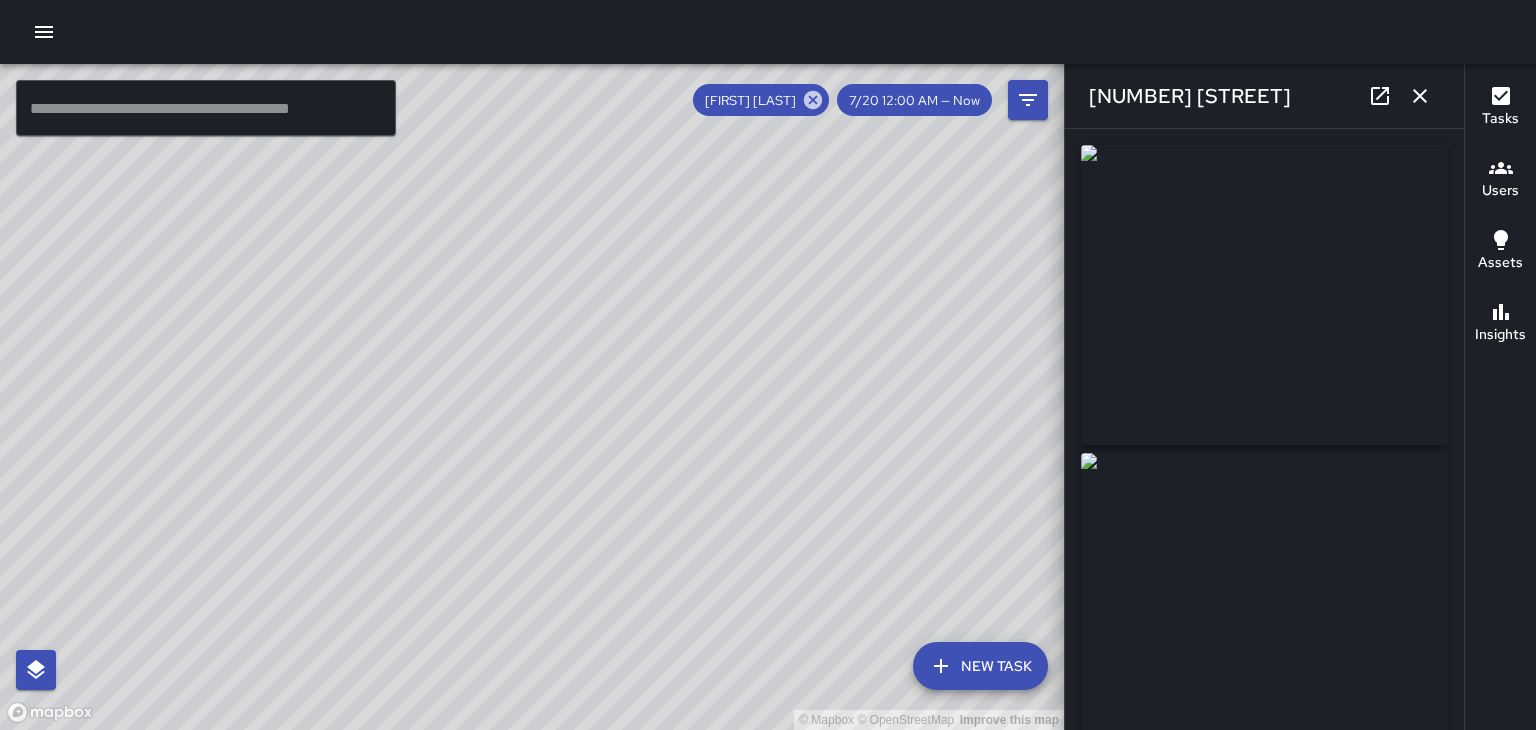 type on "**********" 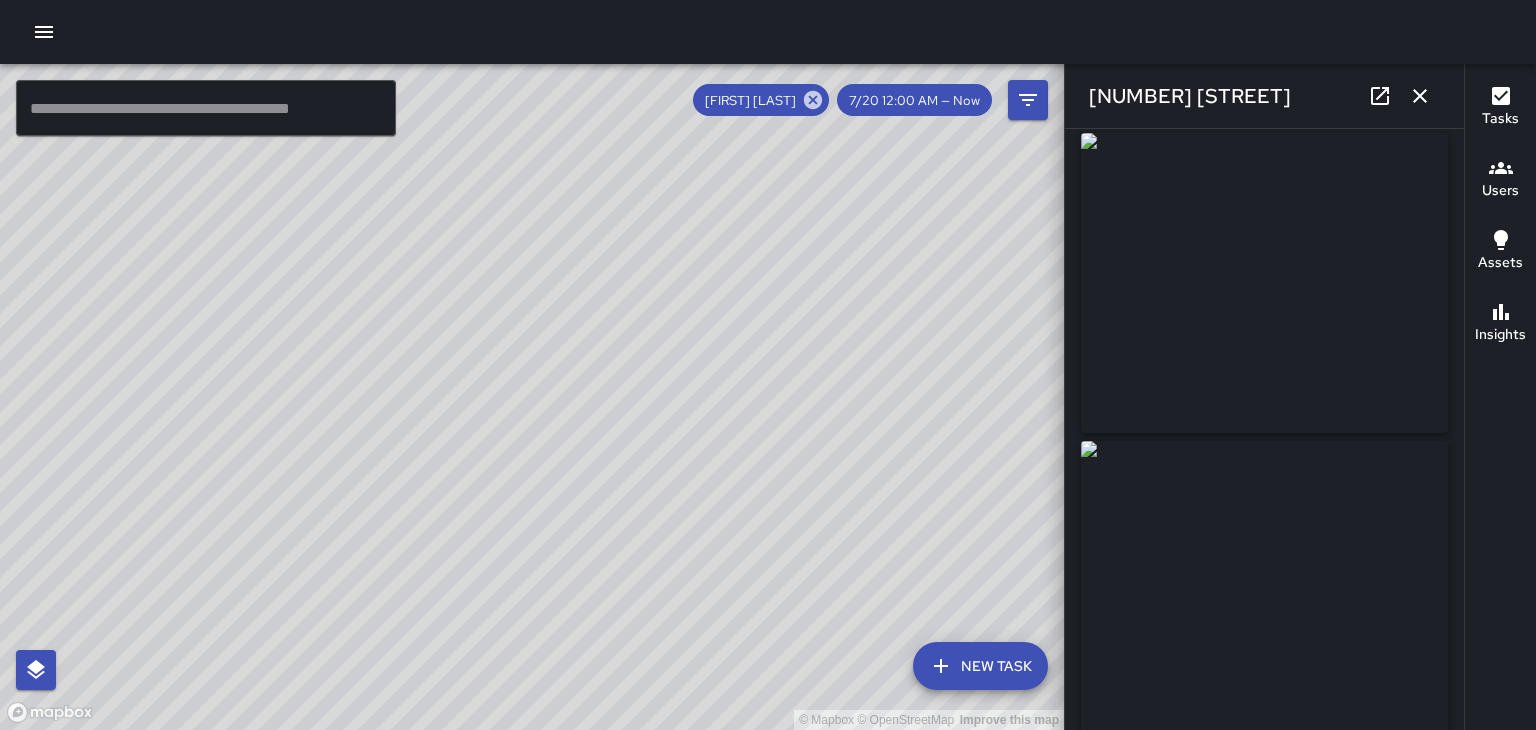 scroll, scrollTop: 8, scrollLeft: 0, axis: vertical 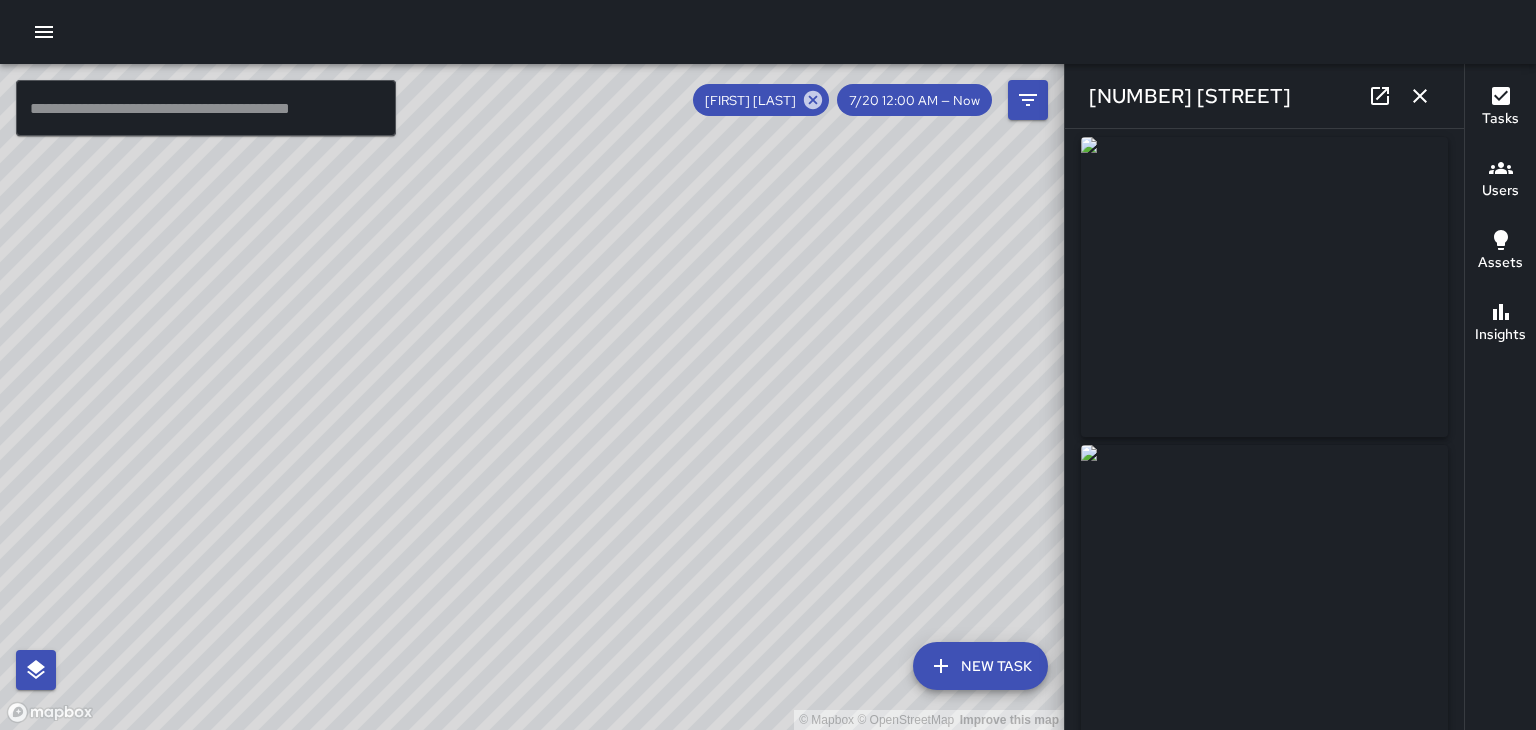 click 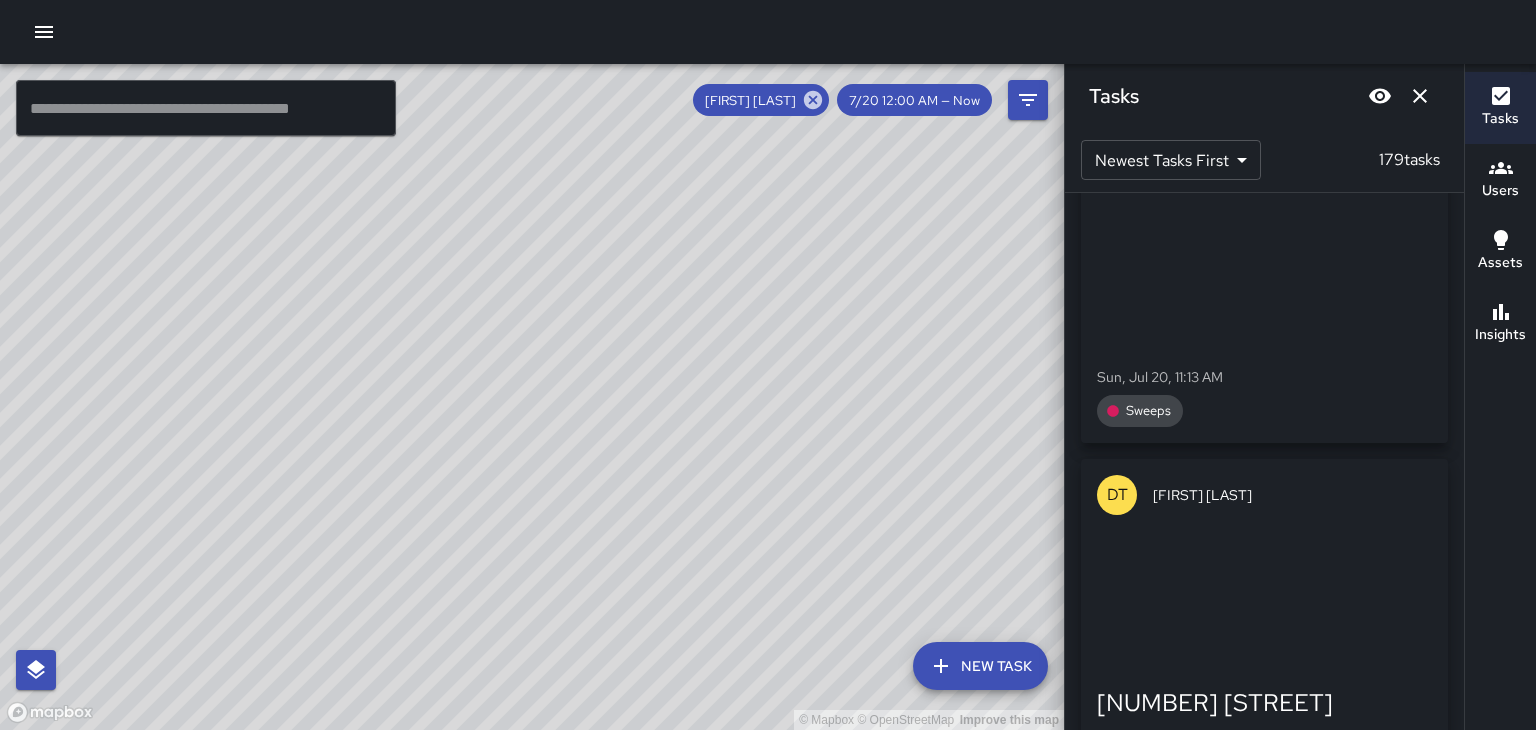 scroll, scrollTop: 11738, scrollLeft: 0, axis: vertical 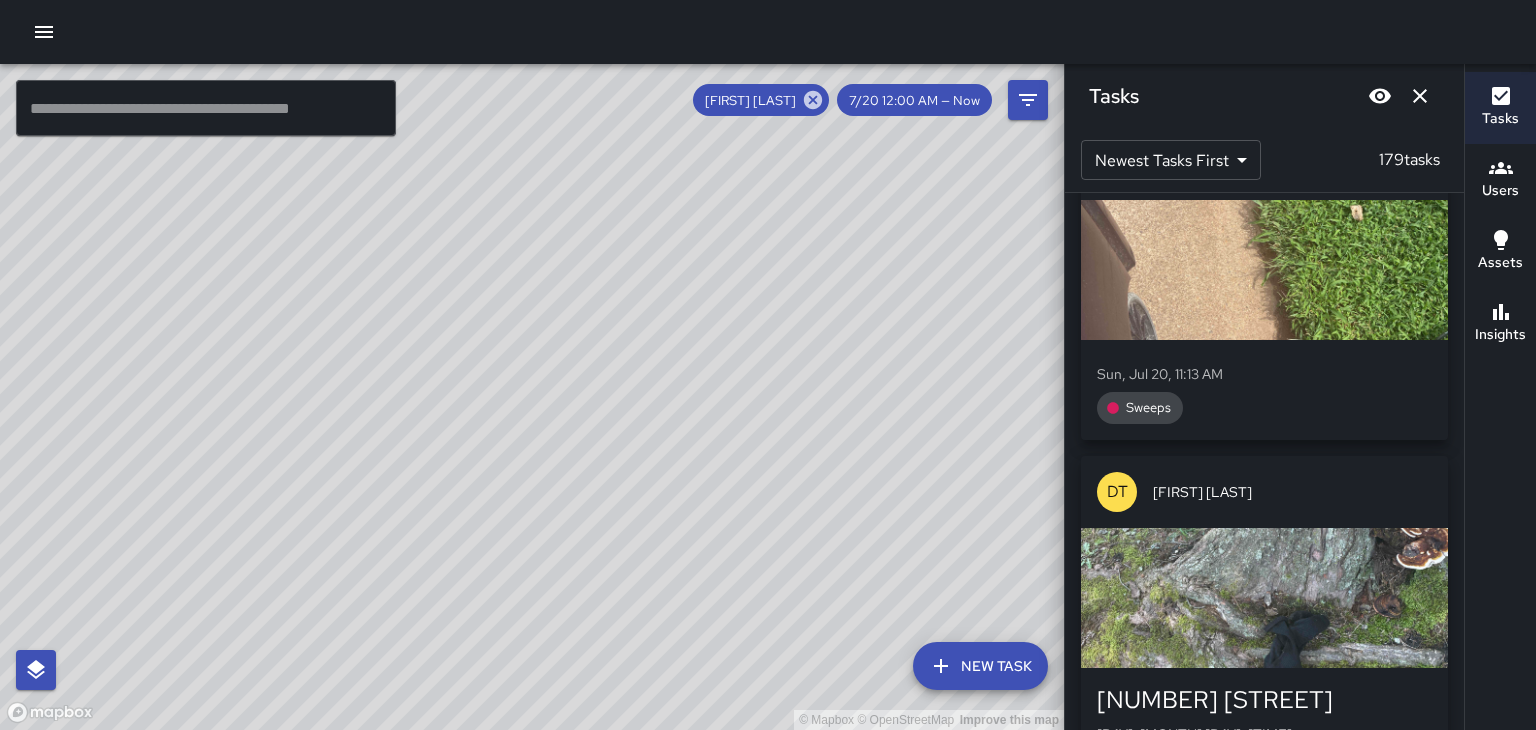 click at bounding box center [1264, 598] 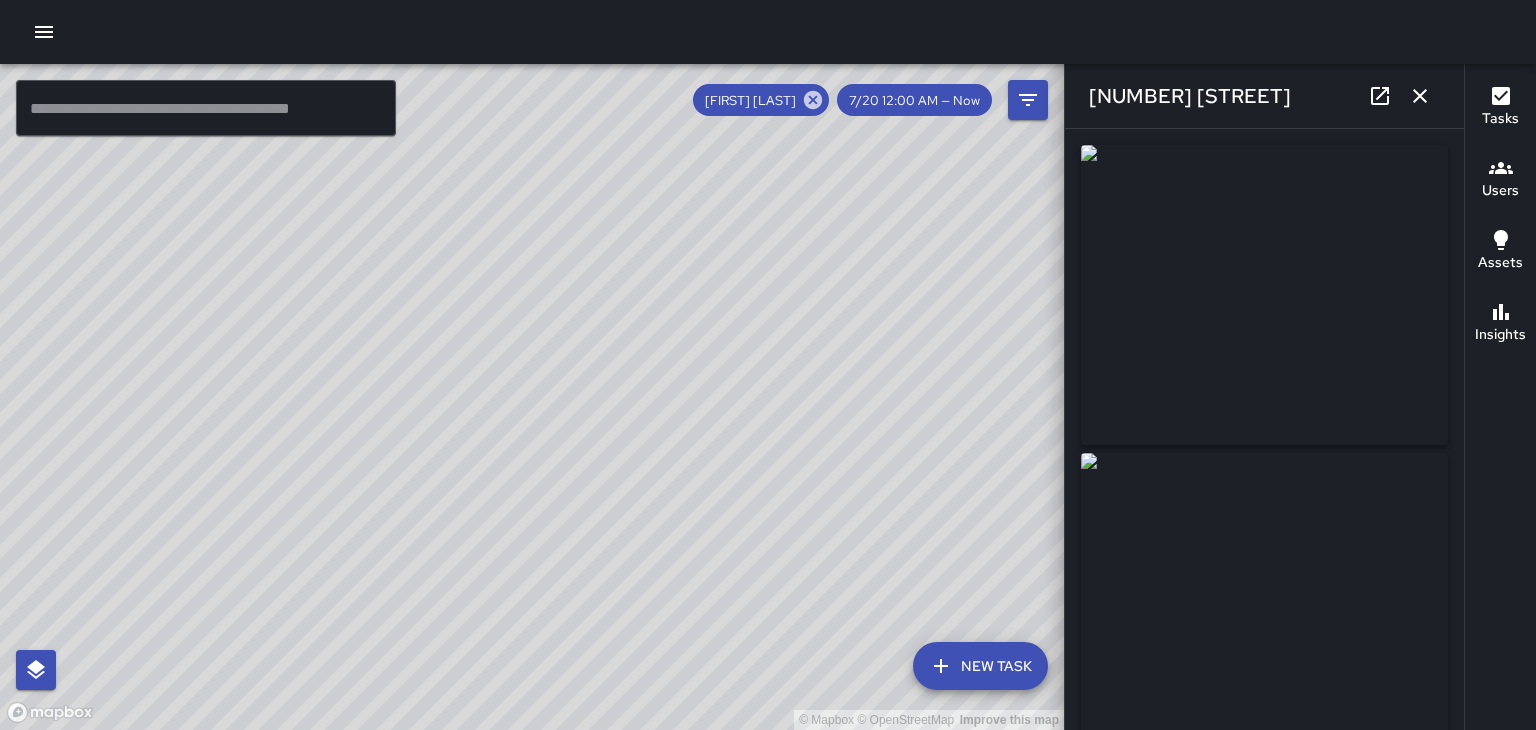 click at bounding box center [1420, 96] 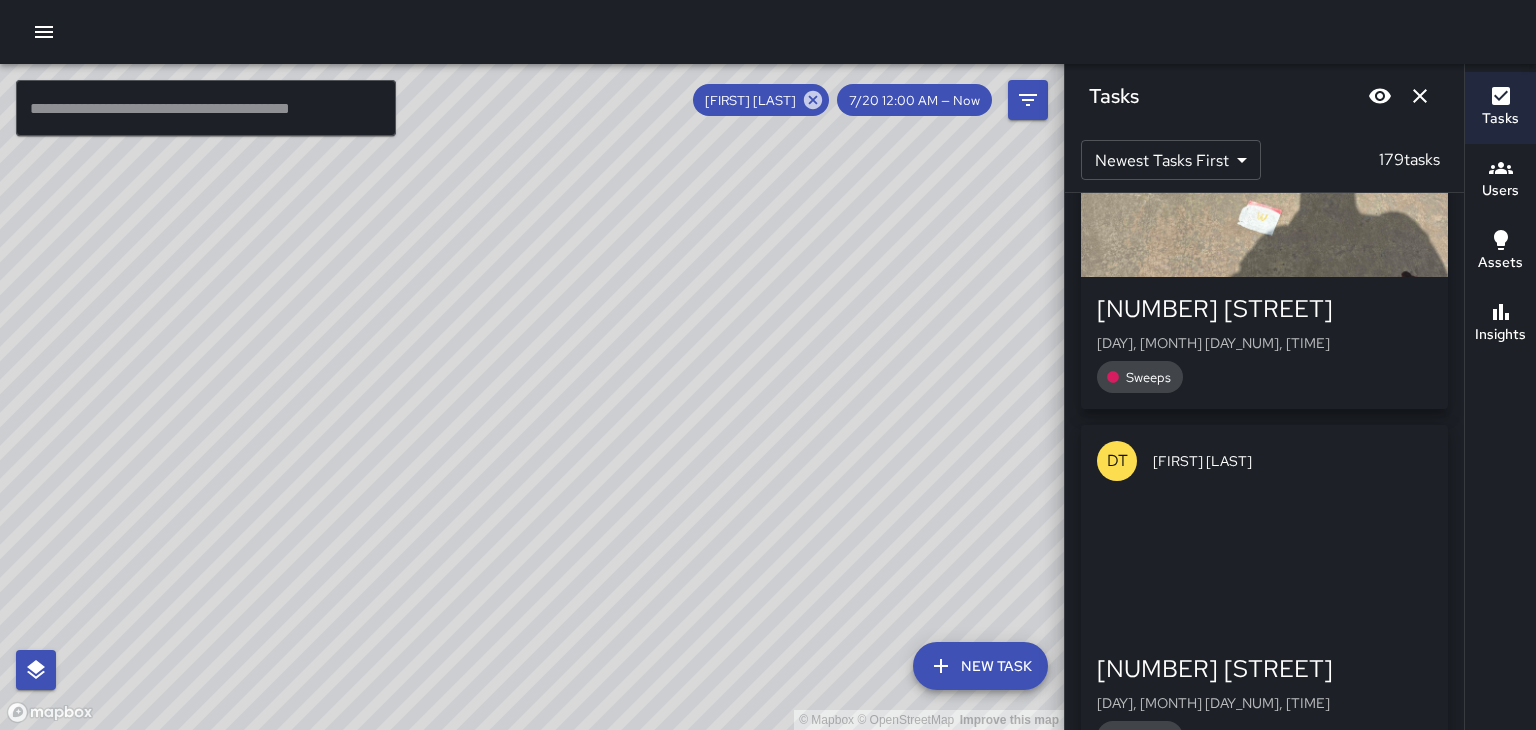 scroll, scrollTop: 13937, scrollLeft: 0, axis: vertical 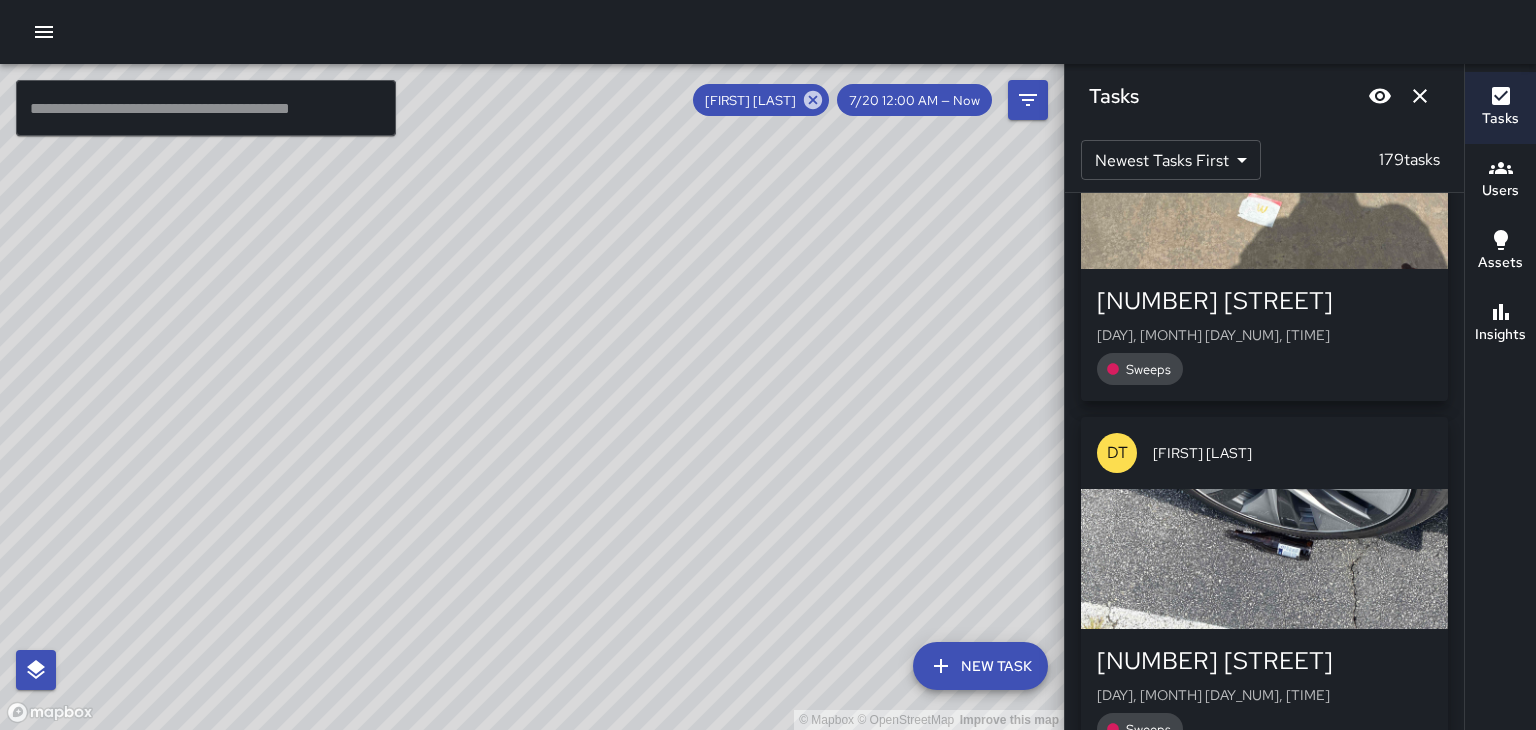 click at bounding box center [1264, 559] 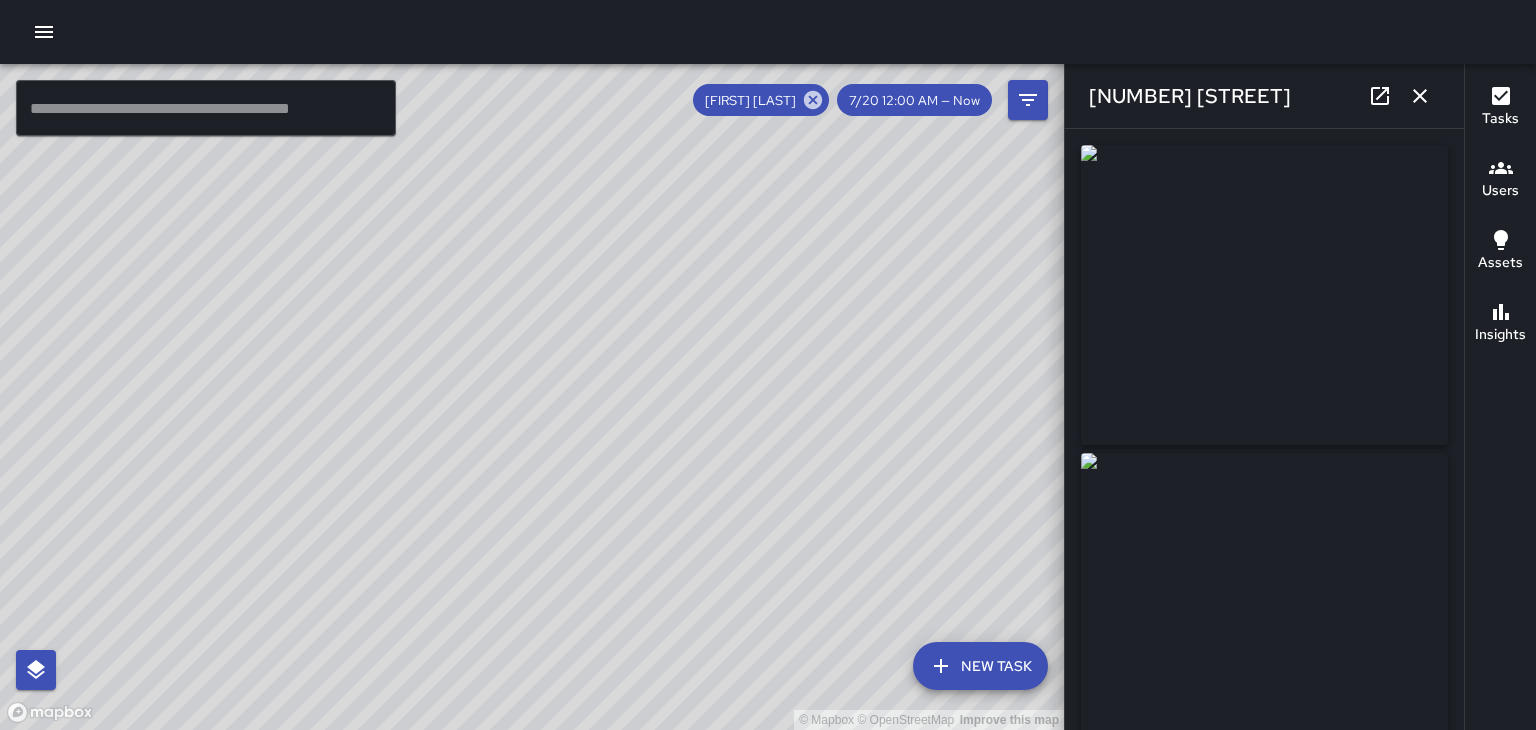 type on "**********" 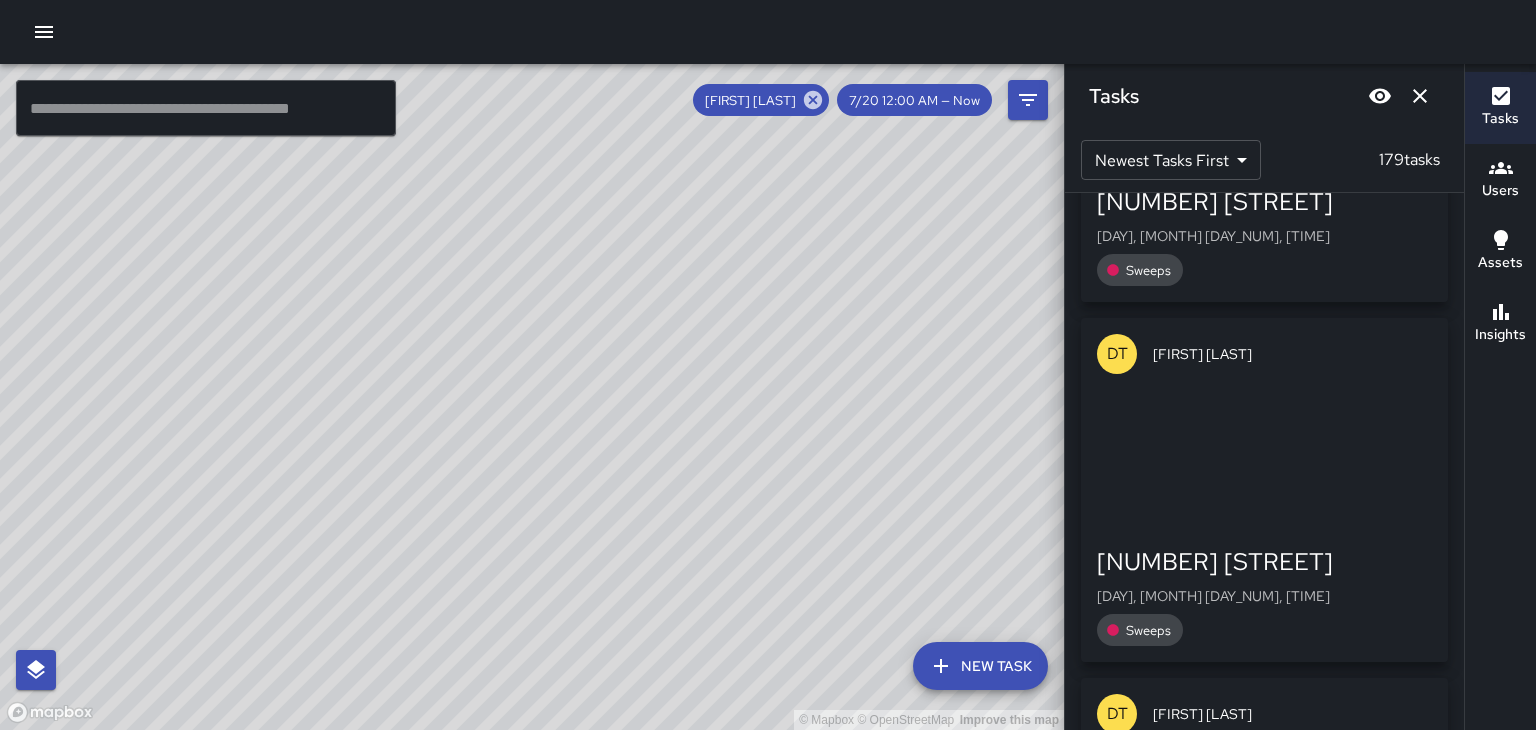 scroll, scrollTop: 15855, scrollLeft: 0, axis: vertical 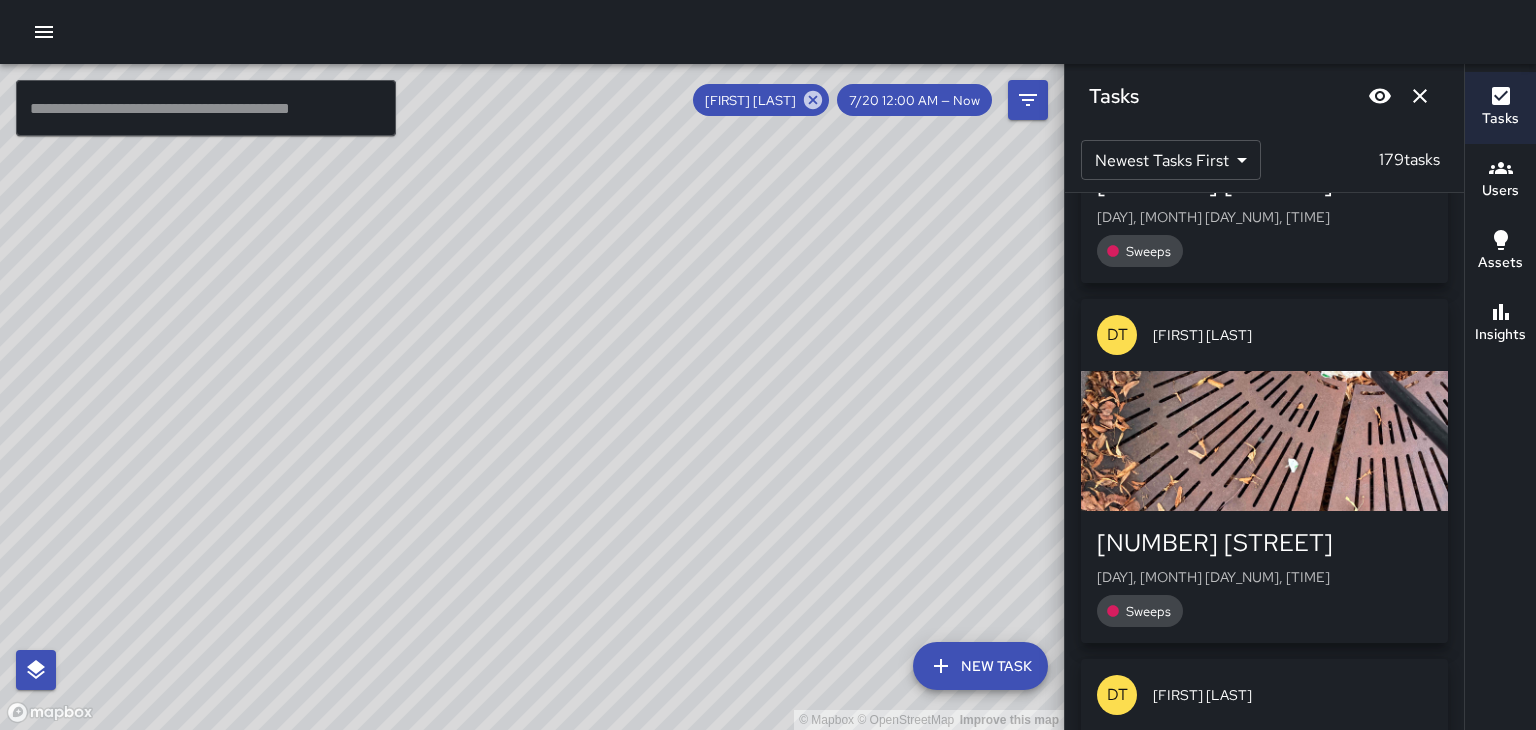 click at bounding box center (1264, 441) 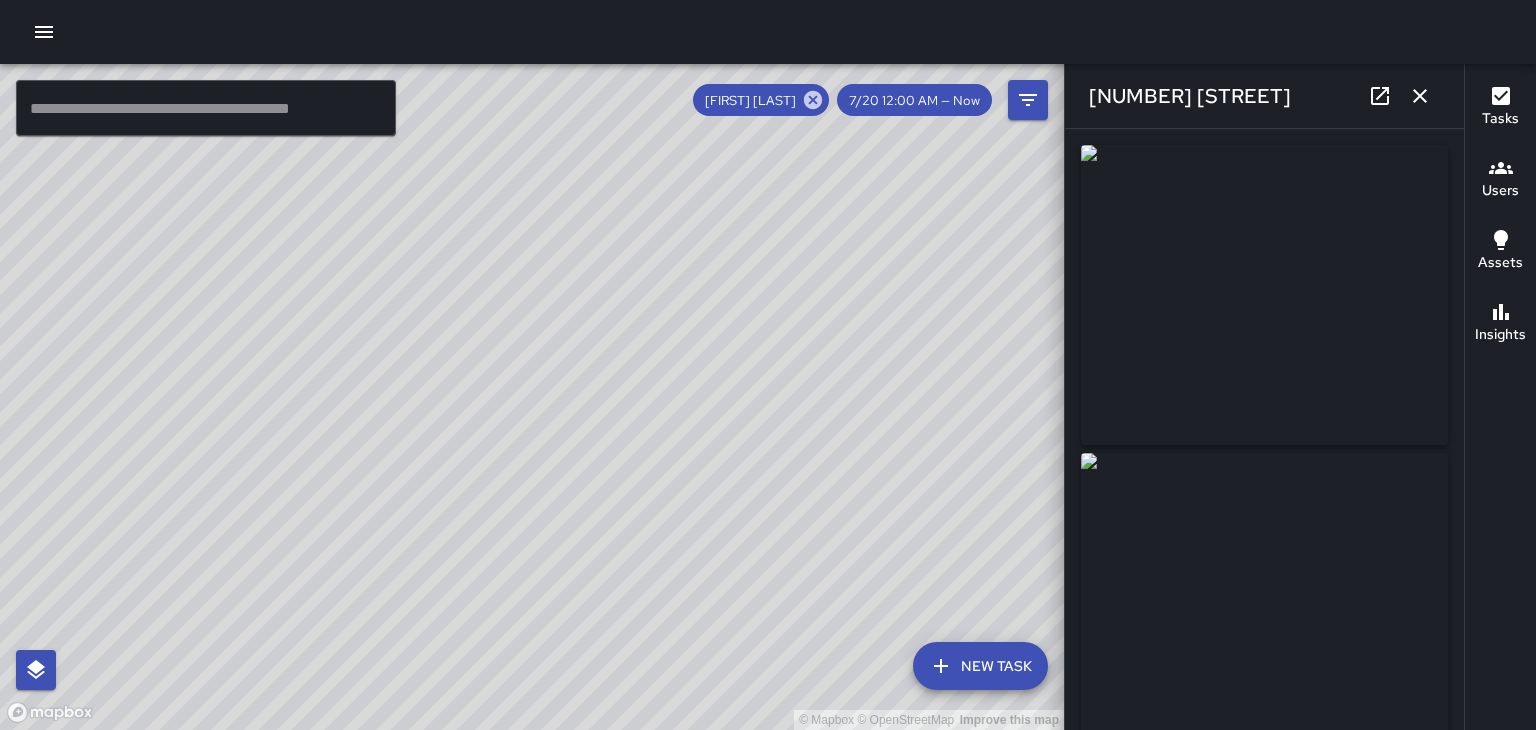 click 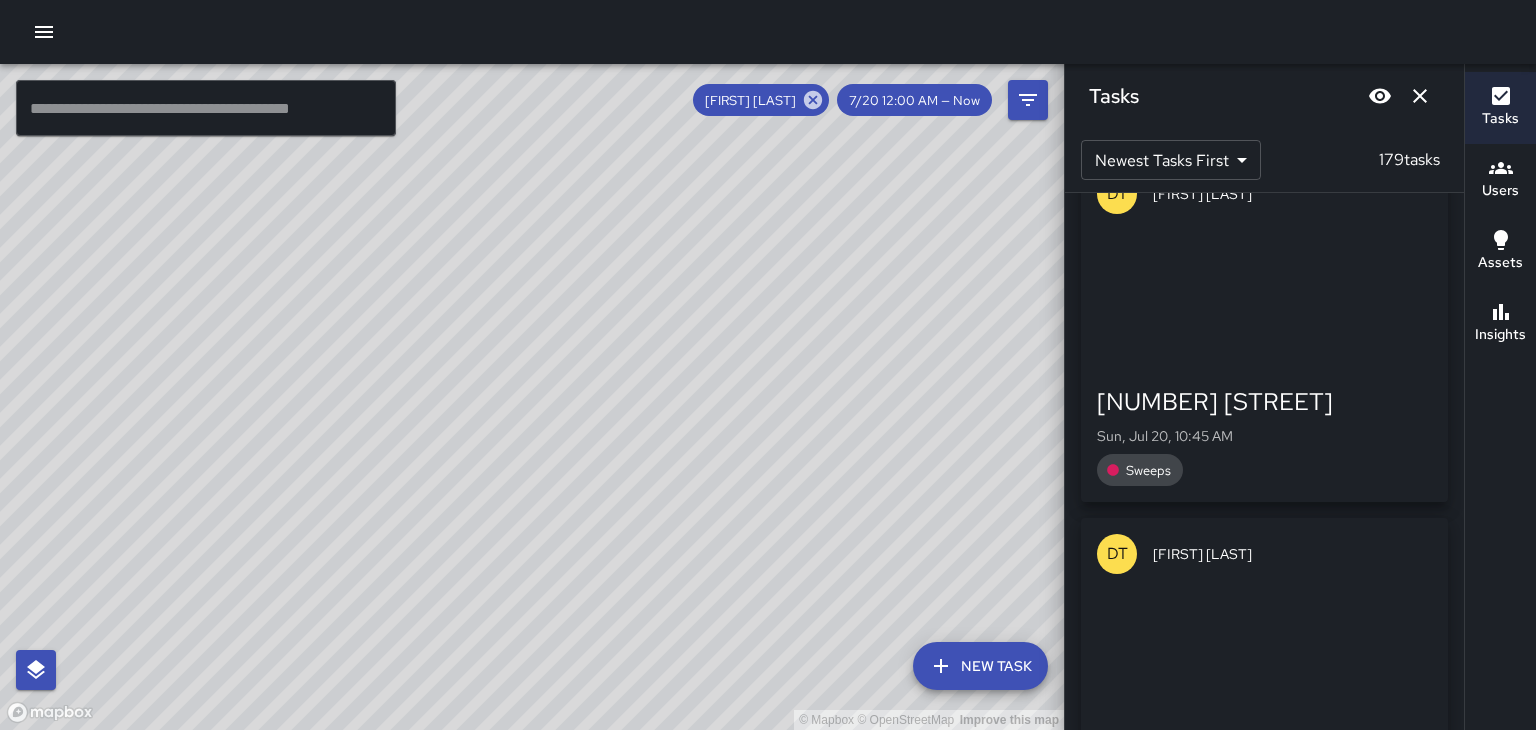 scroll, scrollTop: 17796, scrollLeft: 0, axis: vertical 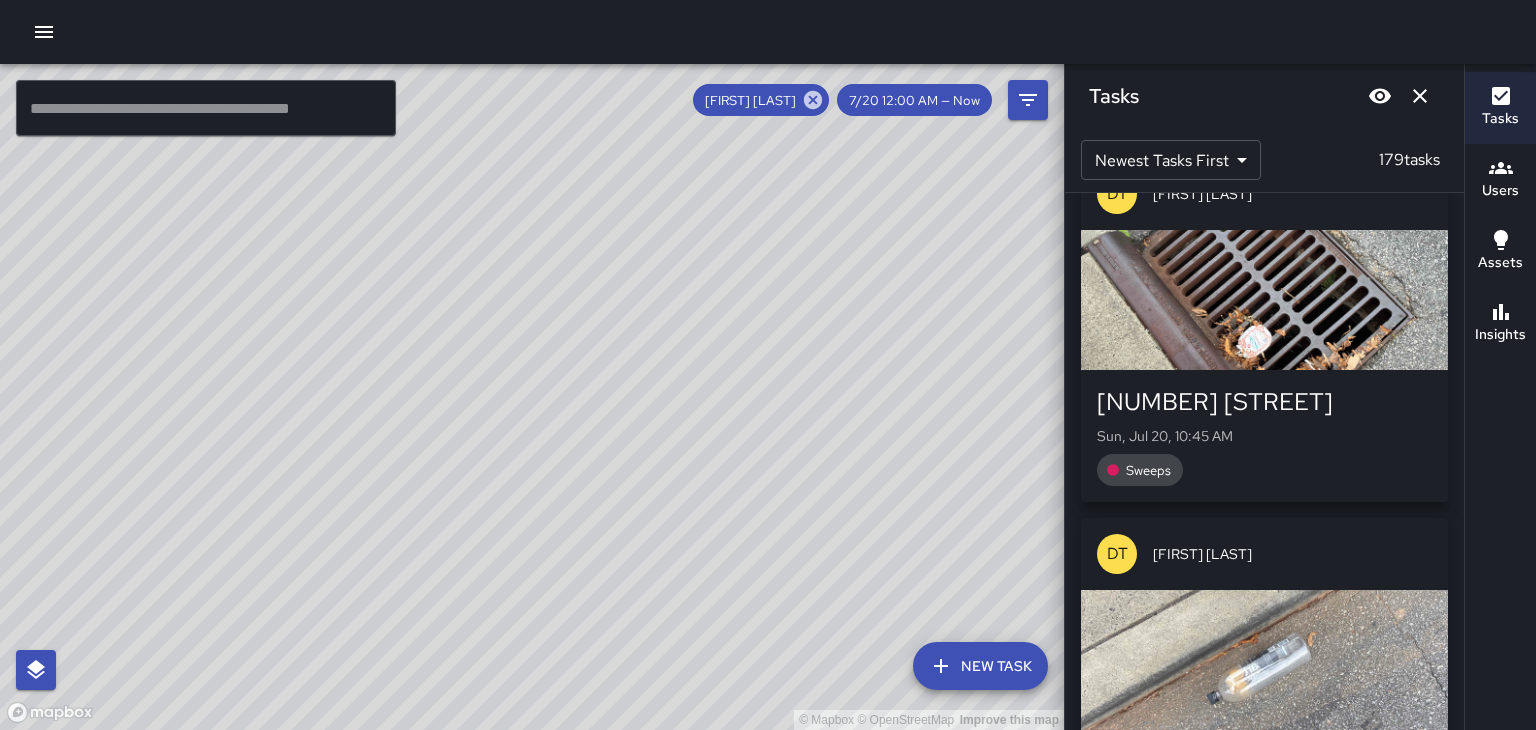 click at bounding box center [1264, 300] 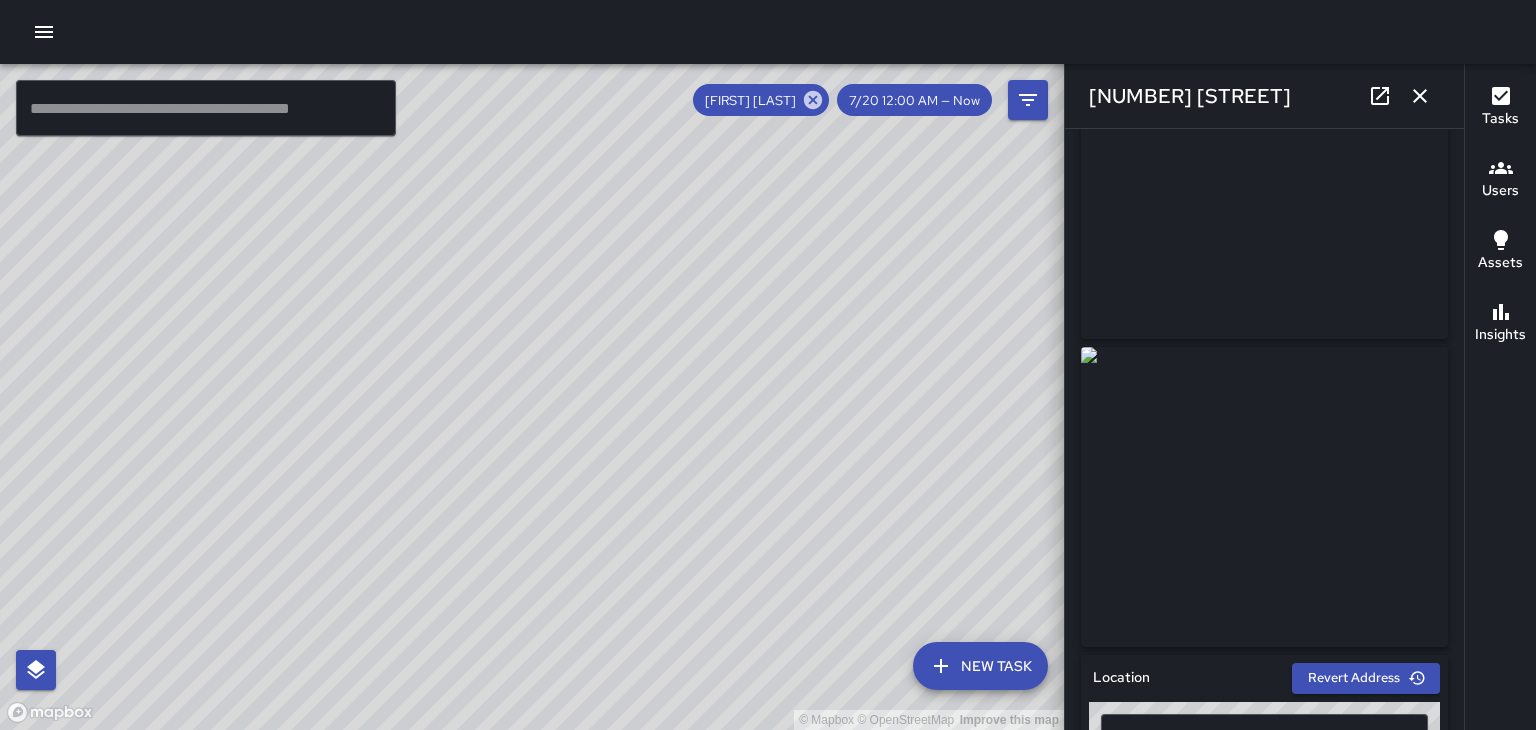 scroll, scrollTop: 98, scrollLeft: 0, axis: vertical 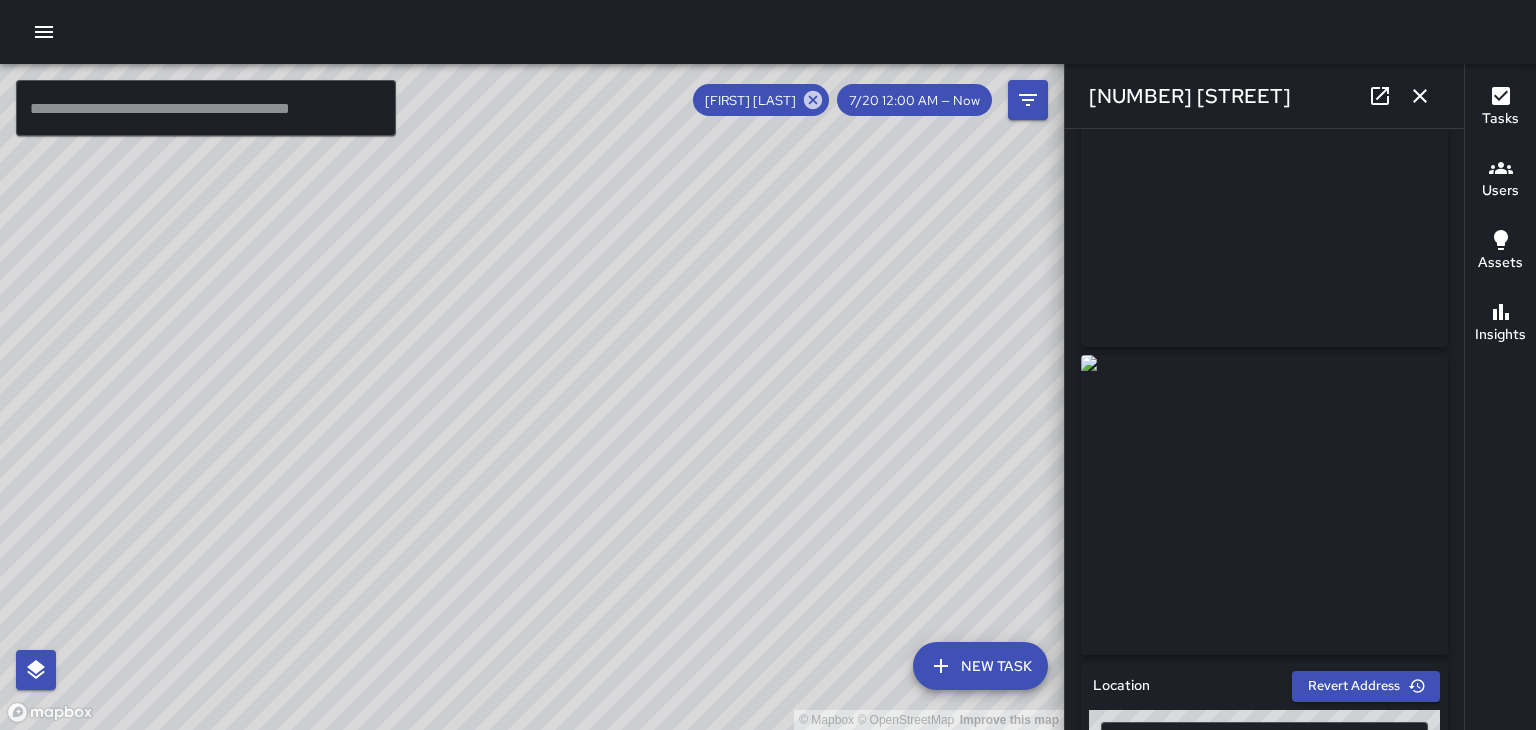 click 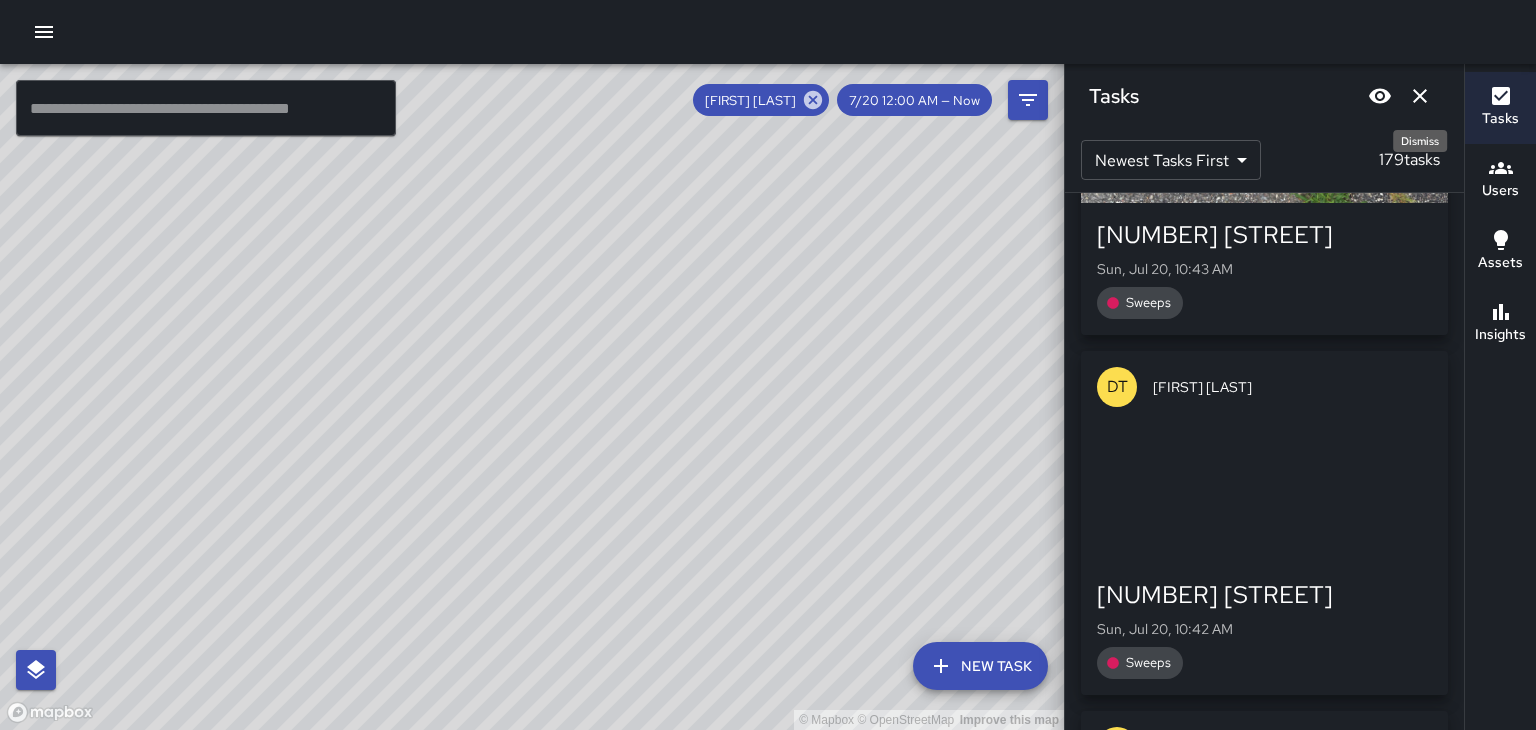 scroll, scrollTop: 19433, scrollLeft: 0, axis: vertical 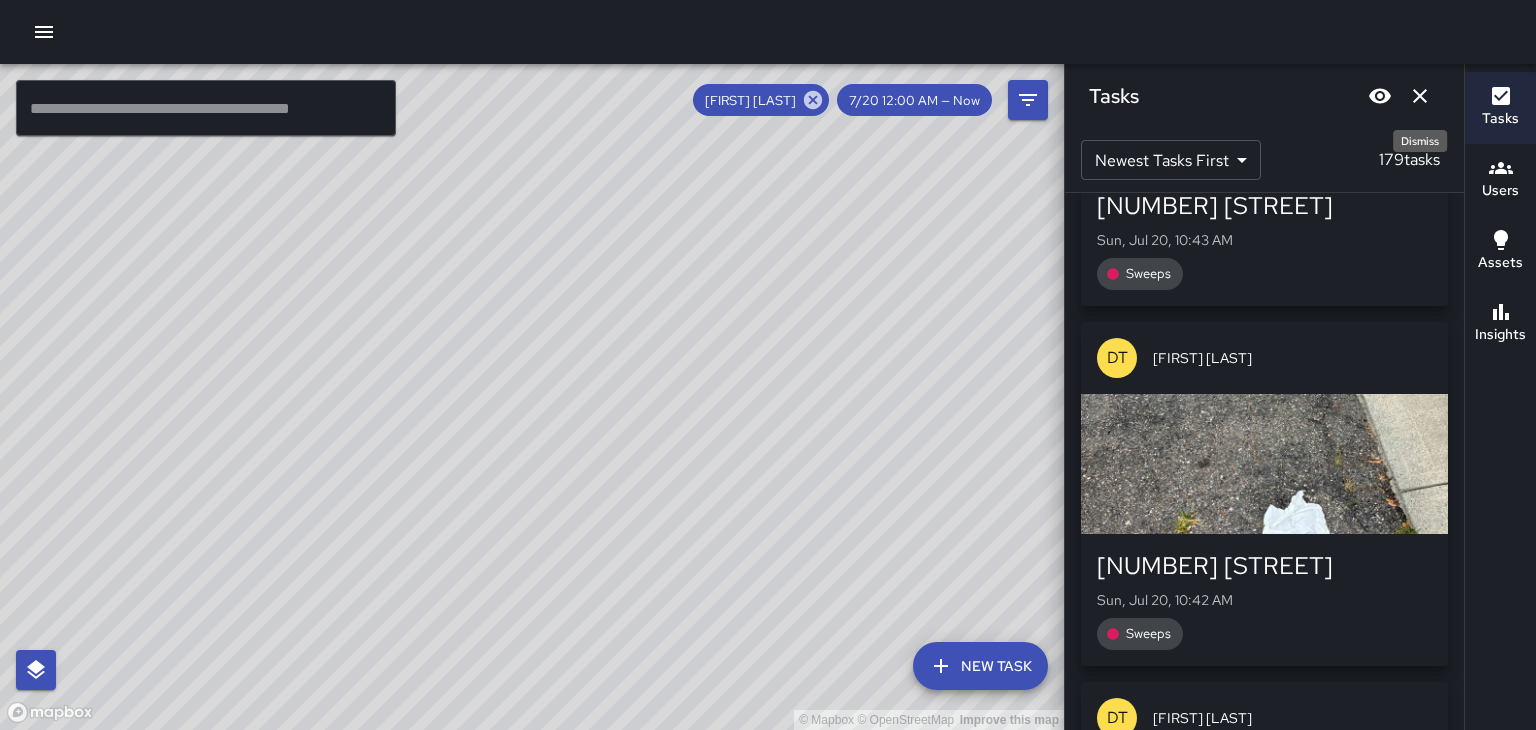 click at bounding box center (1264, 464) 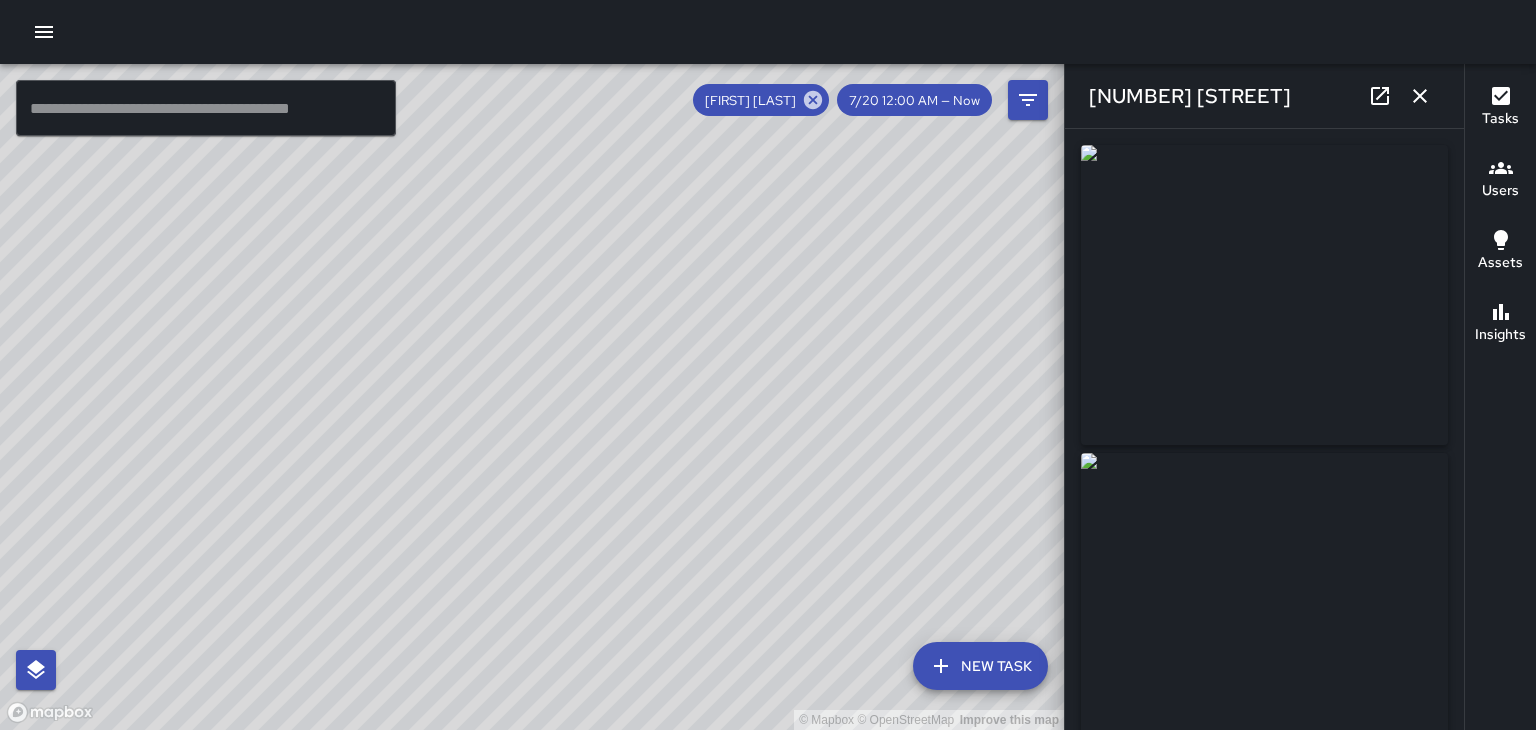 click at bounding box center [1420, 96] 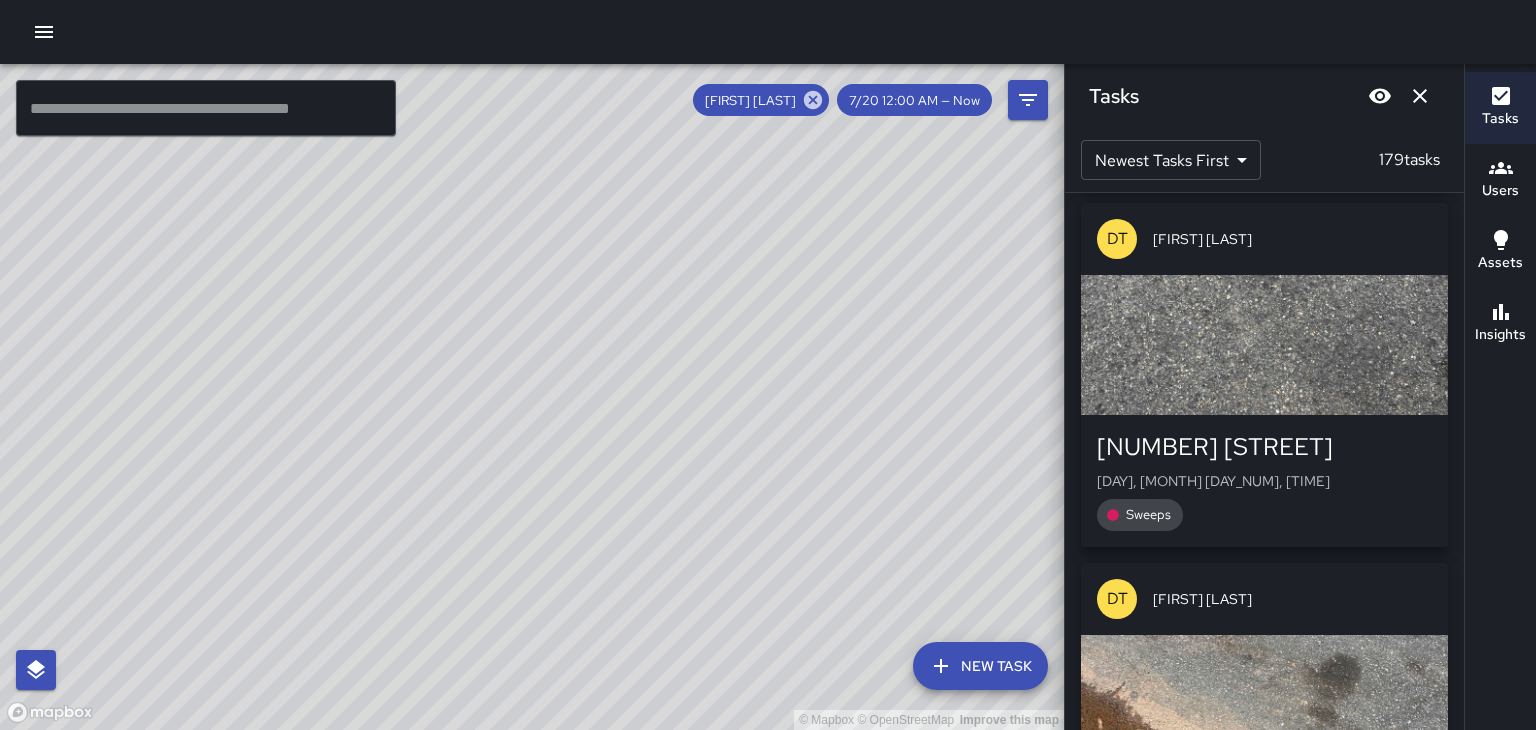 scroll, scrollTop: 20276, scrollLeft: 0, axis: vertical 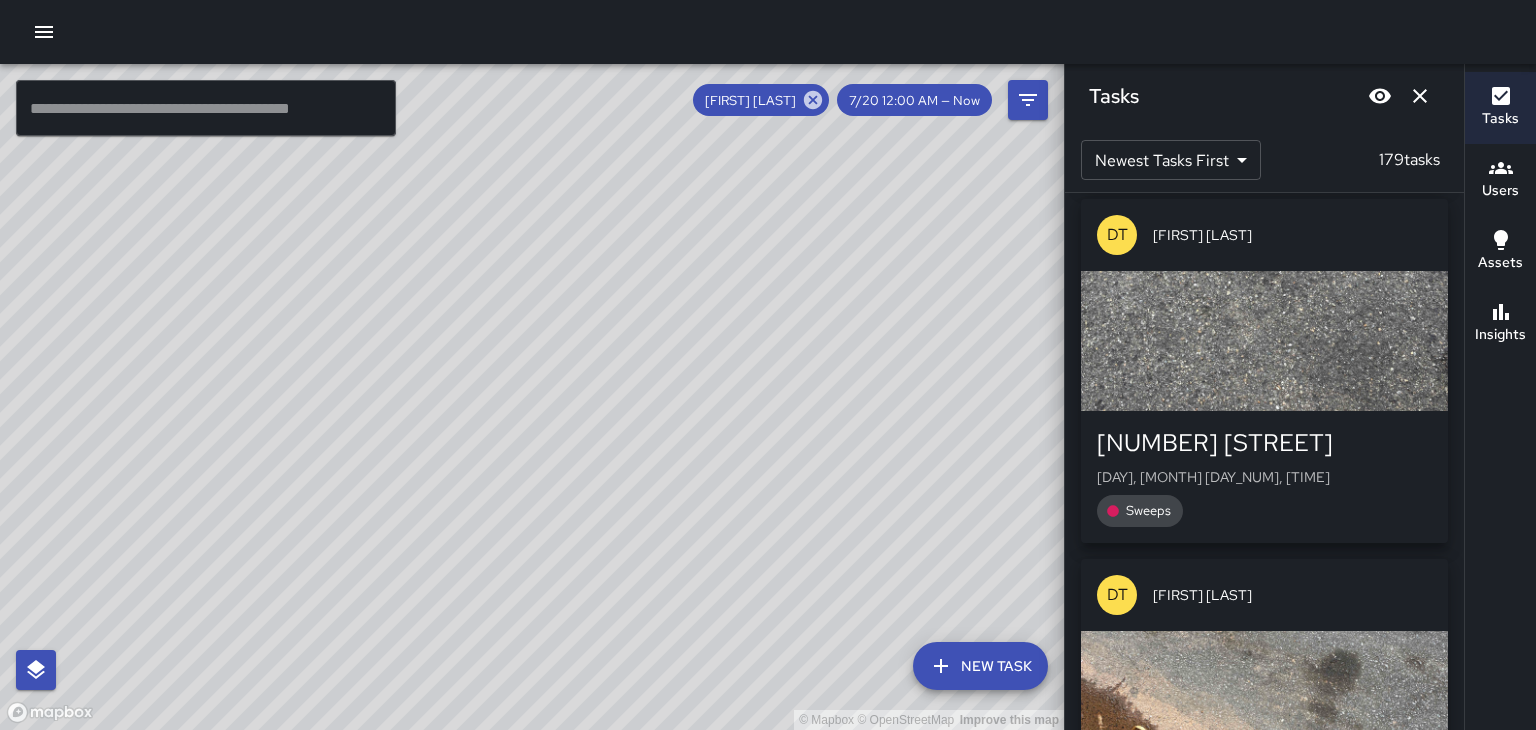click at bounding box center (1264, 341) 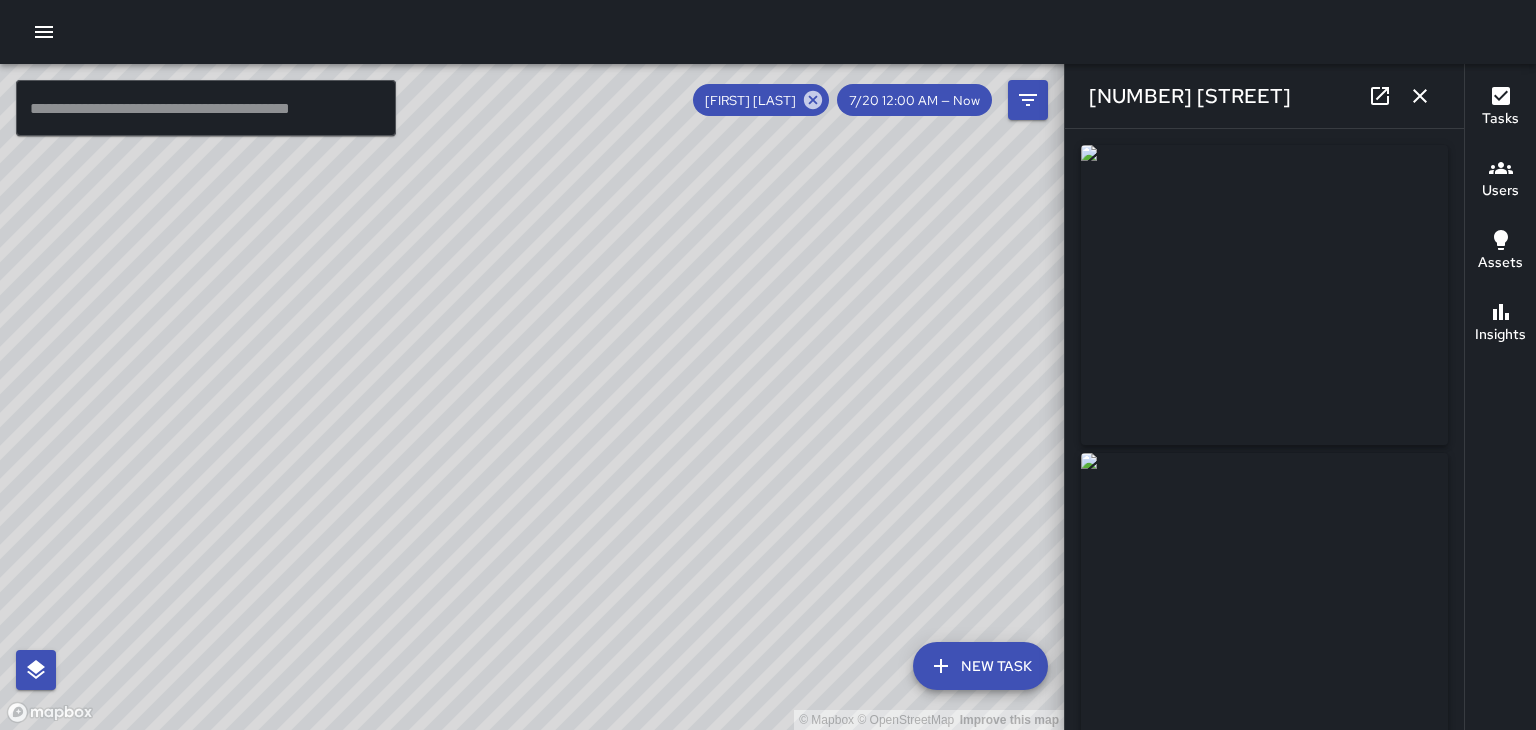 click at bounding box center (1380, 96) 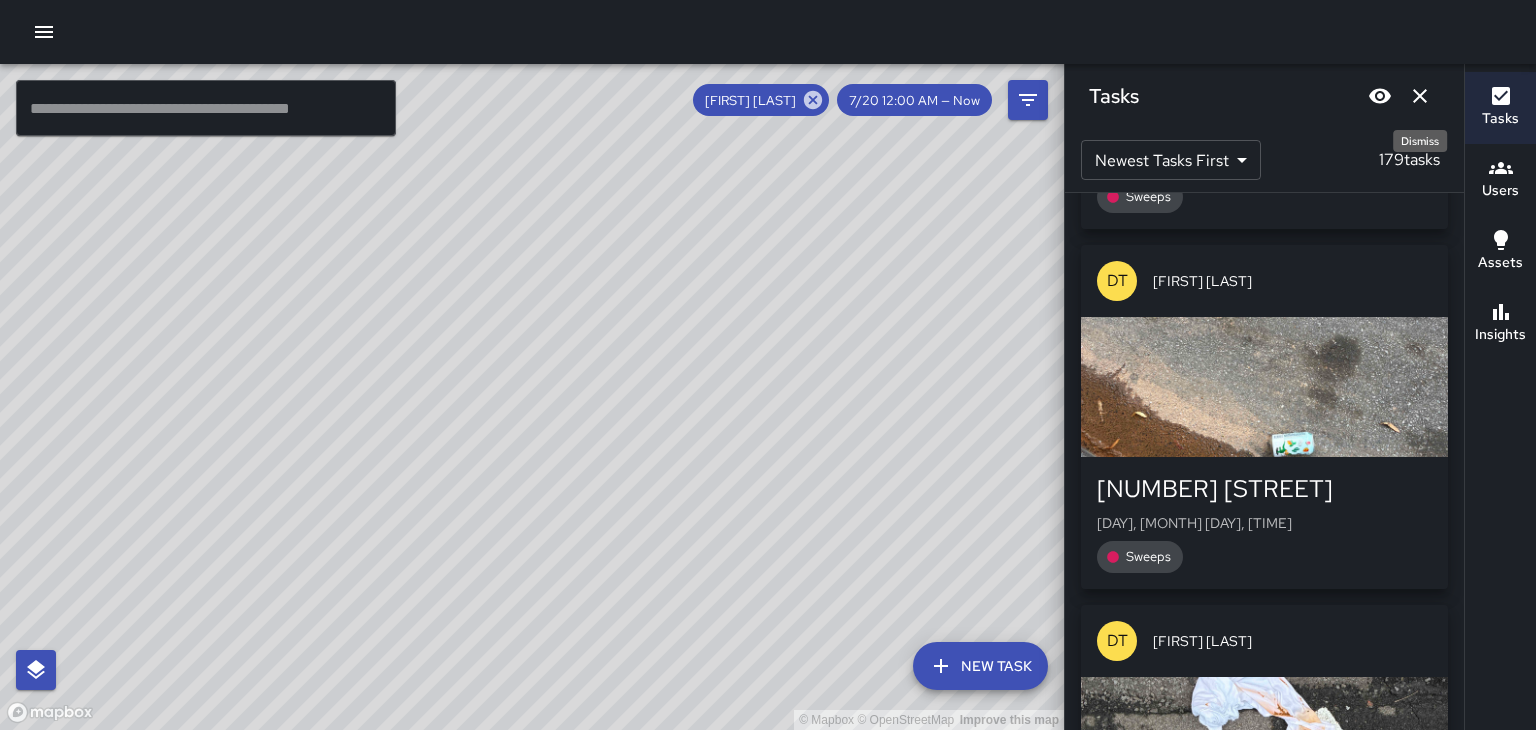scroll, scrollTop: 20592, scrollLeft: 0, axis: vertical 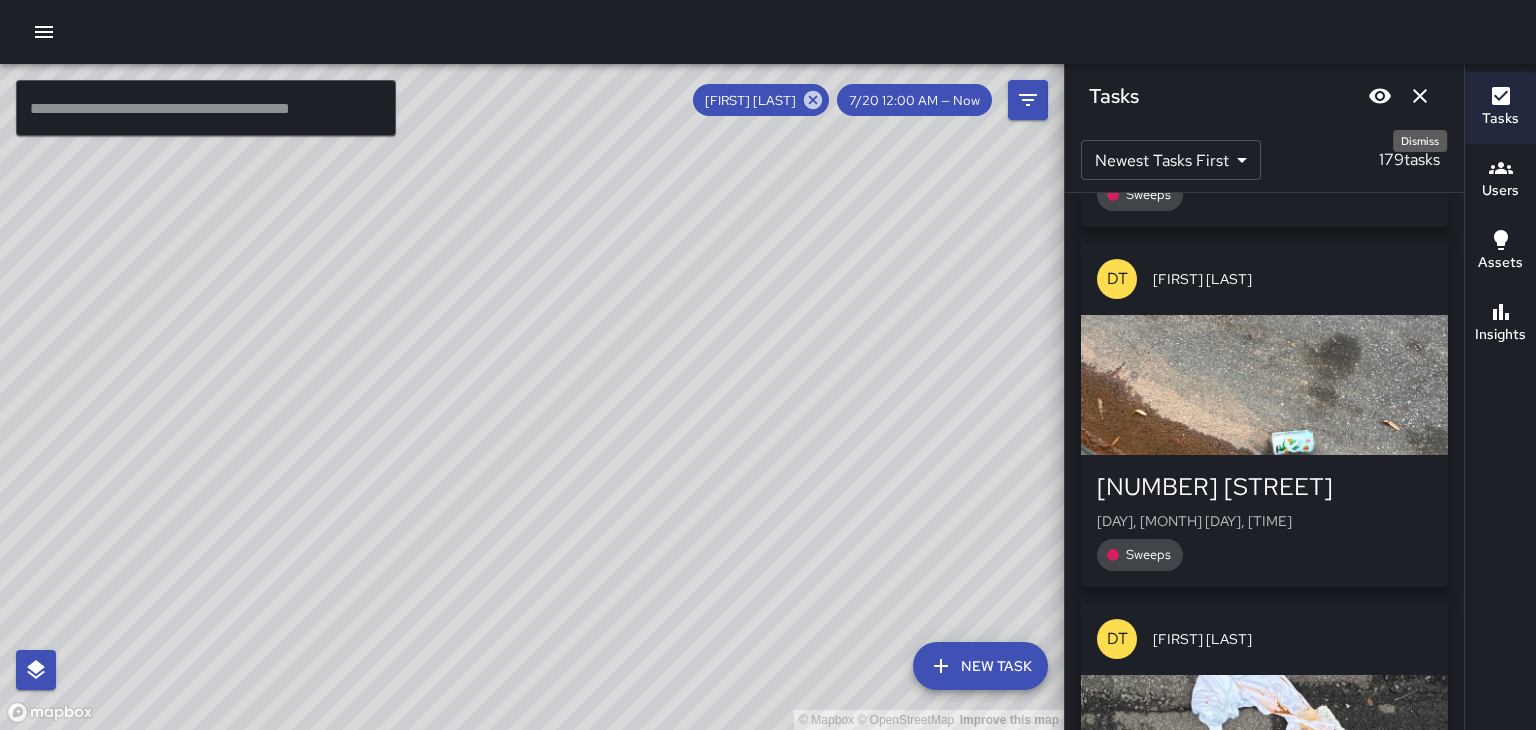 click at bounding box center (1264, 385) 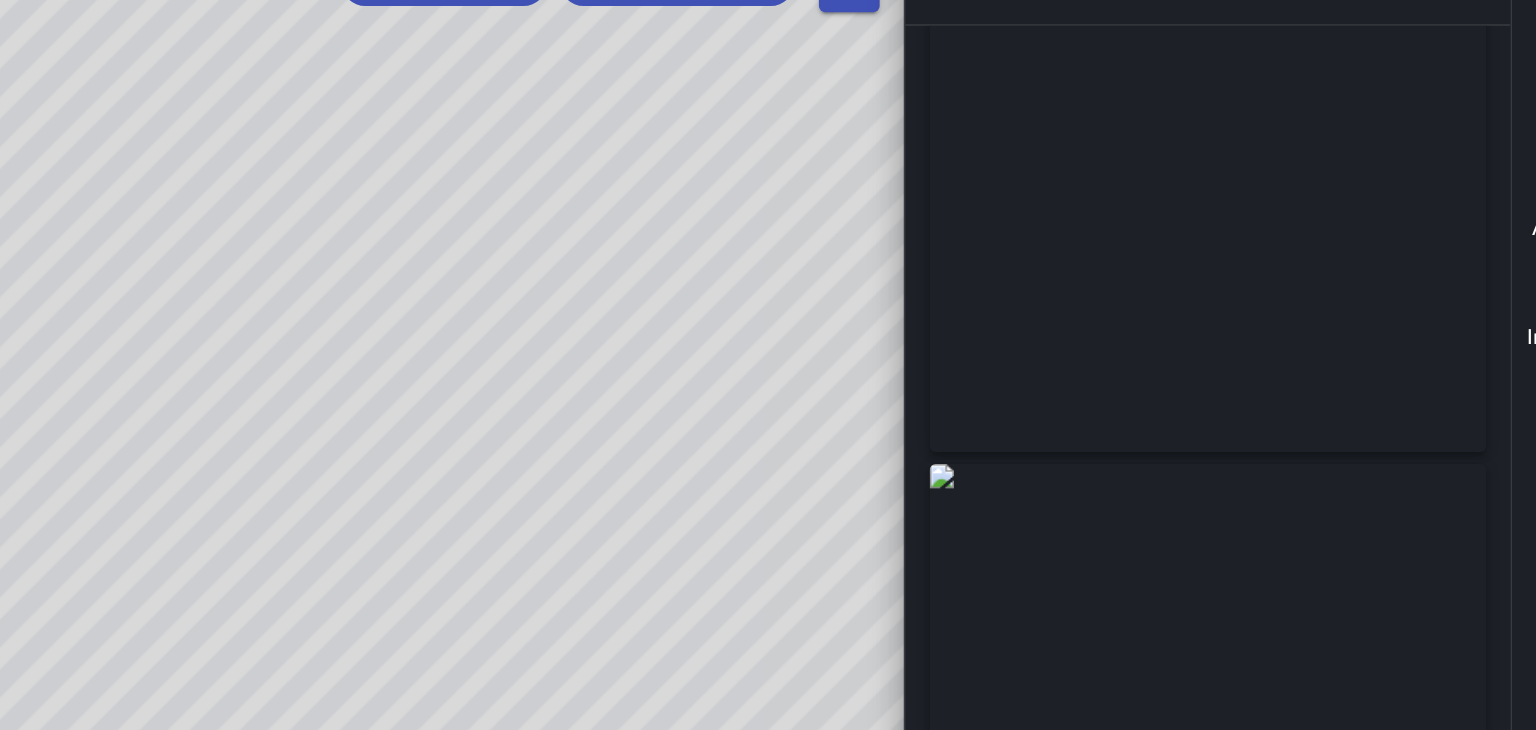 scroll, scrollTop: 0, scrollLeft: 0, axis: both 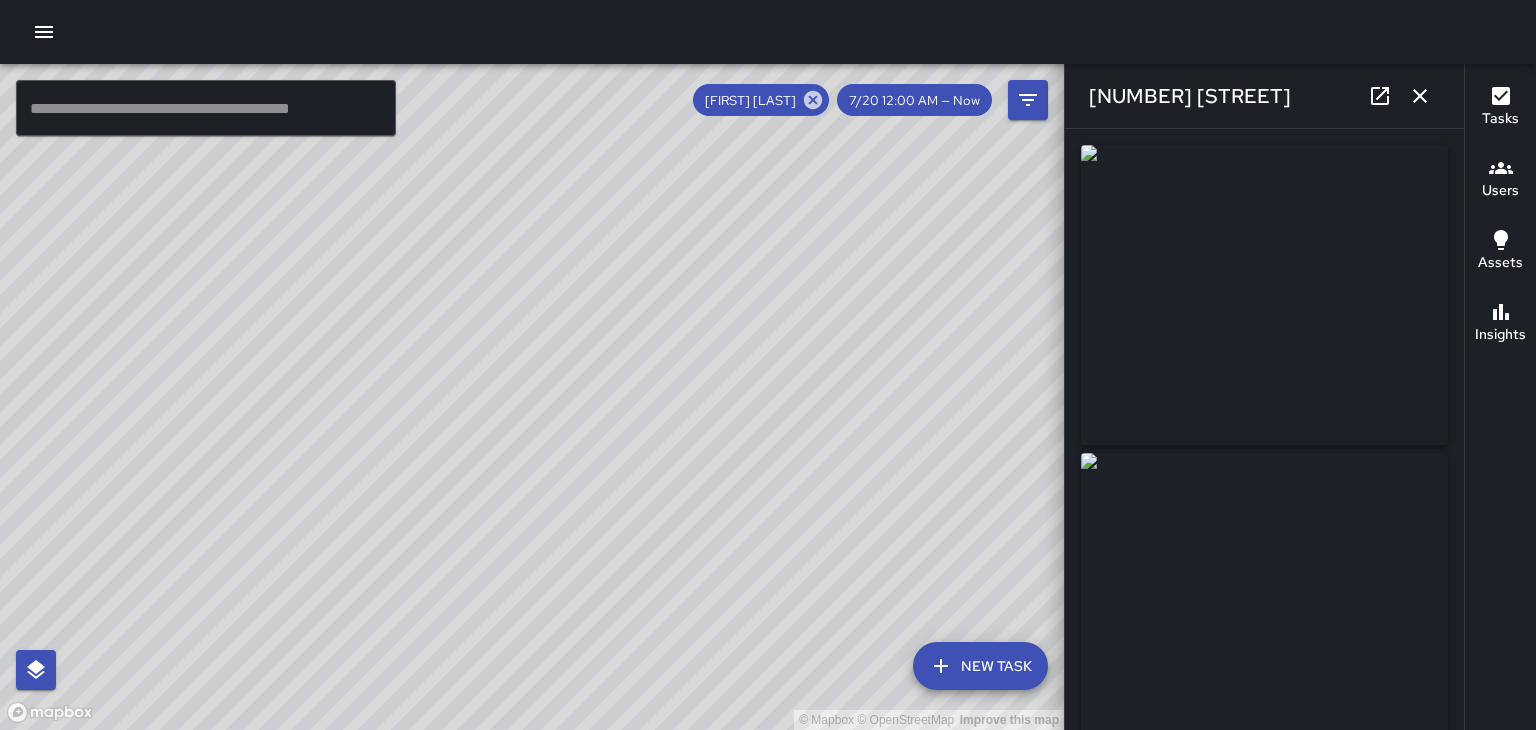 click at bounding box center (1420, 96) 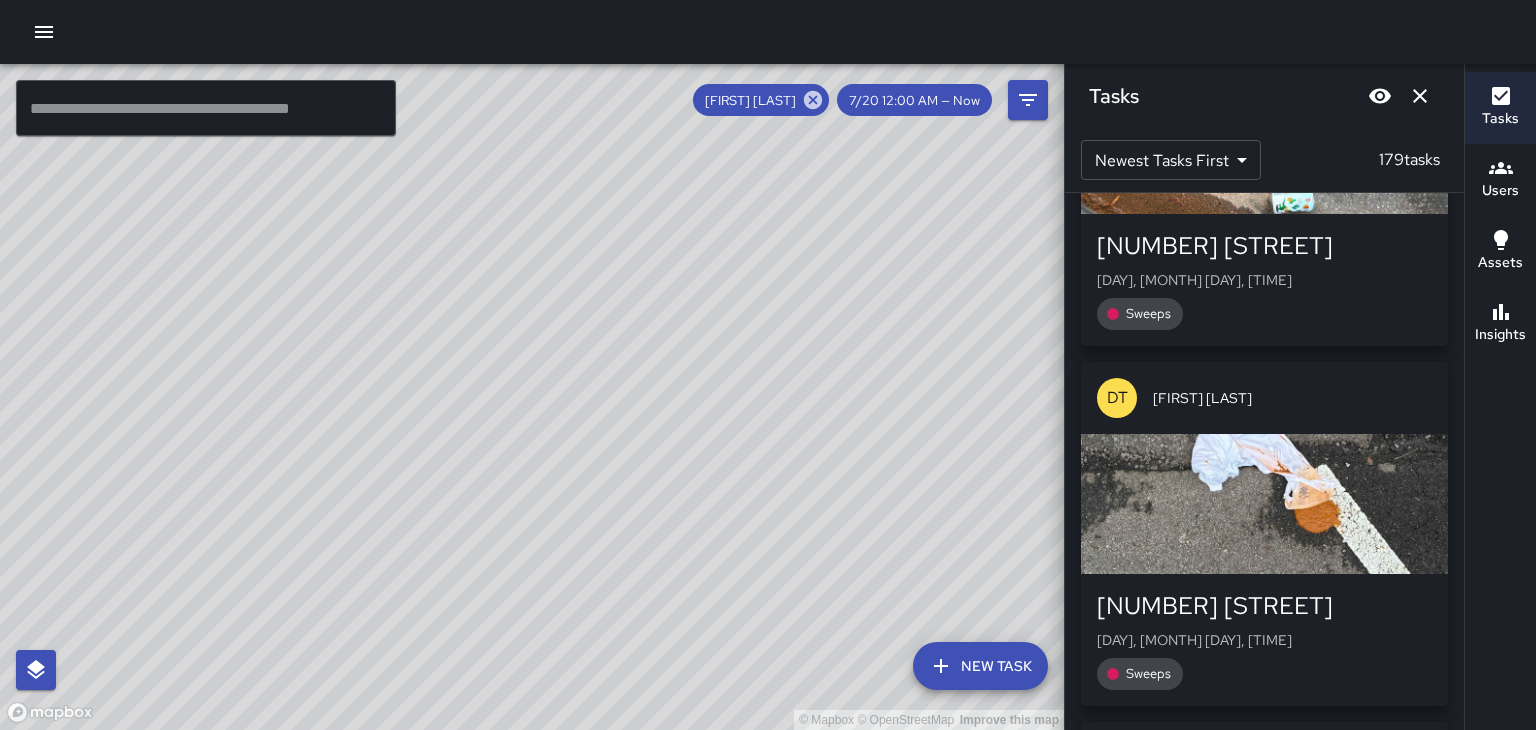 scroll, scrollTop: 20836, scrollLeft: 0, axis: vertical 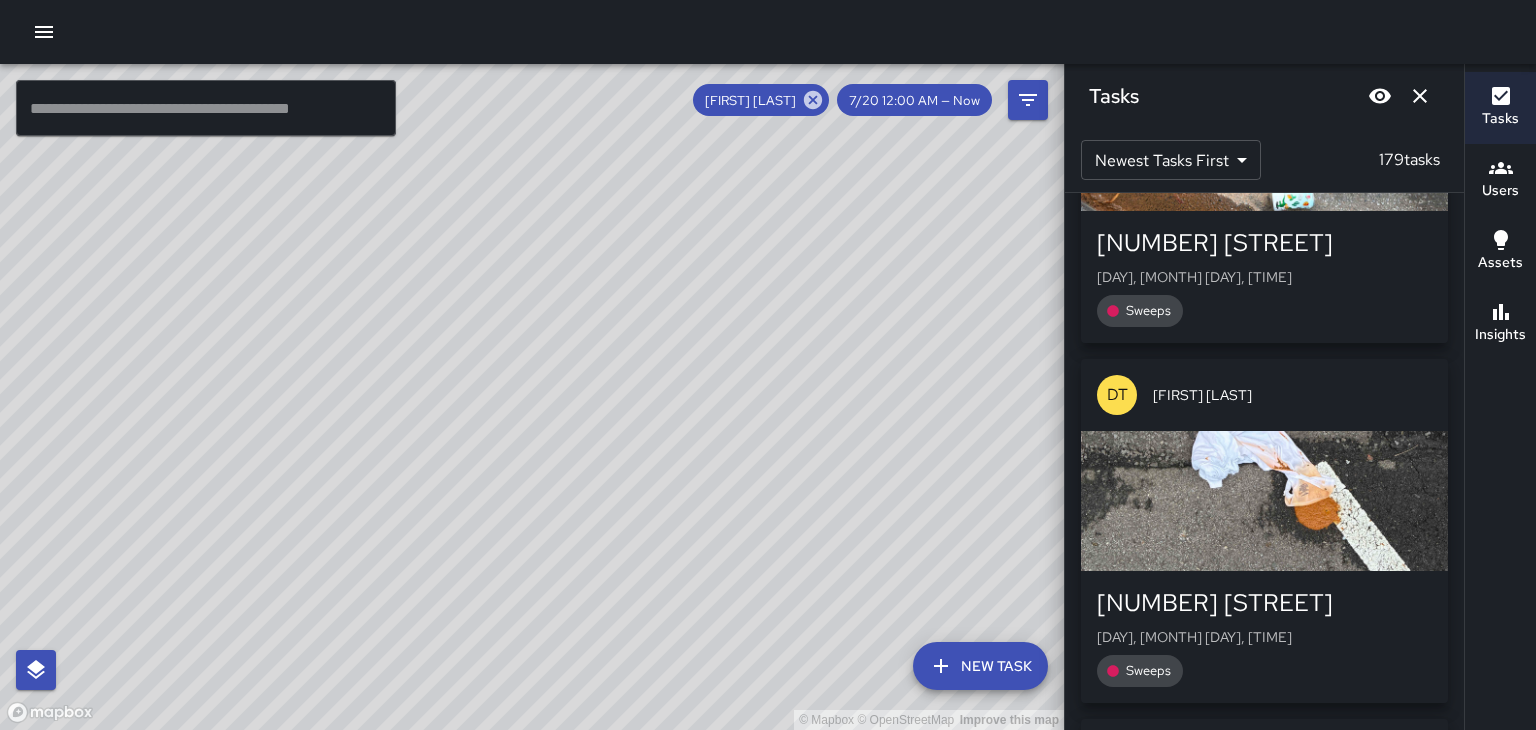 click at bounding box center (1264, 501) 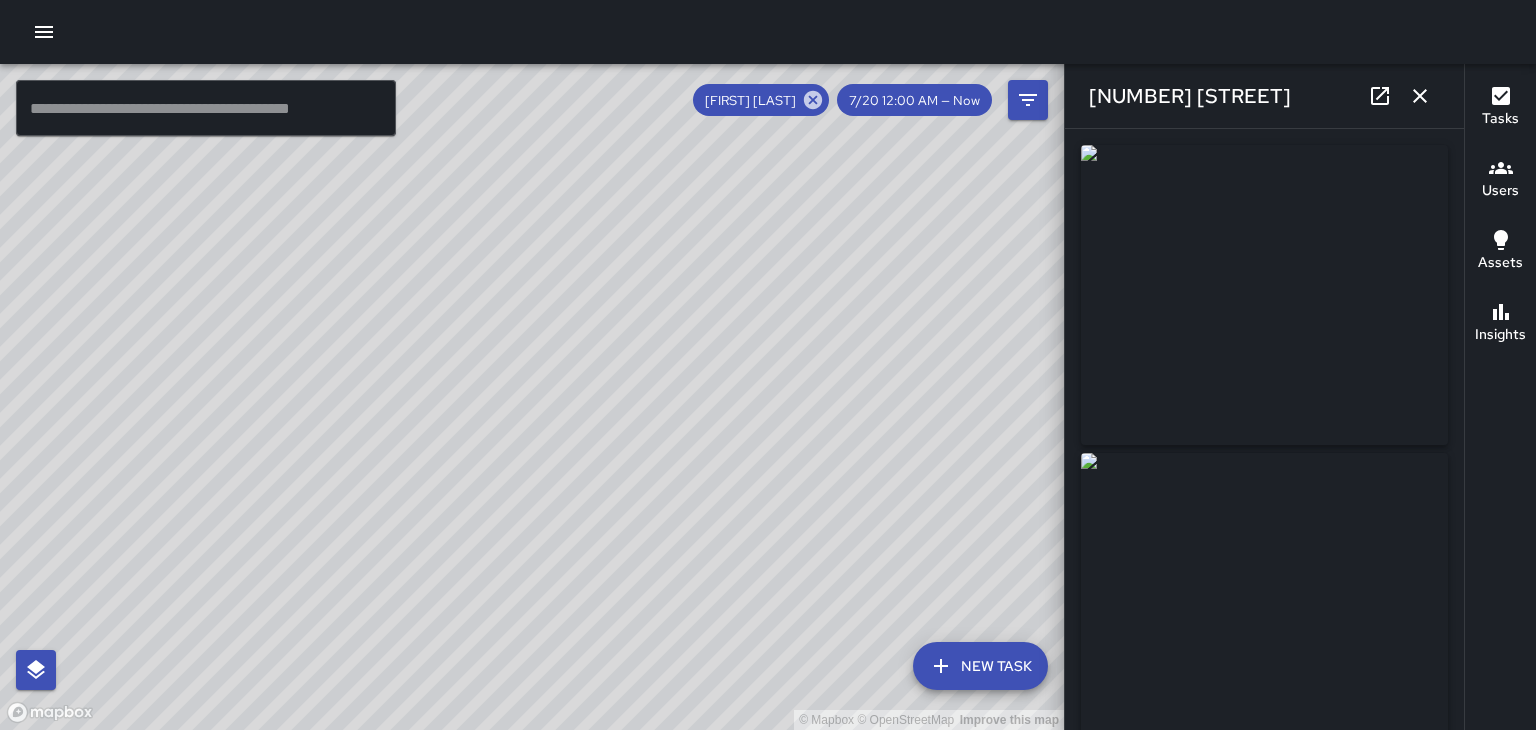 type on "**********" 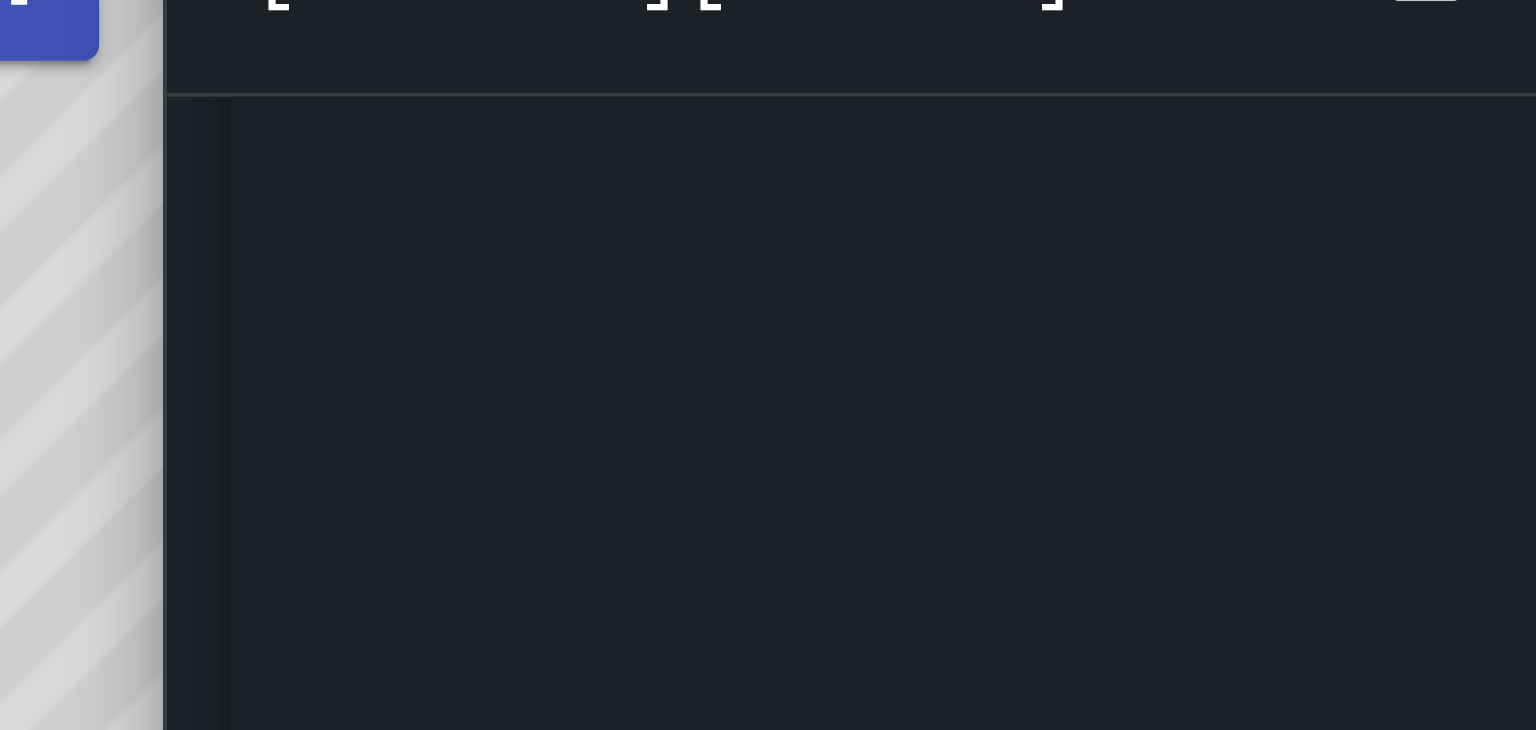 scroll, scrollTop: 98, scrollLeft: 0, axis: vertical 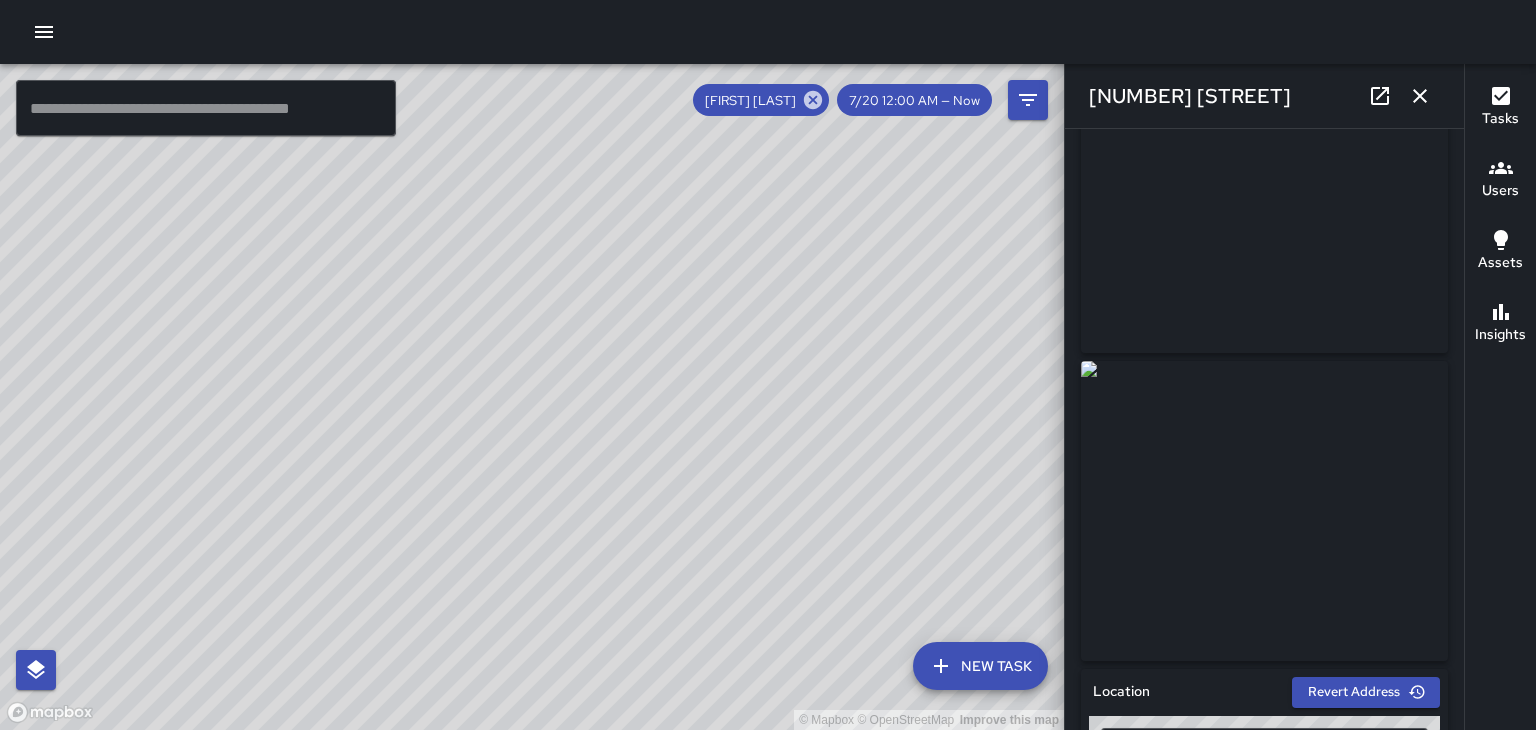 click at bounding box center (1420, 96) 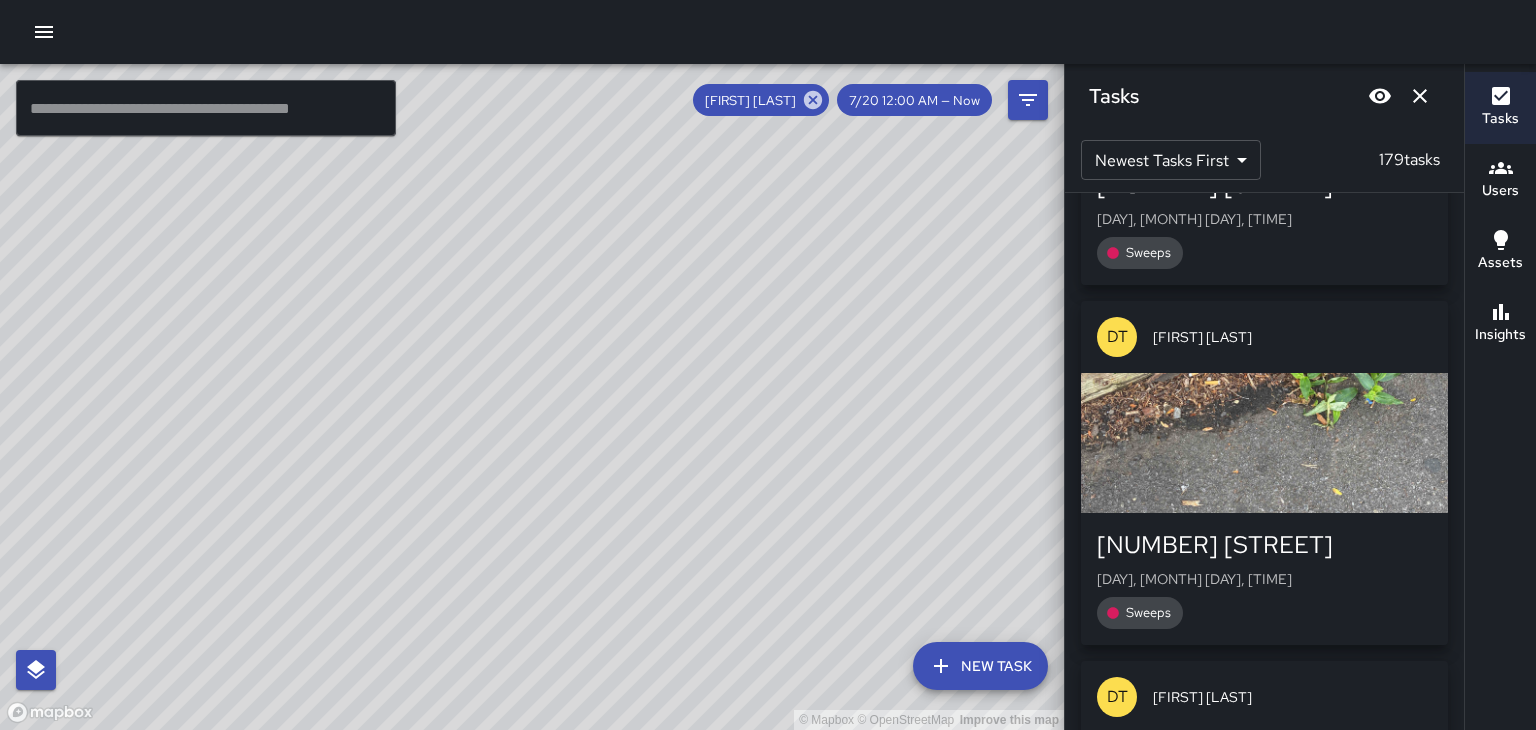 scroll, scrollTop: 21261, scrollLeft: 0, axis: vertical 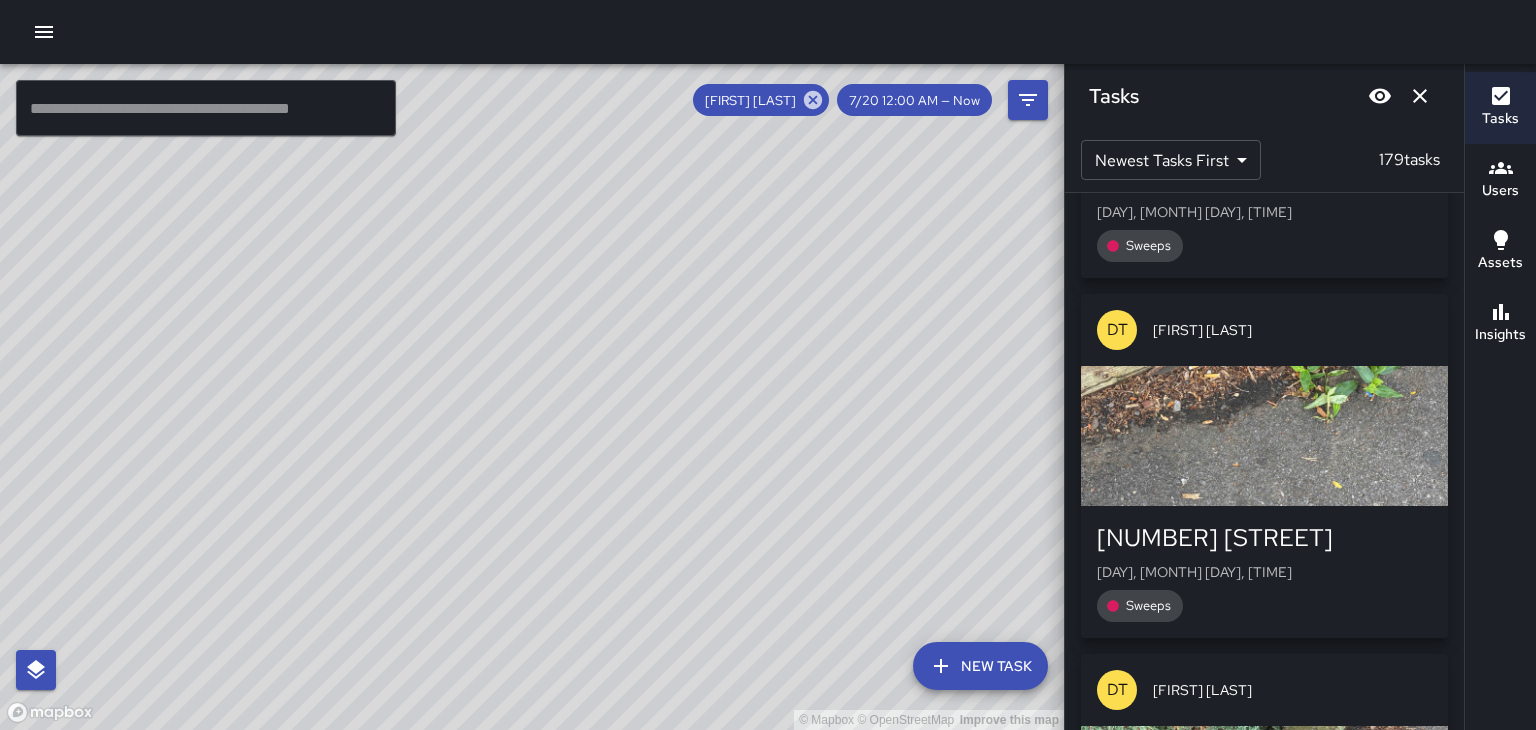 click at bounding box center (1264, 436) 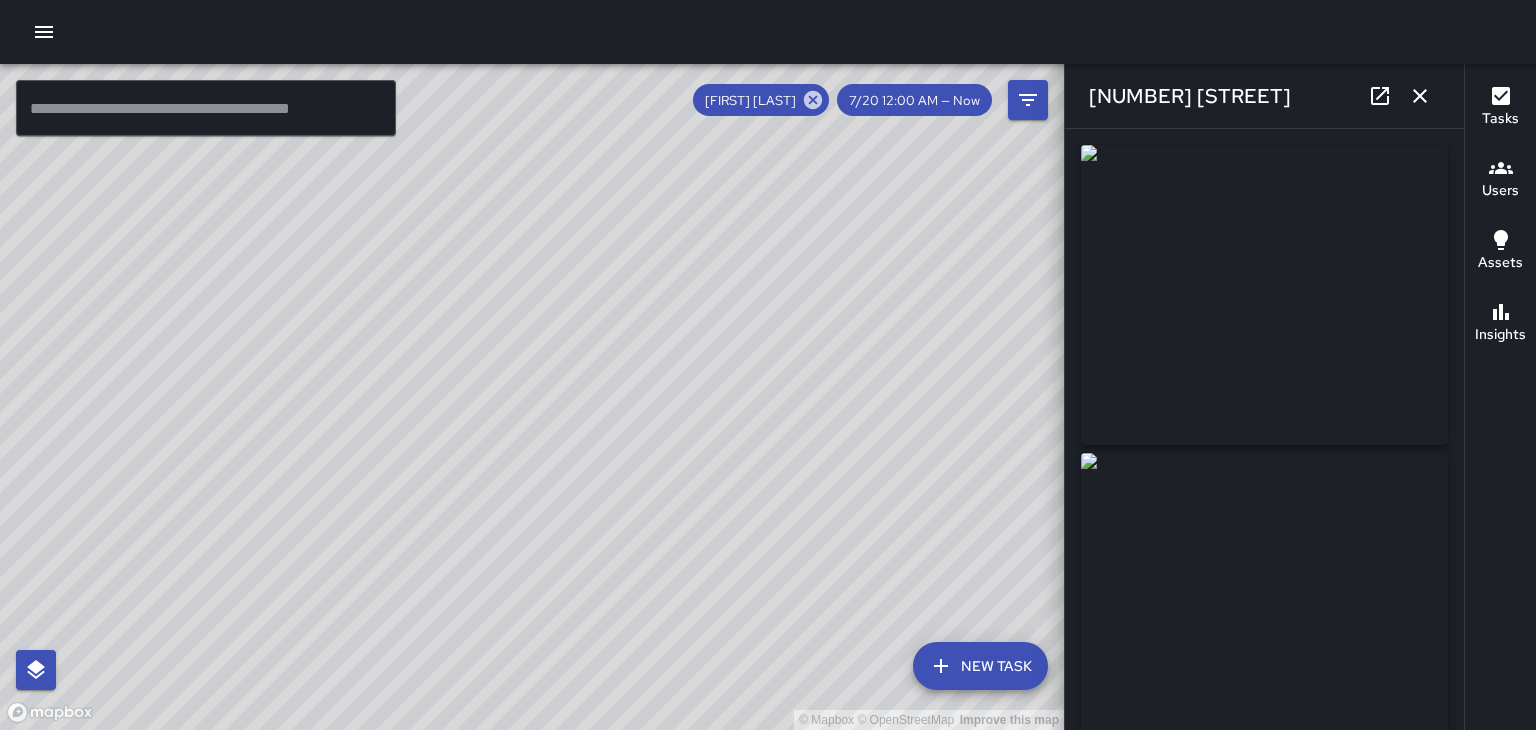 type on "**********" 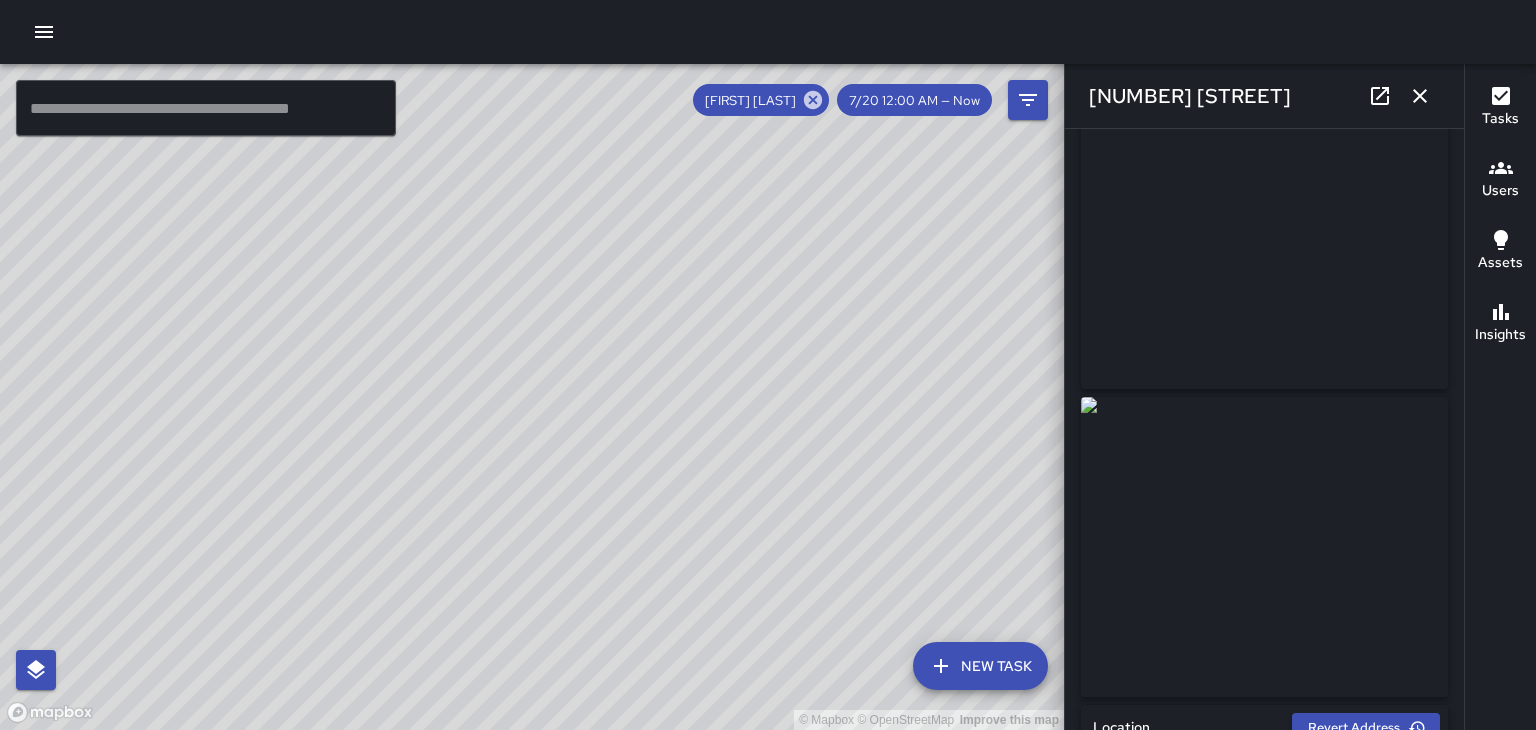 scroll, scrollTop: 0, scrollLeft: 0, axis: both 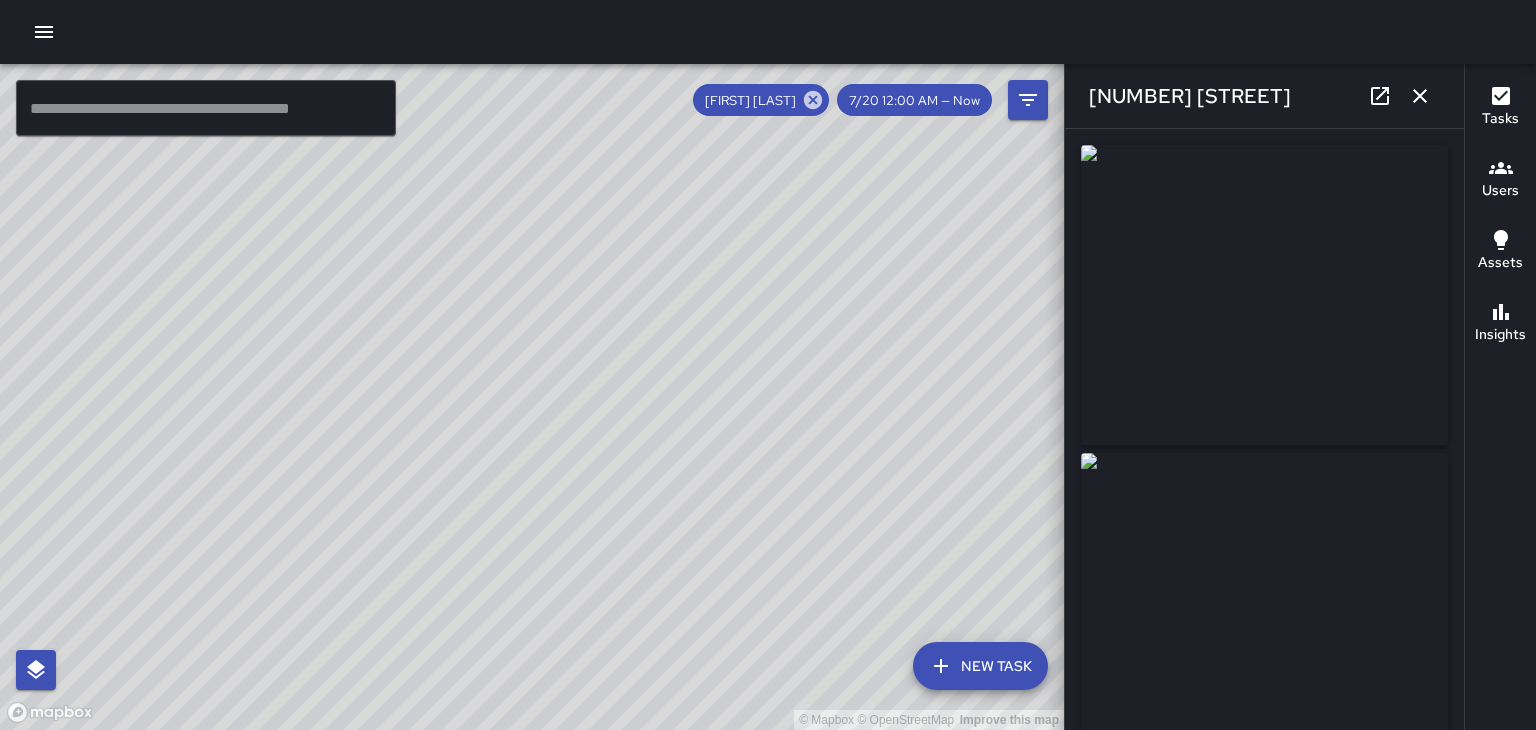 click at bounding box center (1380, 96) 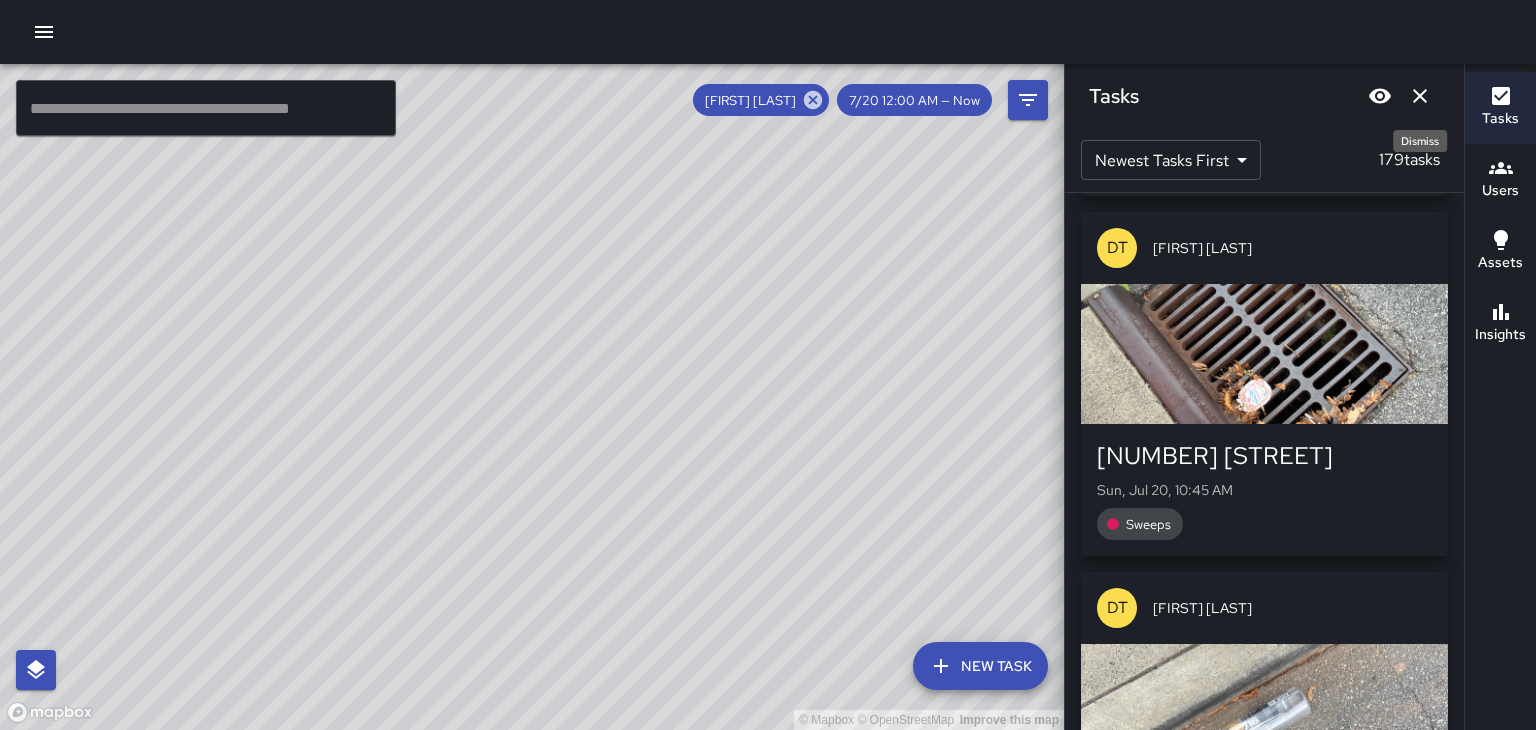 scroll, scrollTop: 17739, scrollLeft: 0, axis: vertical 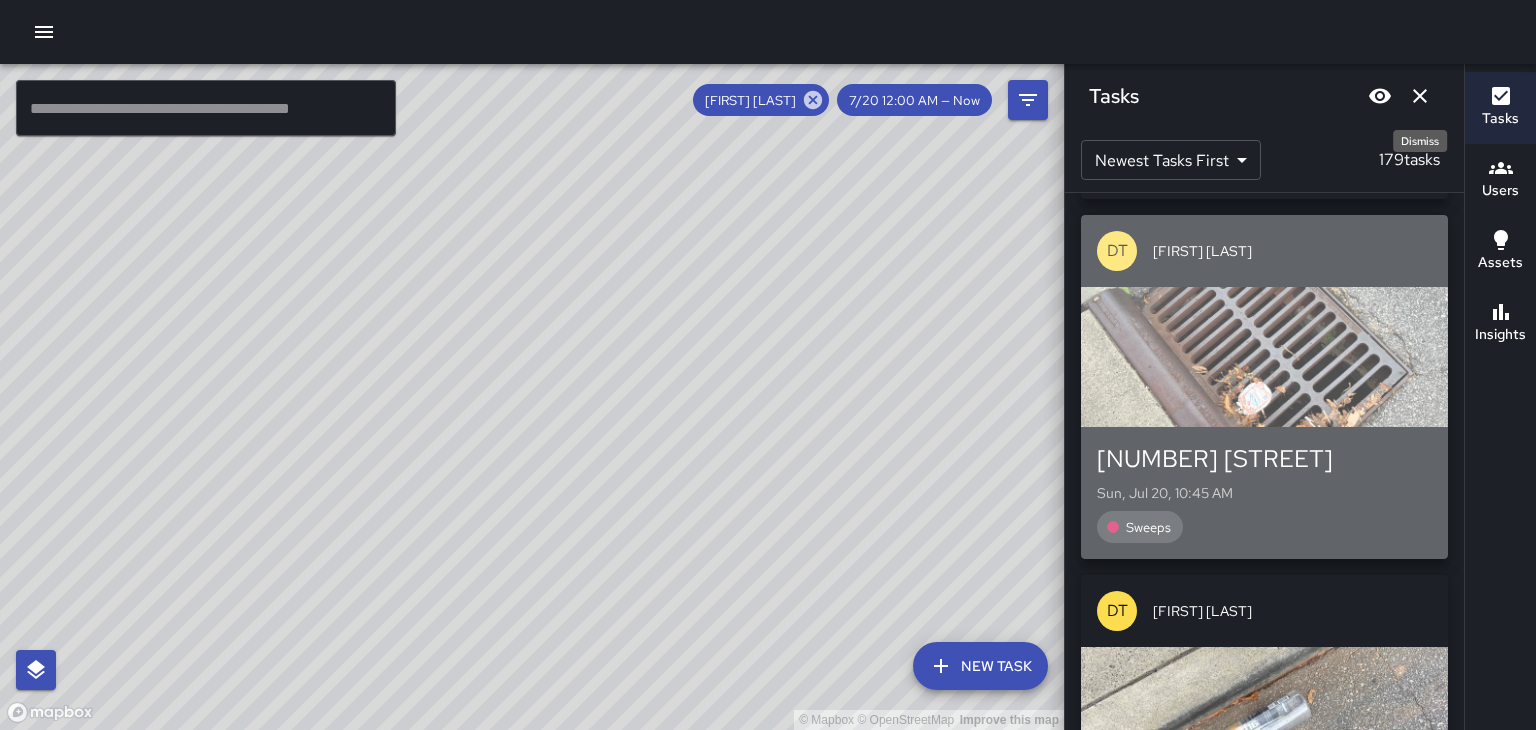 click at bounding box center [1264, 357] 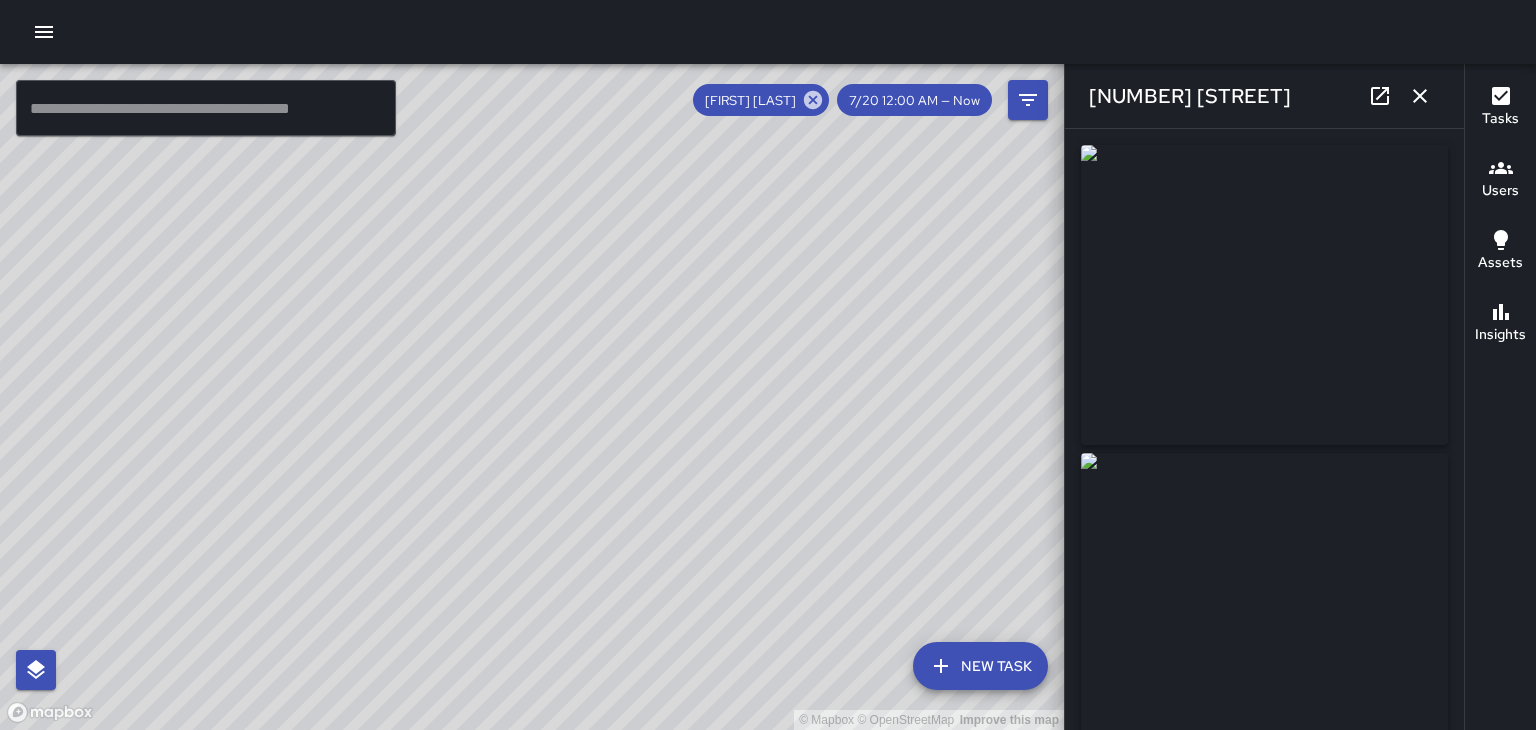 type on "**********" 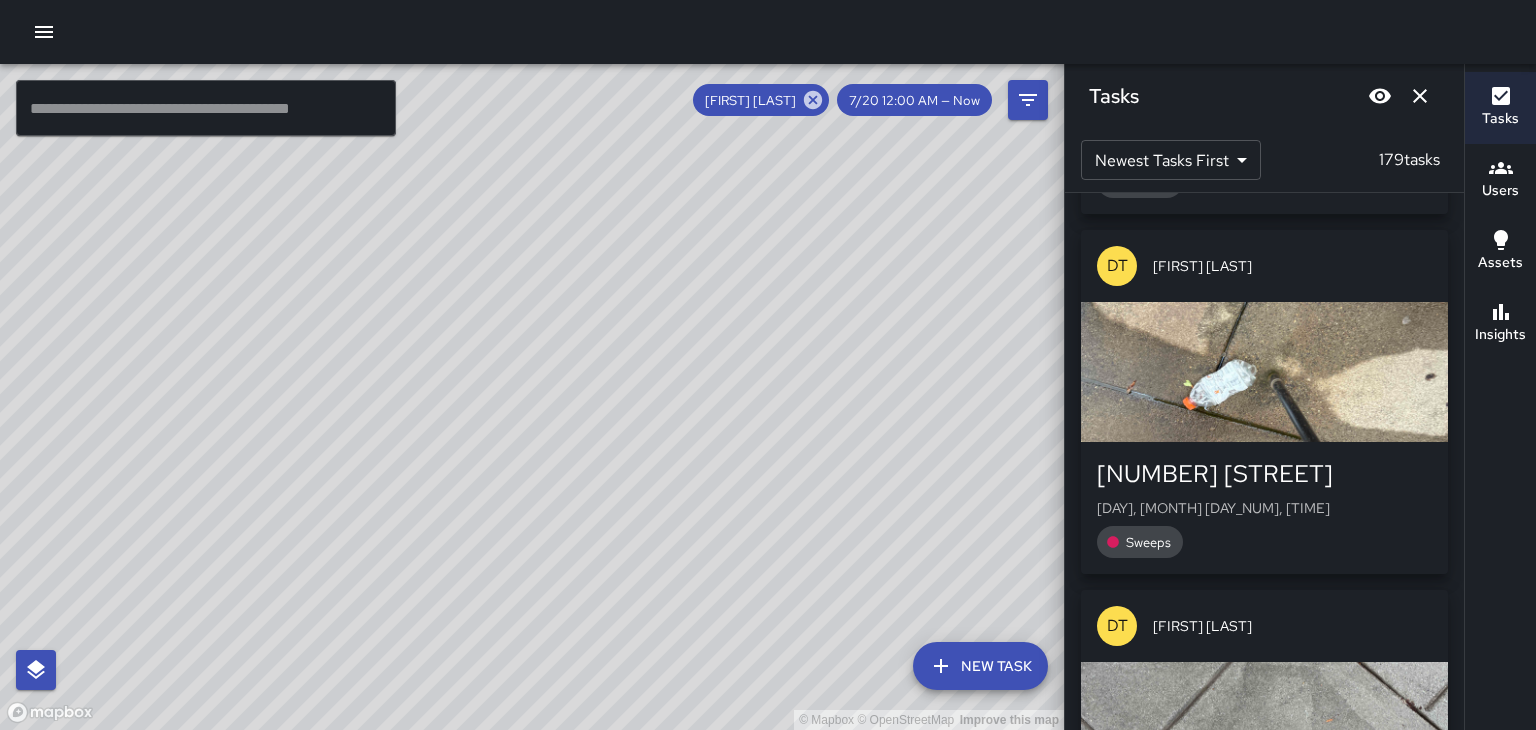 scroll, scrollTop: 16996, scrollLeft: 0, axis: vertical 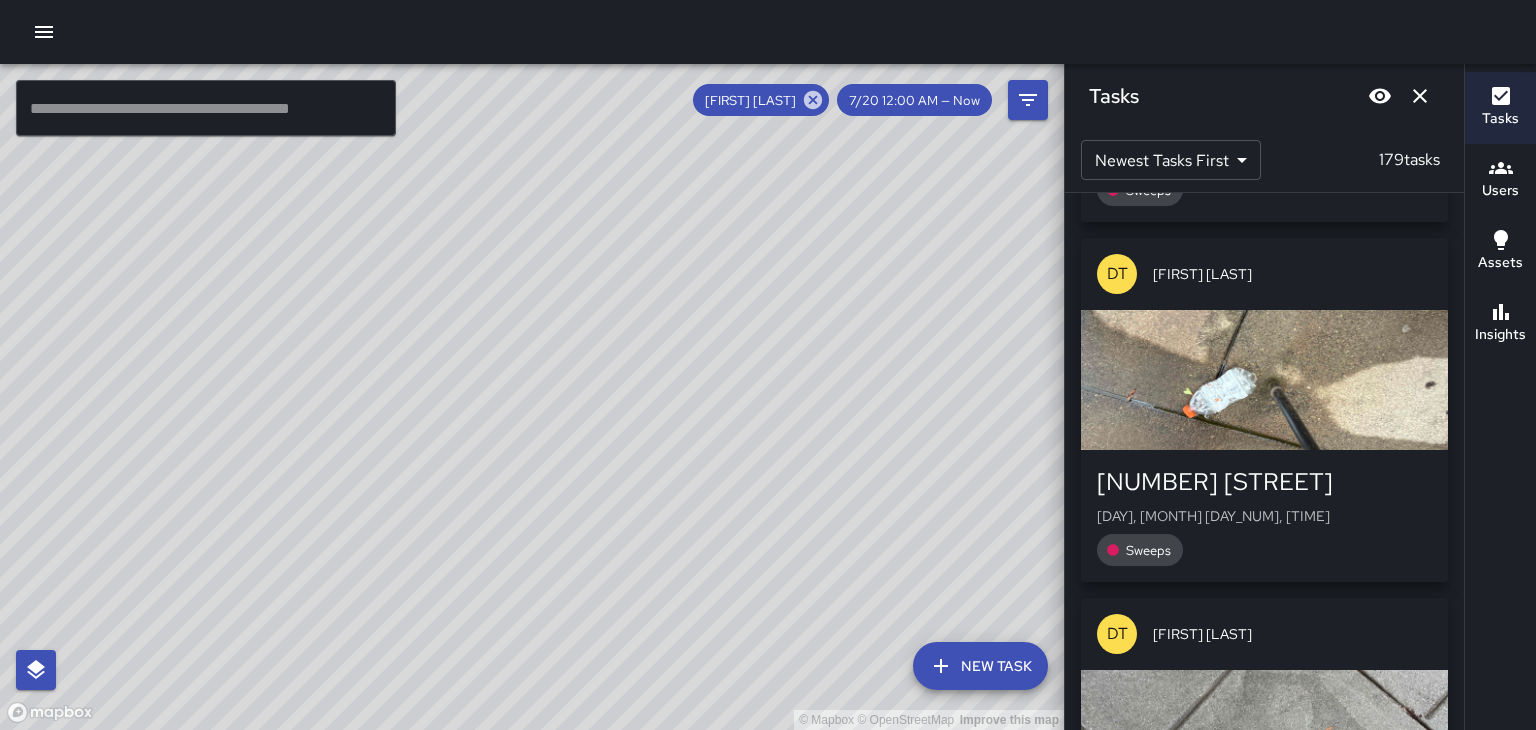 click at bounding box center (1264, 380) 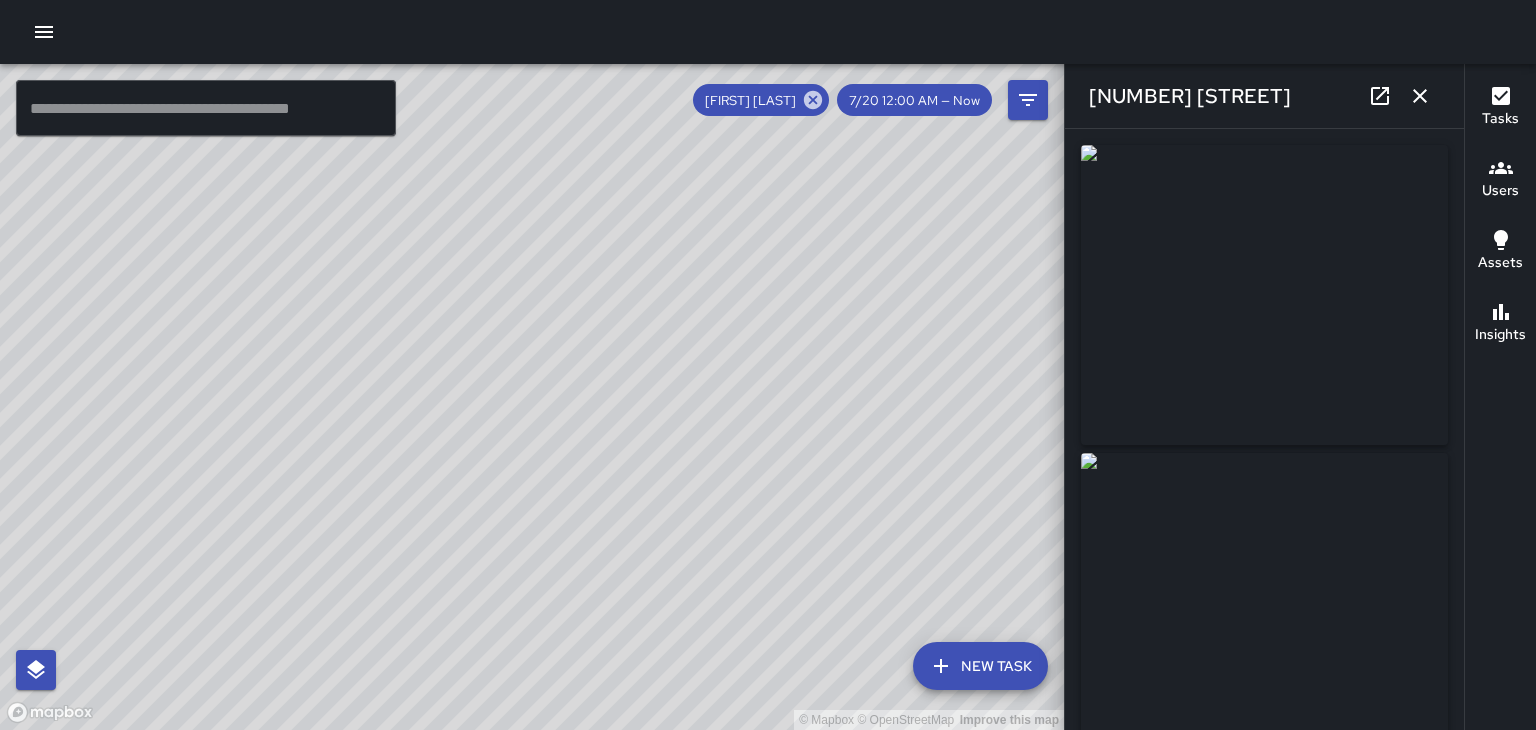 type on "**********" 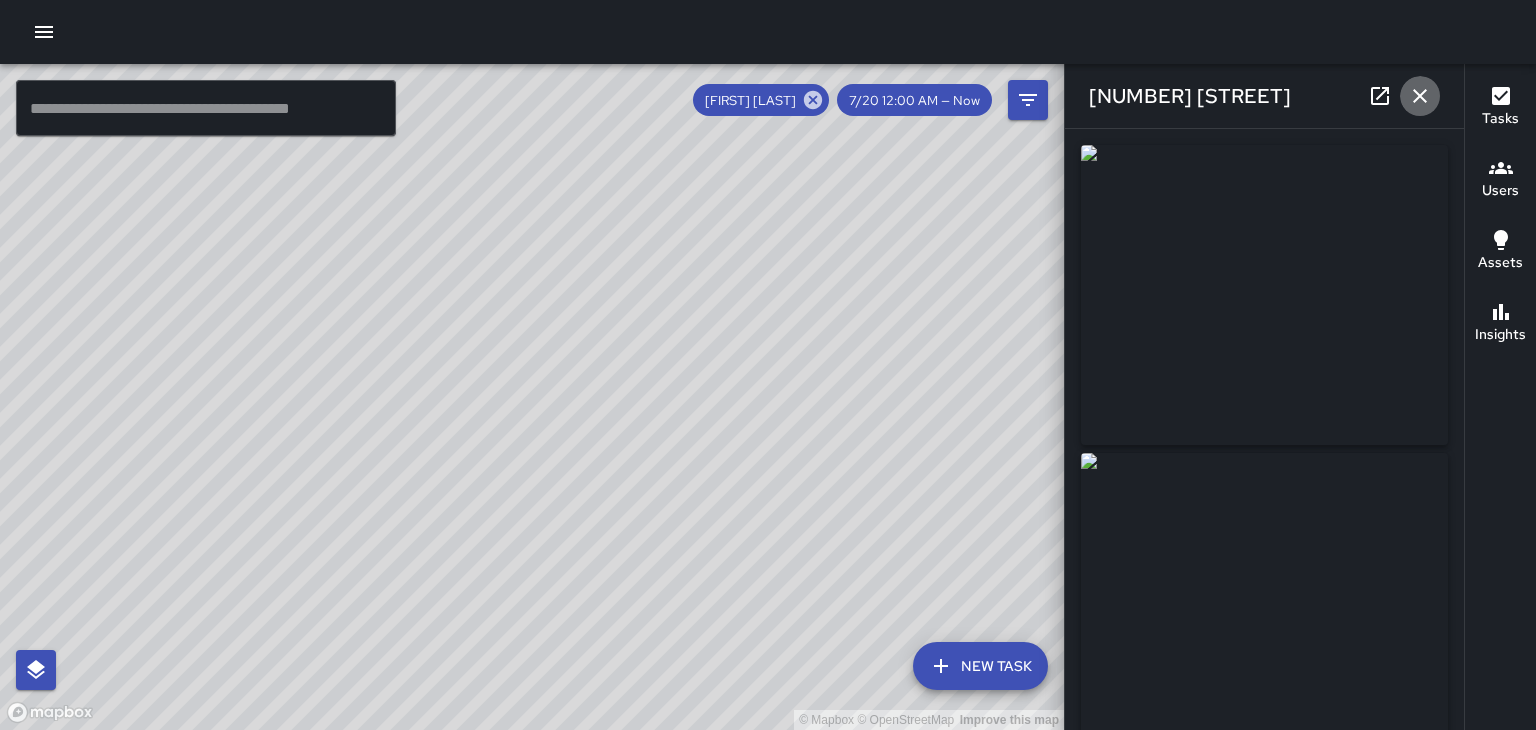 click at bounding box center (1420, 96) 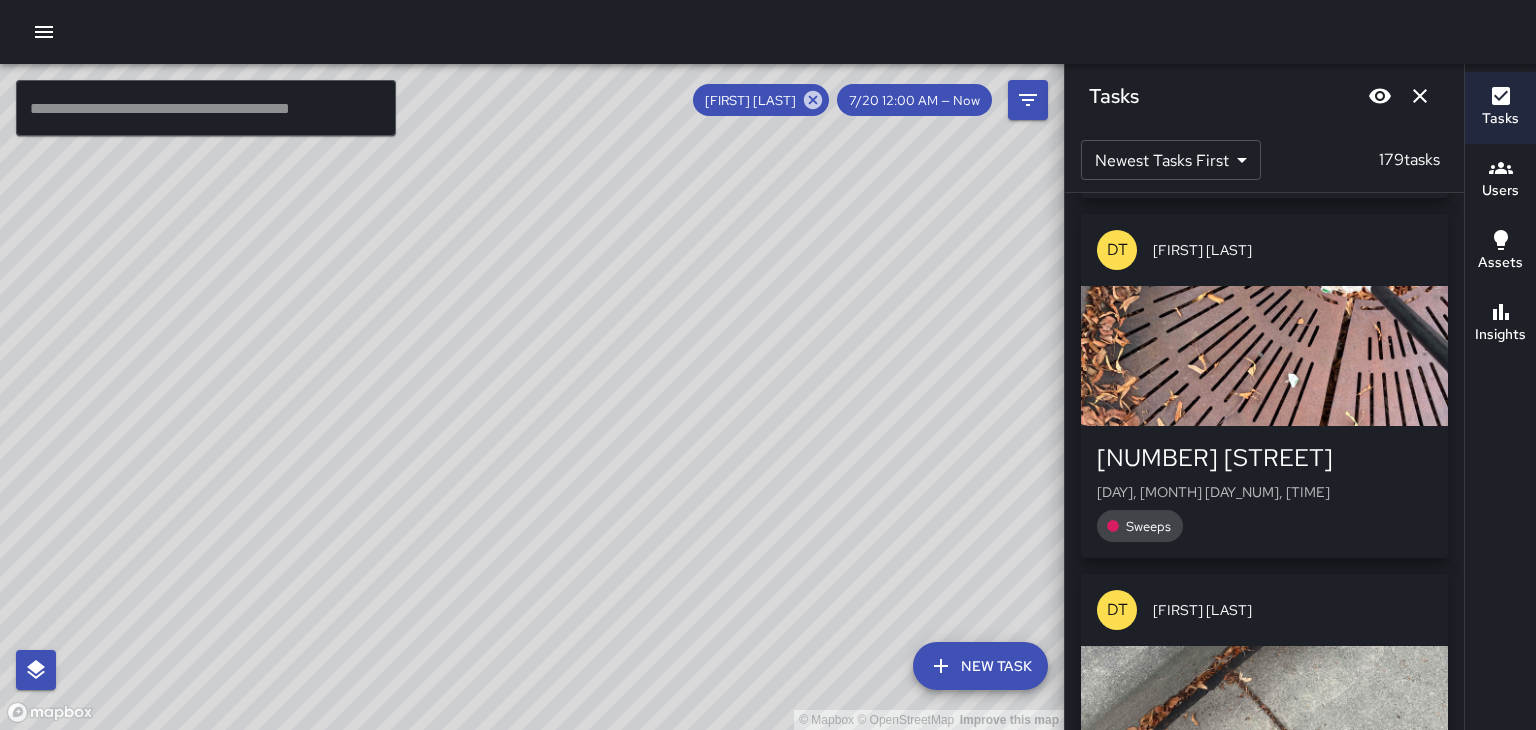 scroll, scrollTop: 15930, scrollLeft: 0, axis: vertical 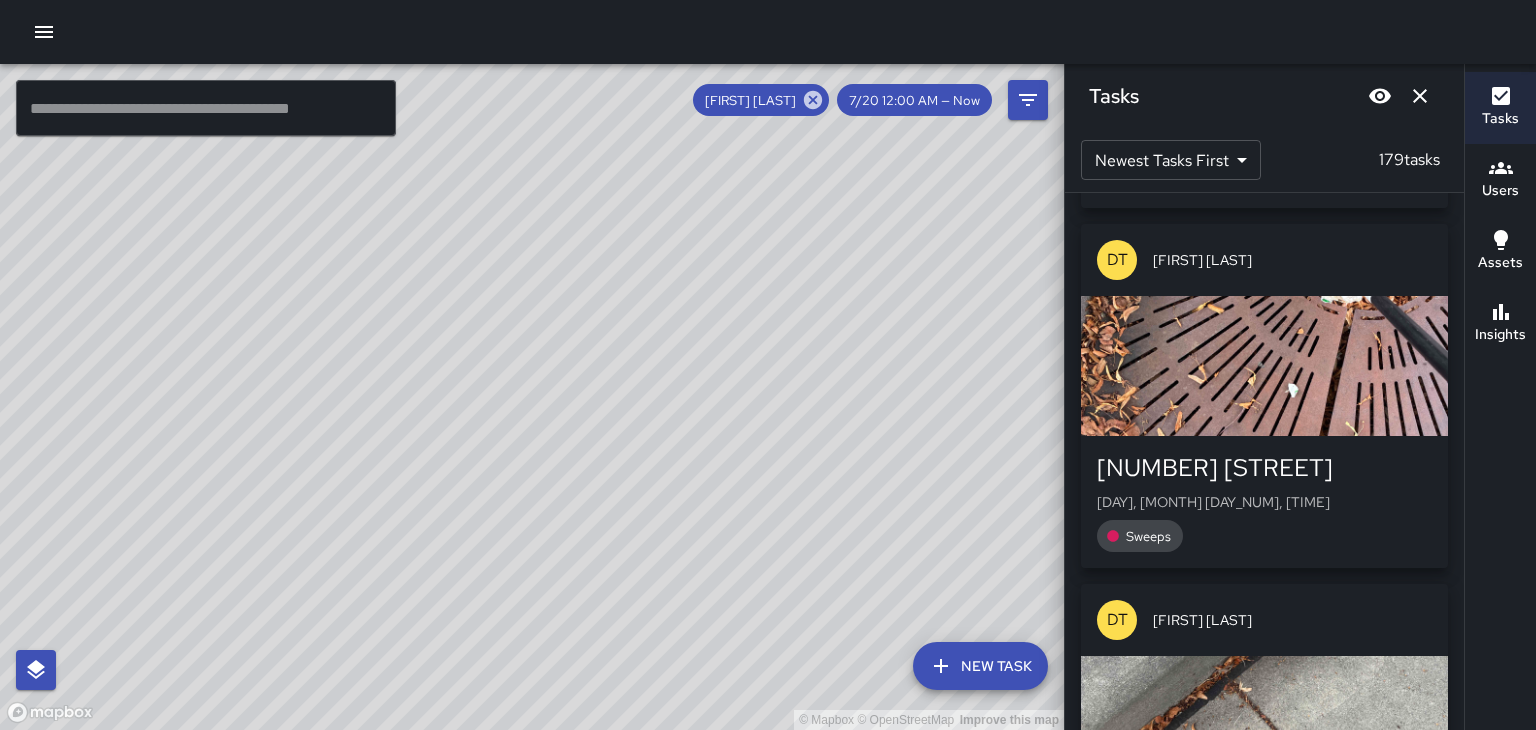 click at bounding box center [1264, 366] 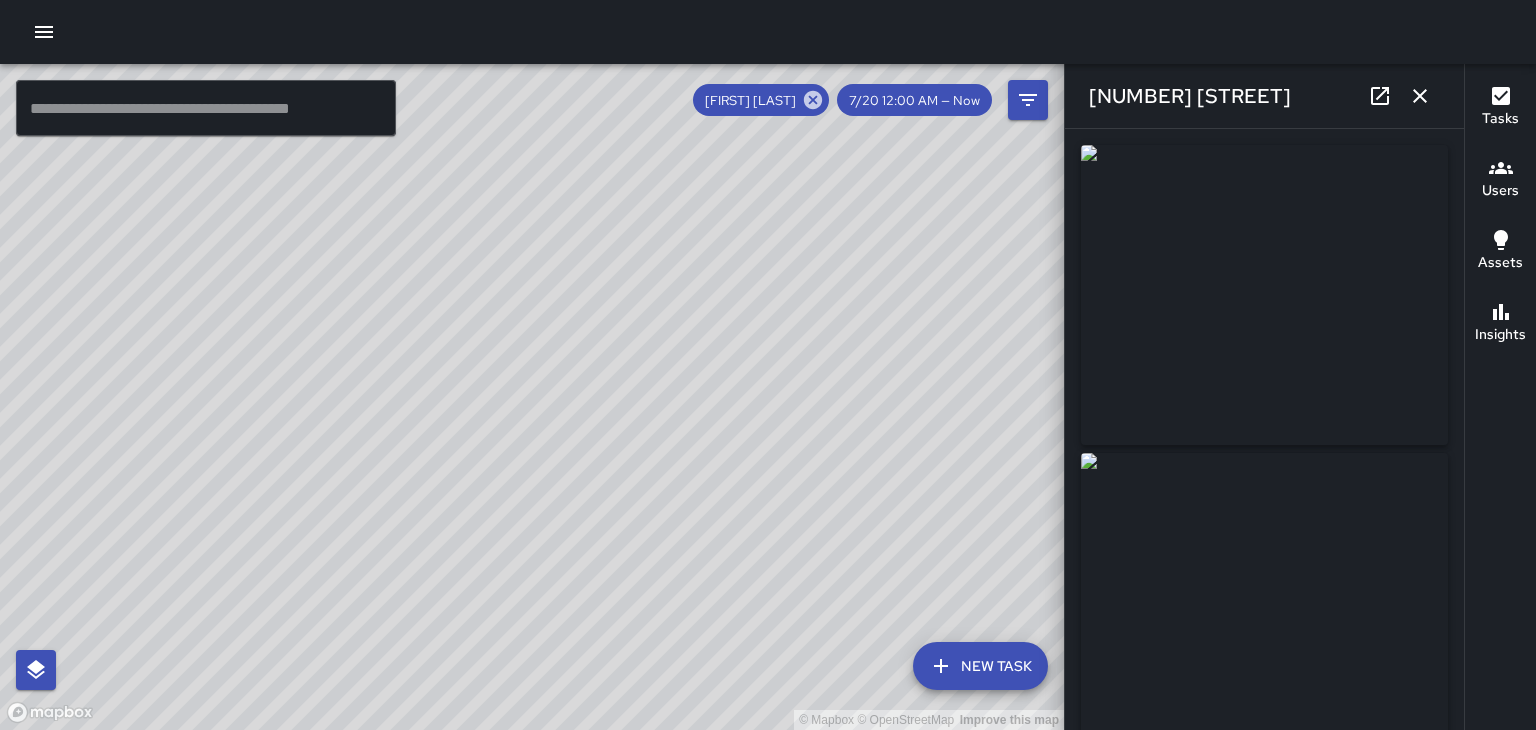 type on "**********" 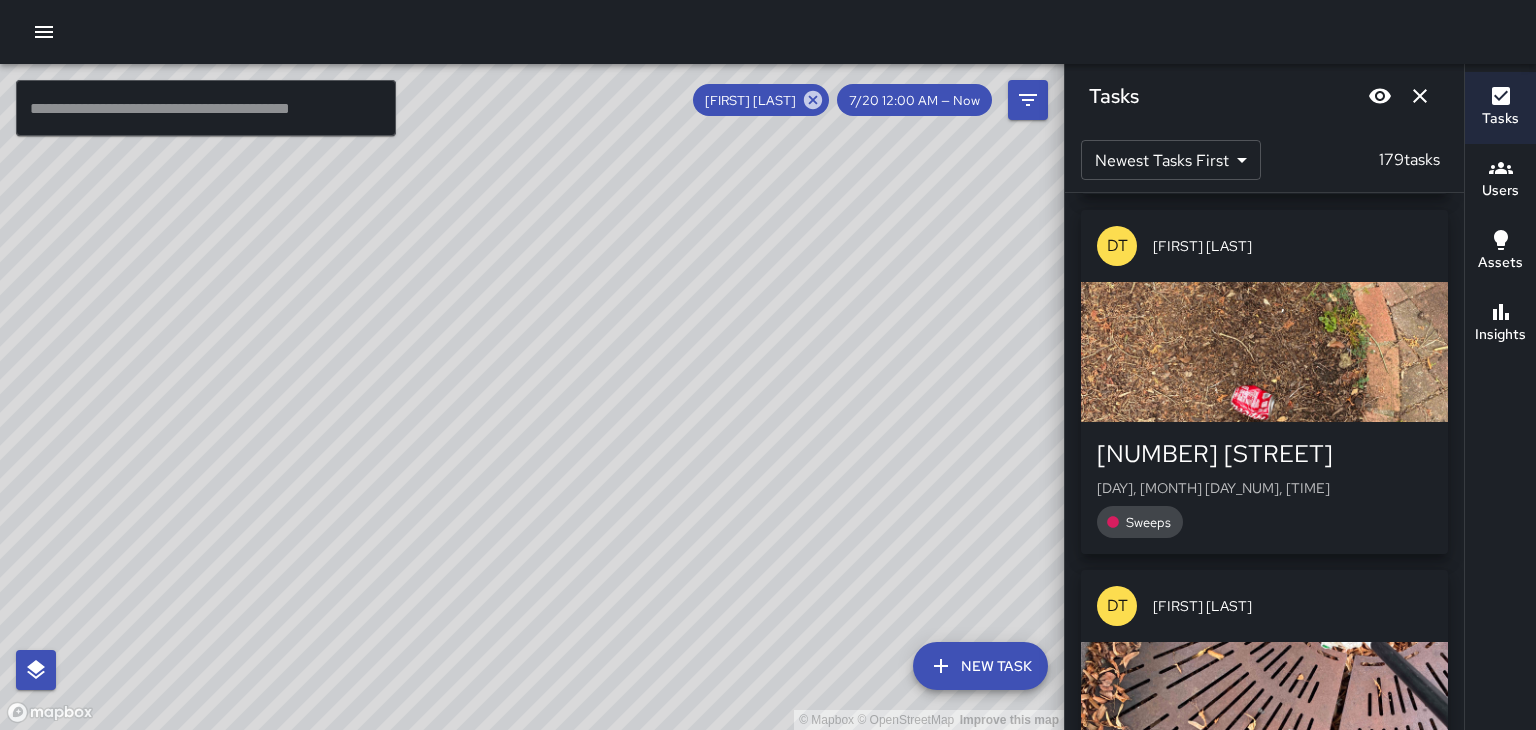 scroll, scrollTop: 15580, scrollLeft: 0, axis: vertical 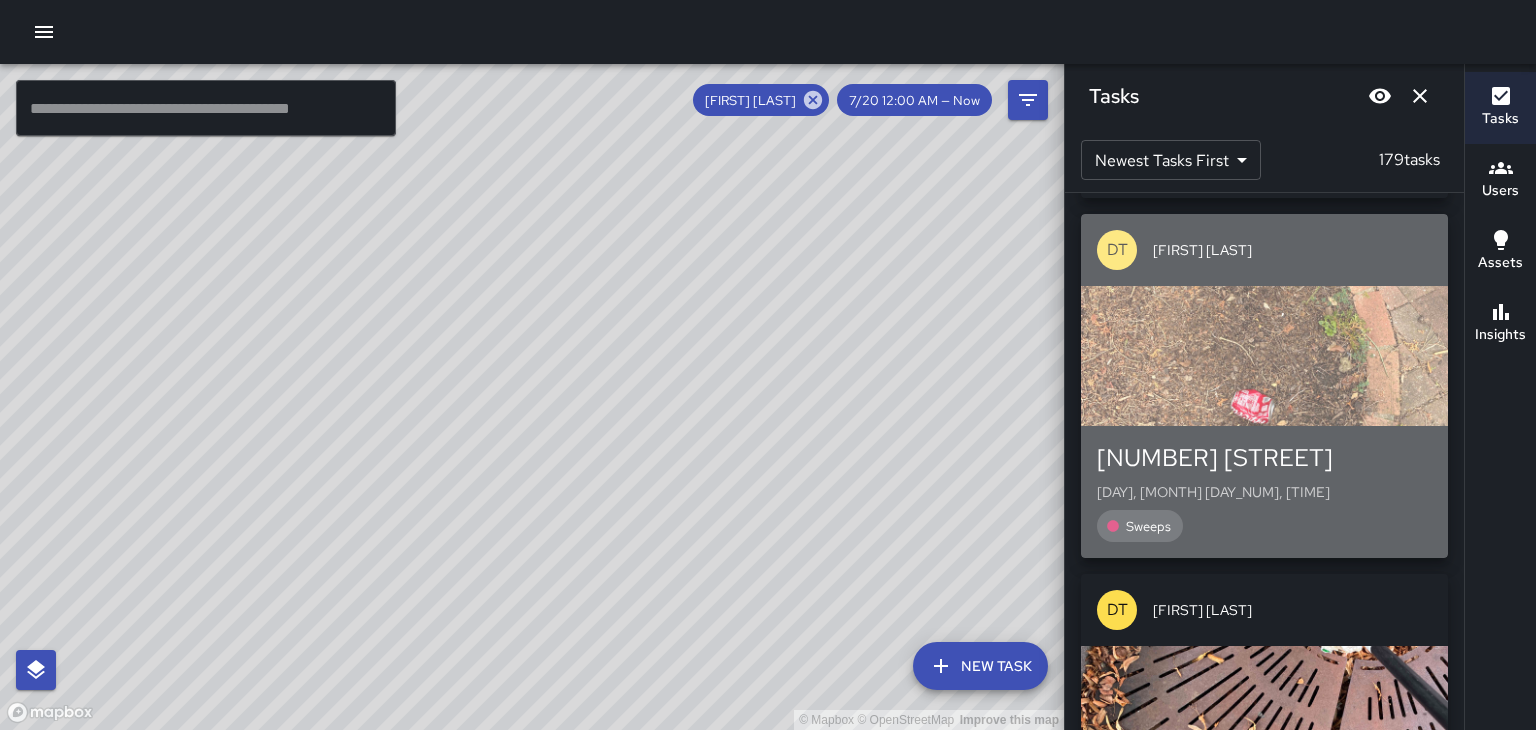 click at bounding box center [1264, 356] 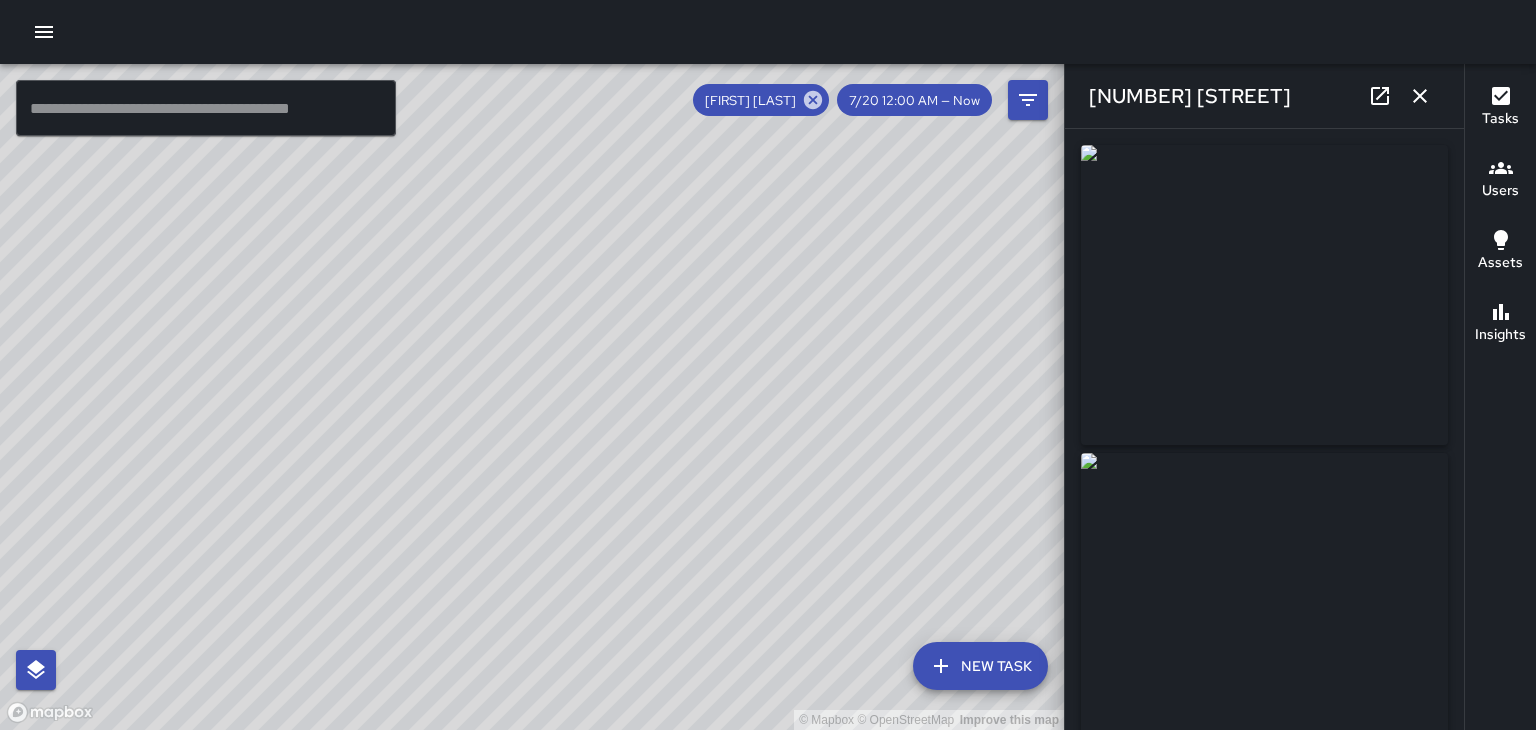 type on "**********" 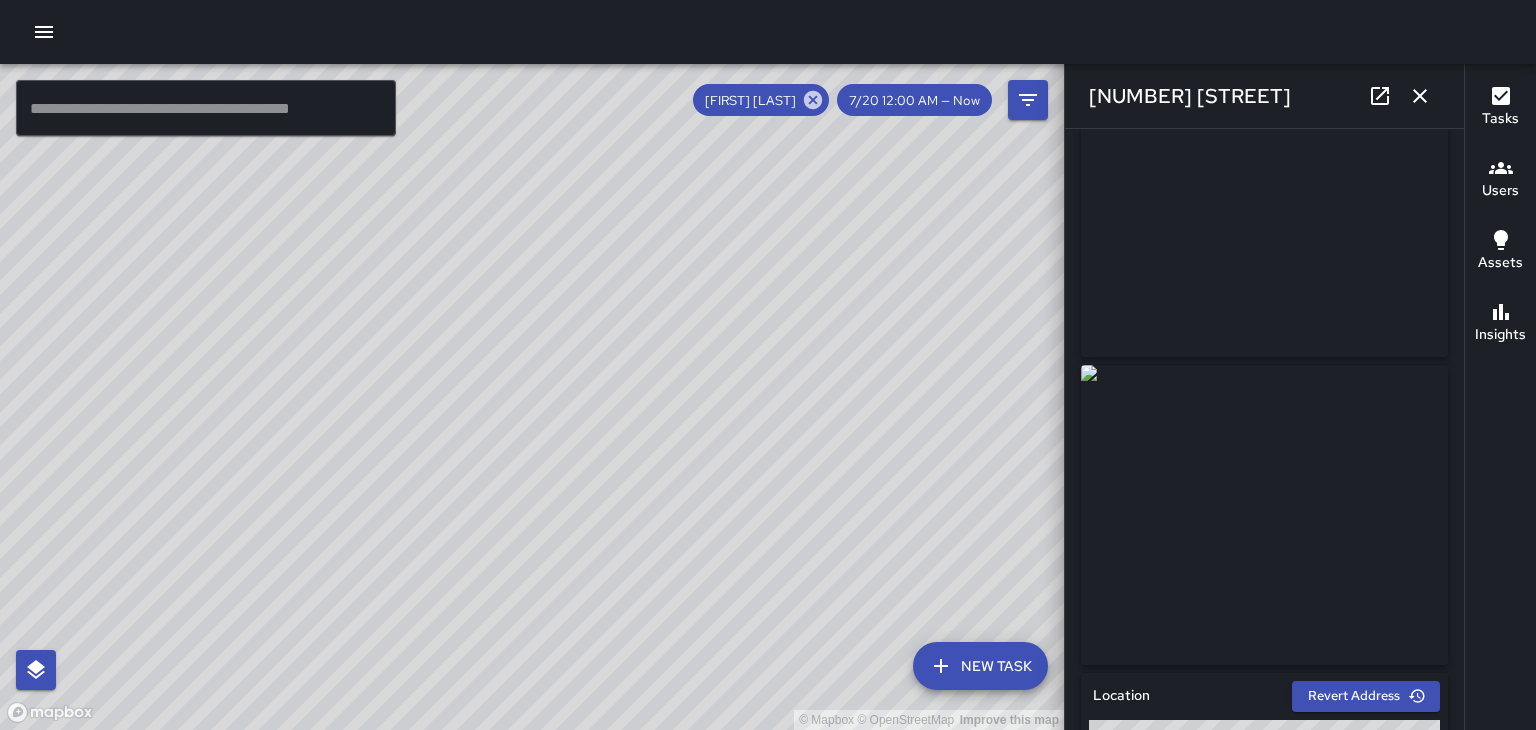 scroll, scrollTop: 91, scrollLeft: 0, axis: vertical 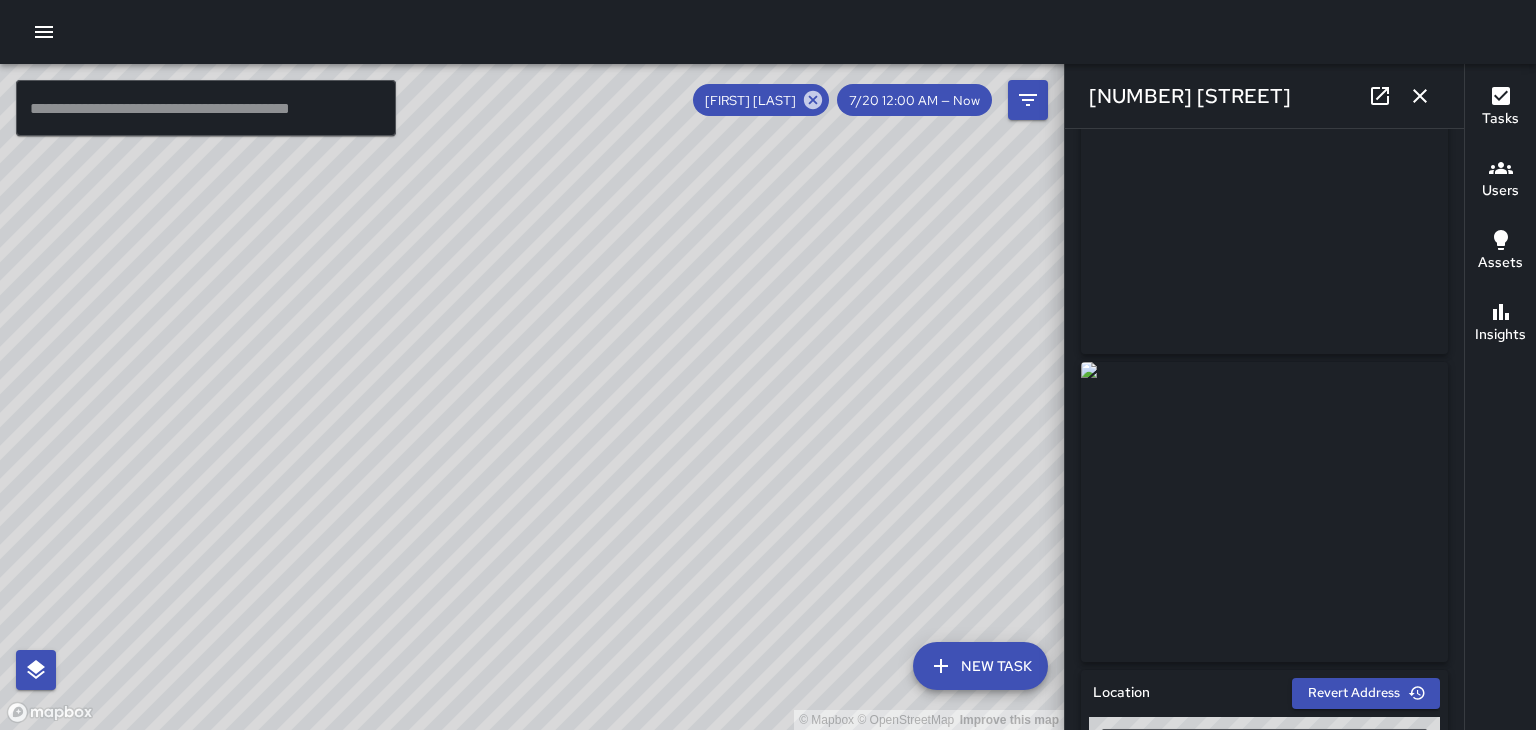 click 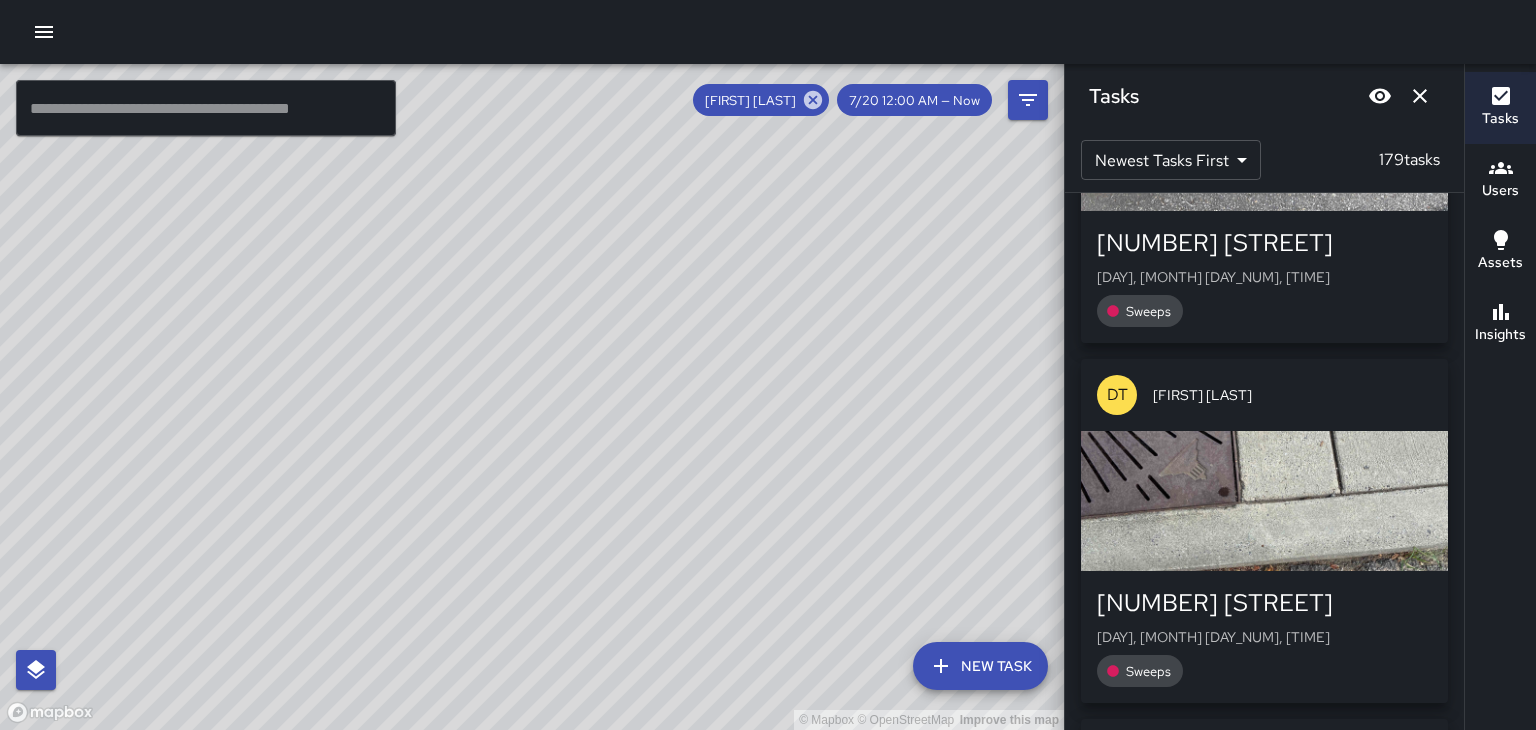 scroll, scrollTop: 29118, scrollLeft: 0, axis: vertical 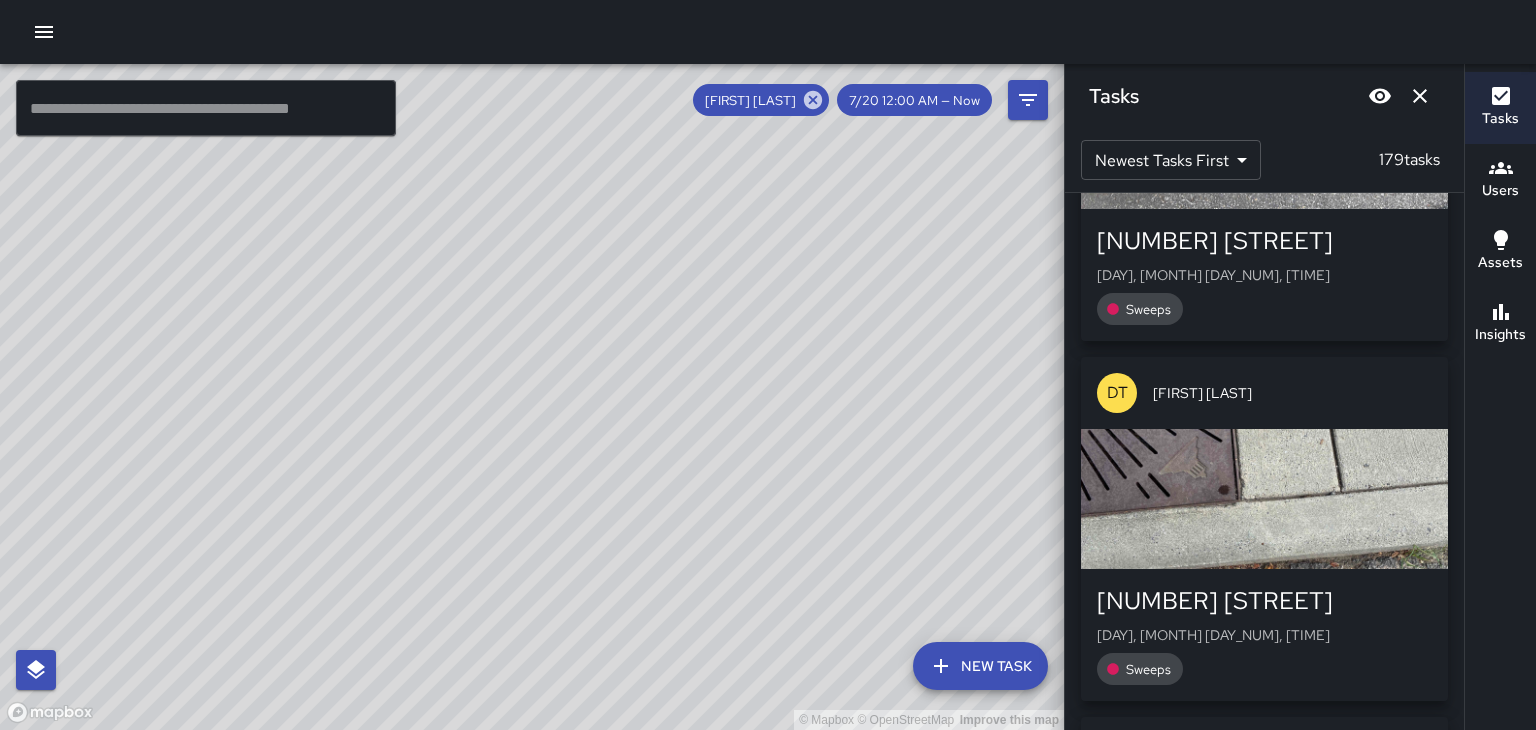 click at bounding box center [1264, 499] 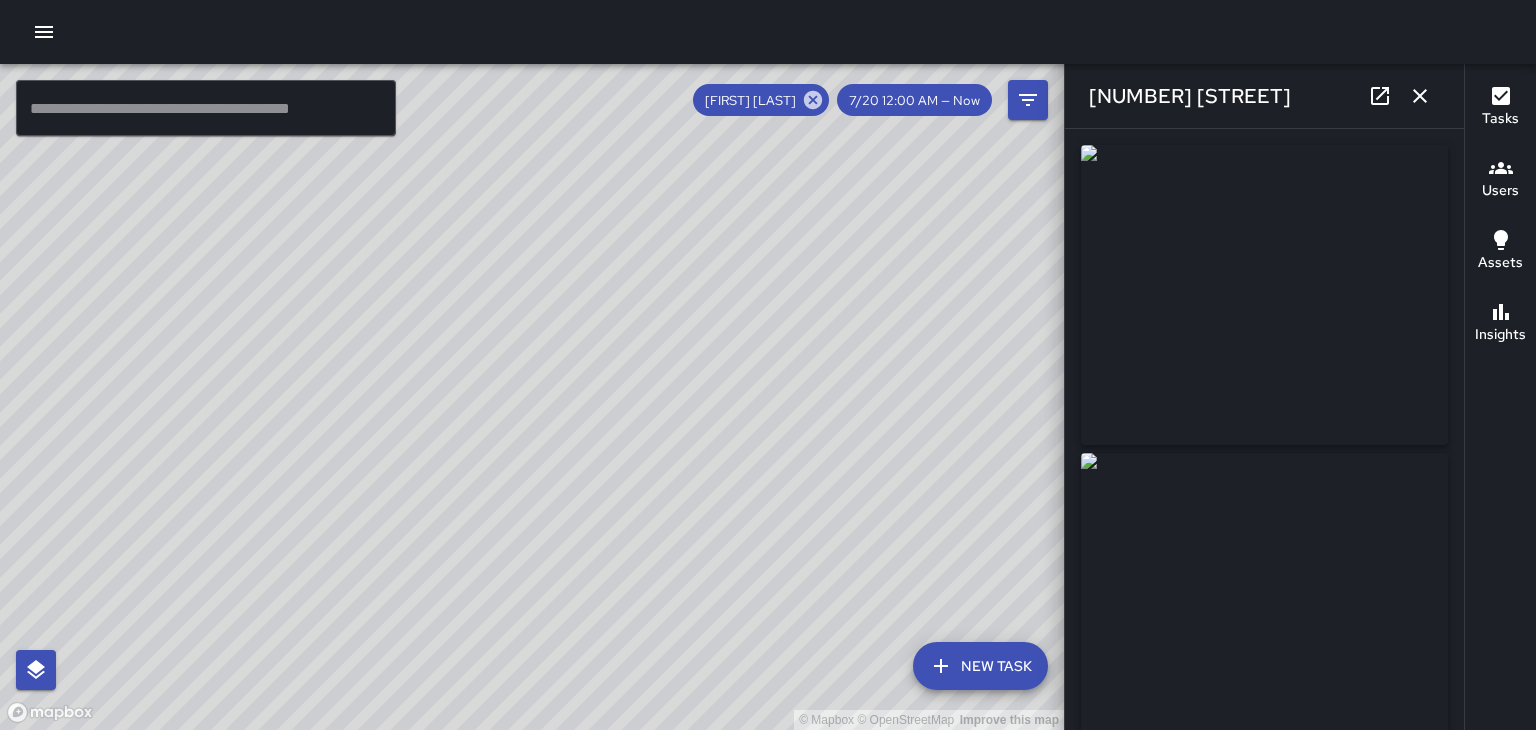 click at bounding box center (1420, 96) 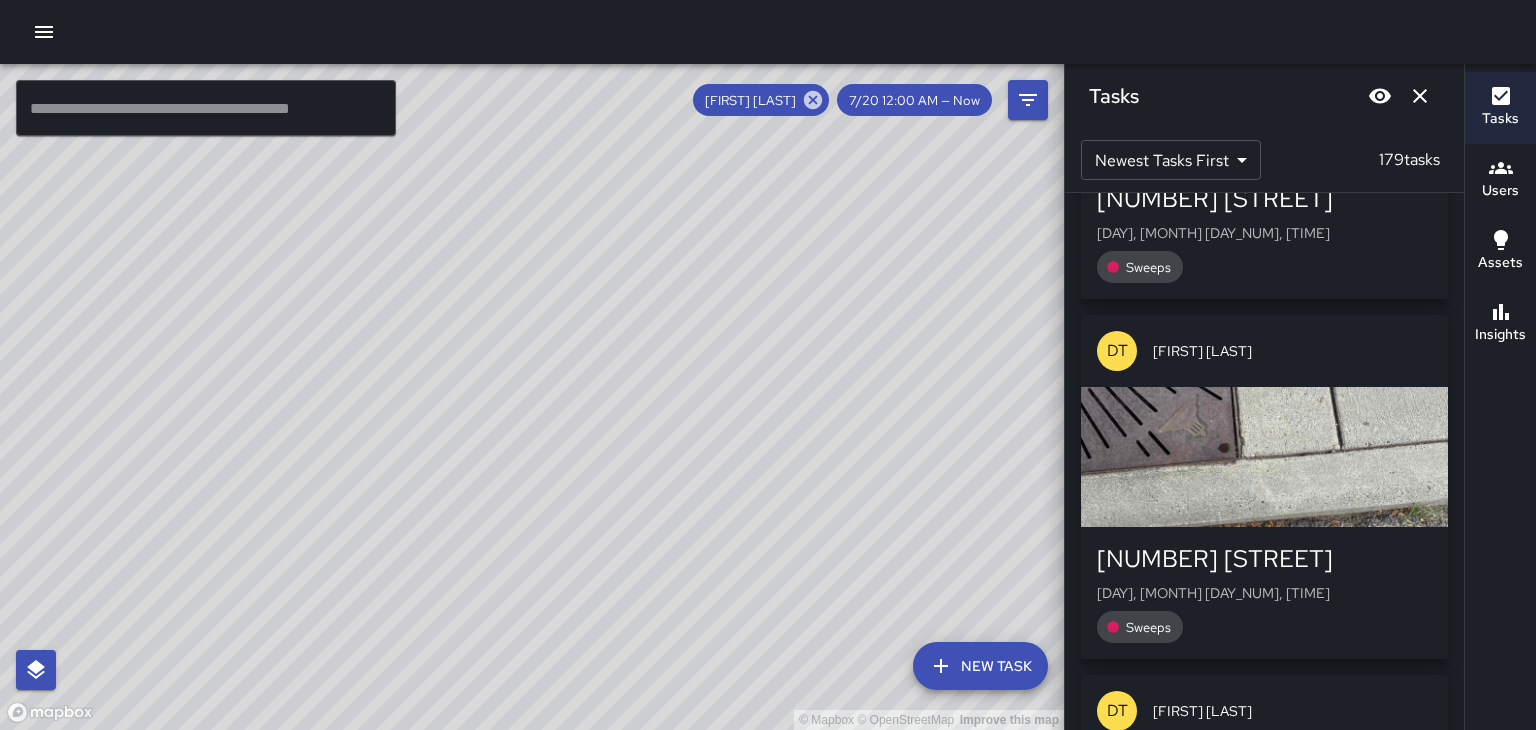 scroll, scrollTop: 29159, scrollLeft: 0, axis: vertical 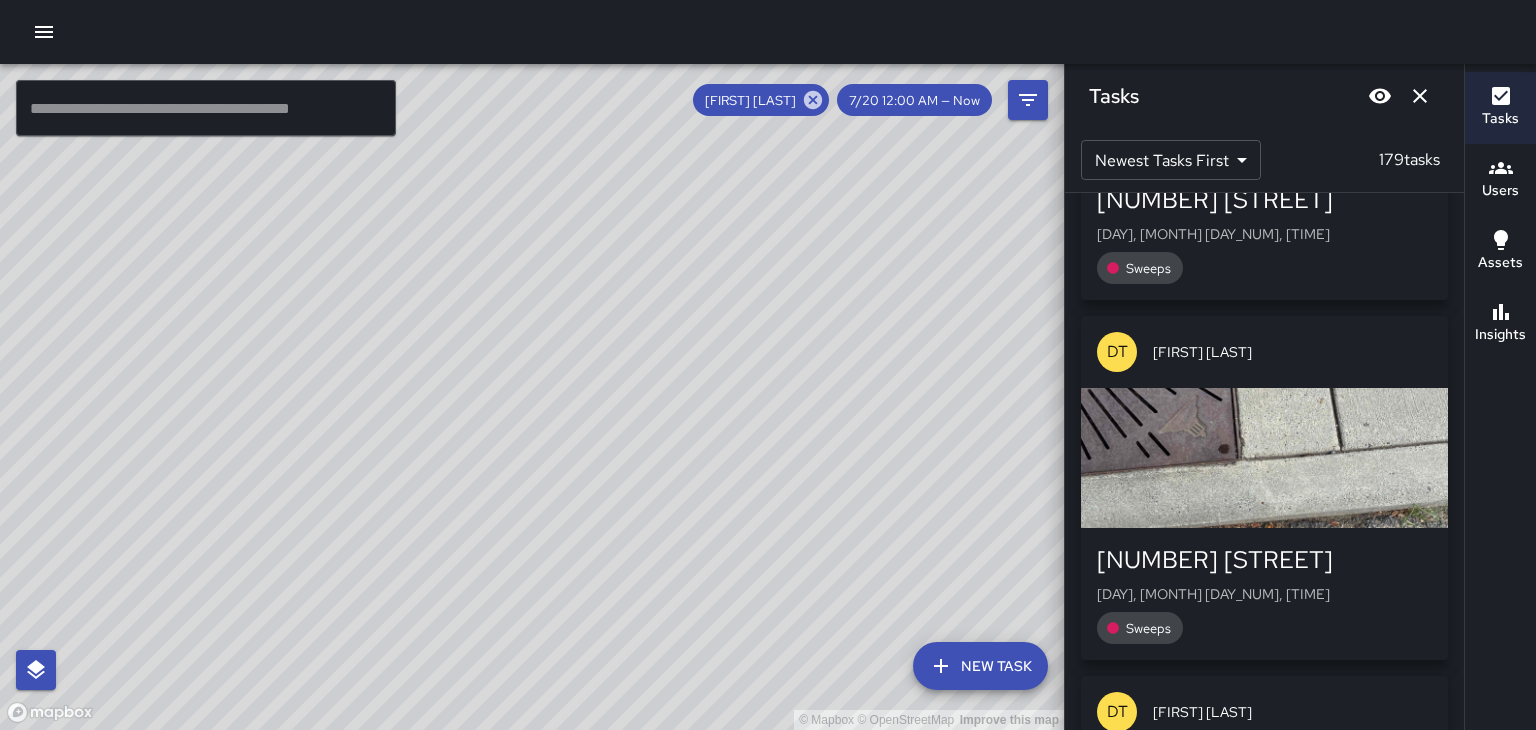 click on "DT DAVID TAYLOR" at bounding box center (1264, 352) 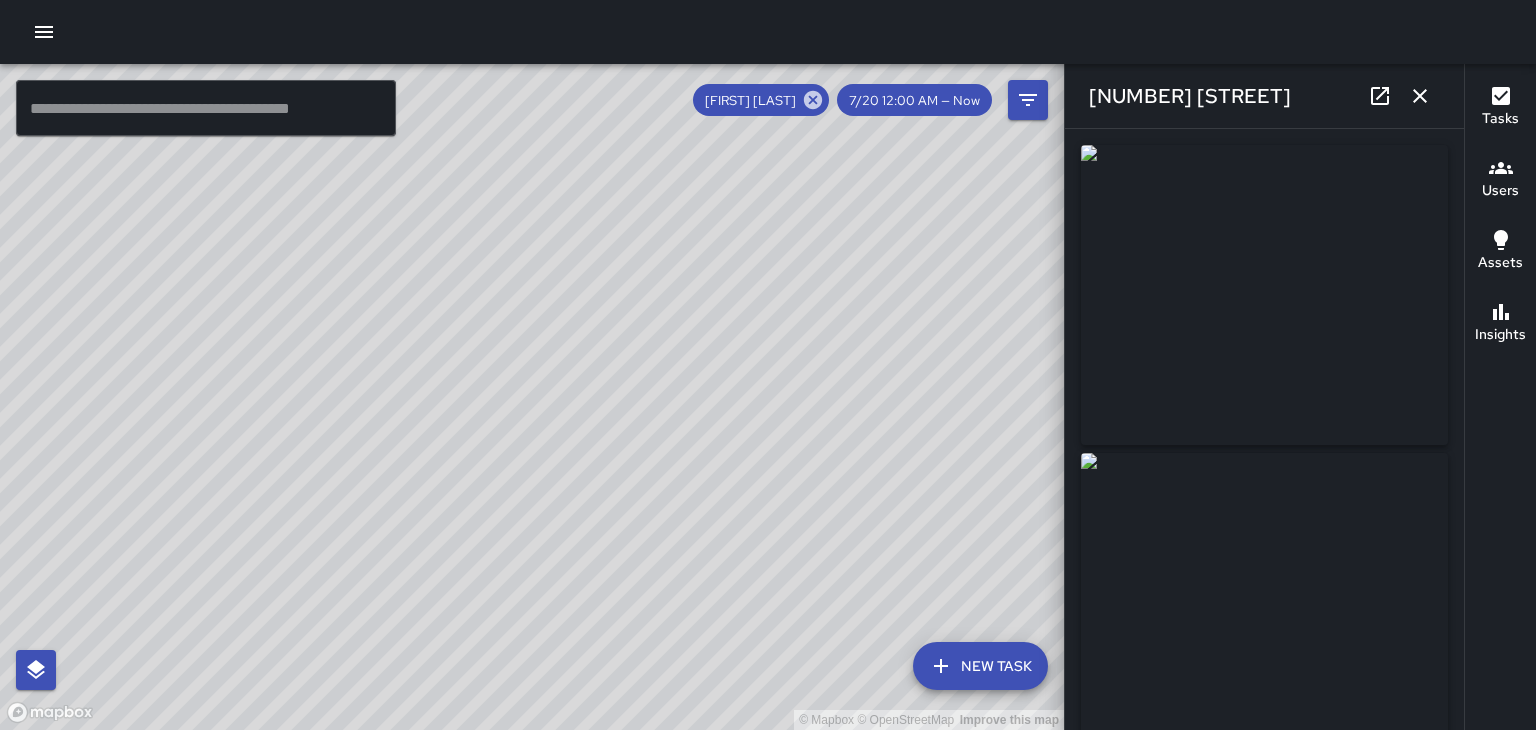 type on "**********" 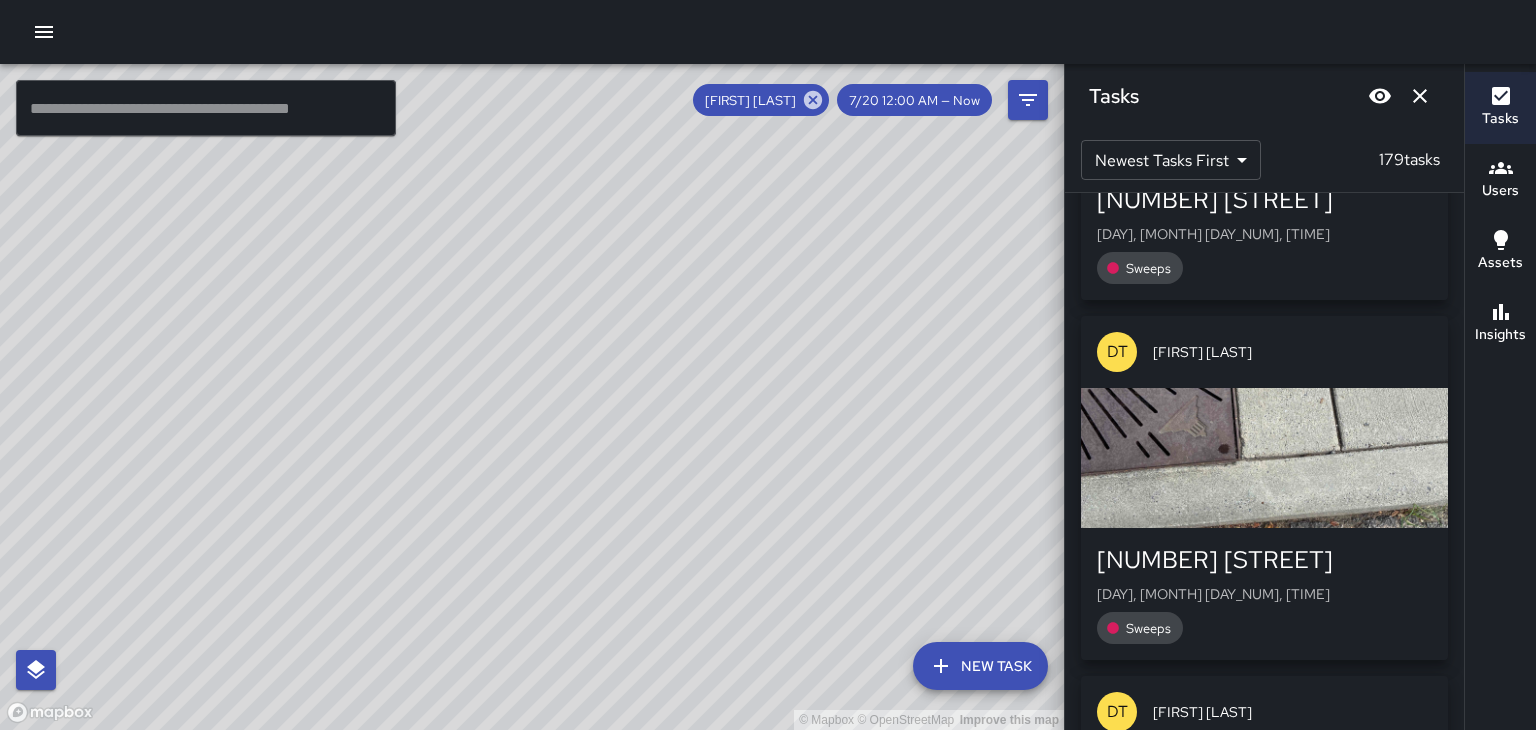 drag, startPoint x: 1257, startPoint y: 306, endPoint x: 1250, endPoint y: 488, distance: 182.13457 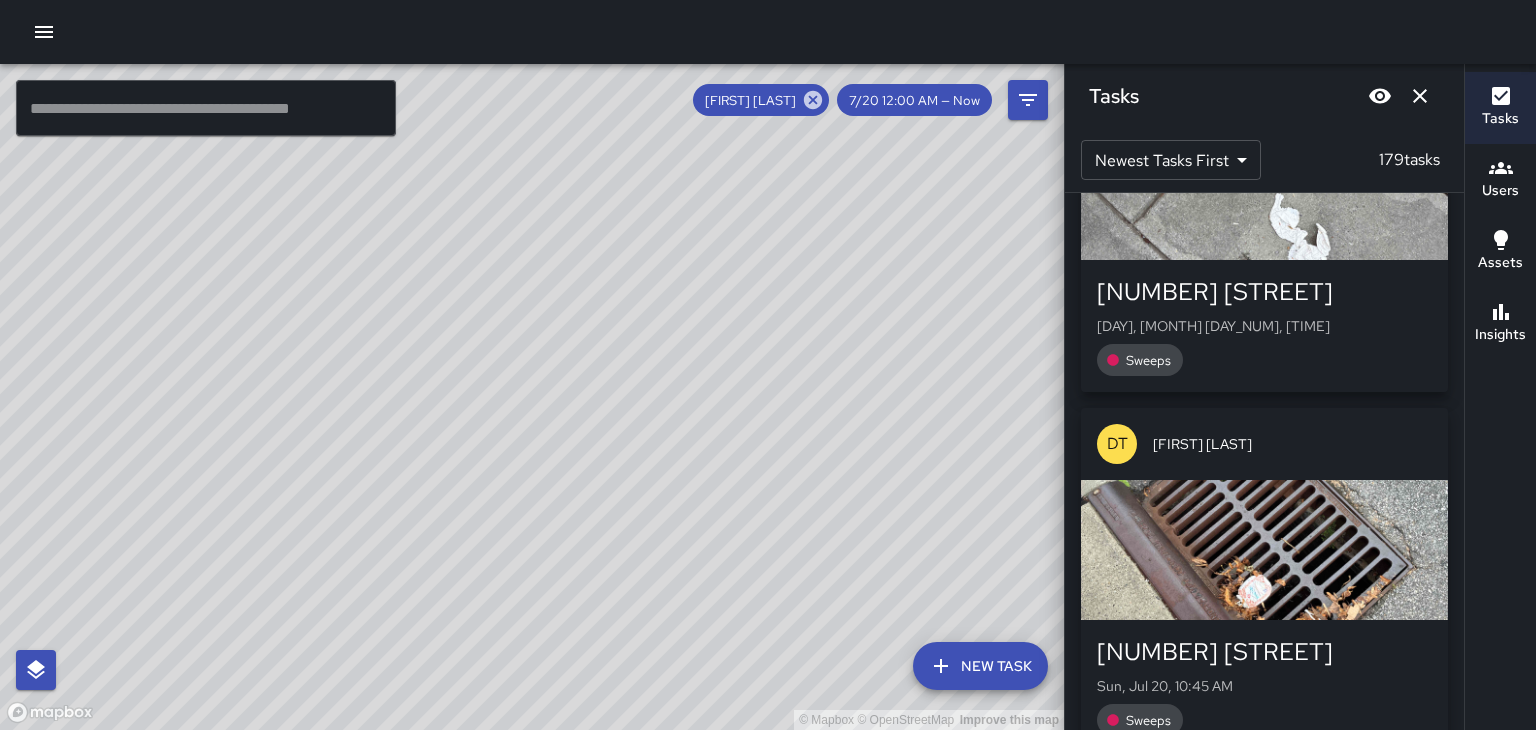 scroll, scrollTop: 17545, scrollLeft: 0, axis: vertical 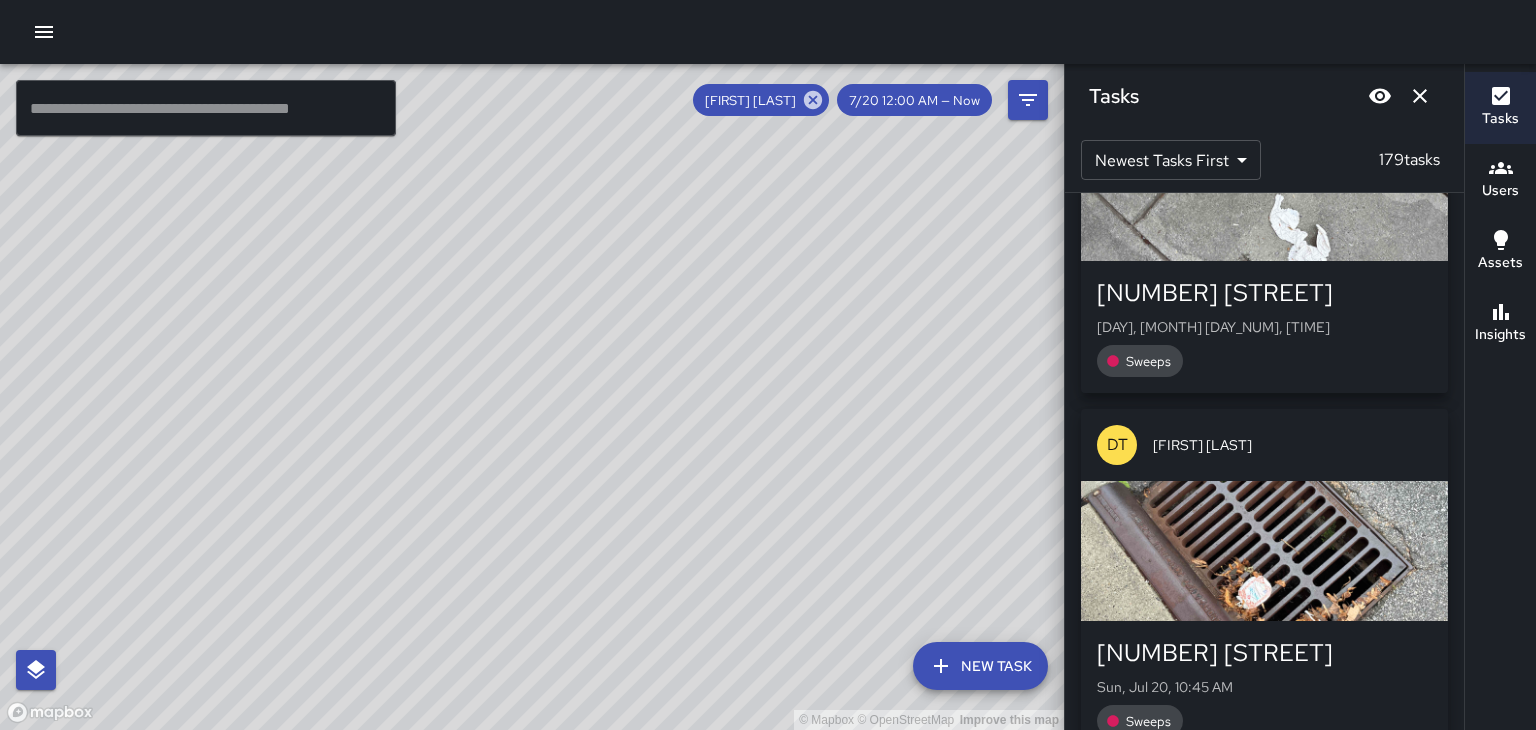 click at bounding box center (1264, 551) 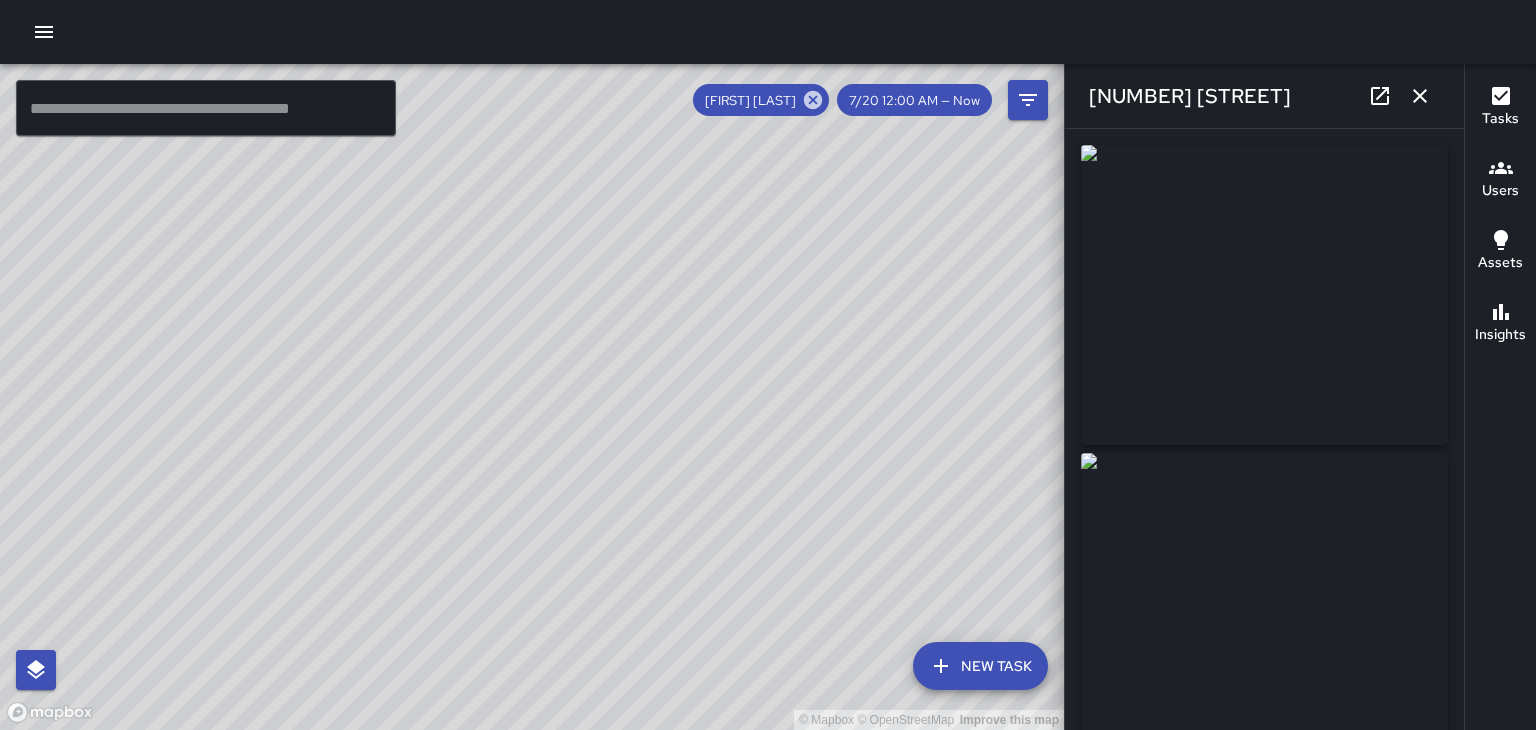 type on "**********" 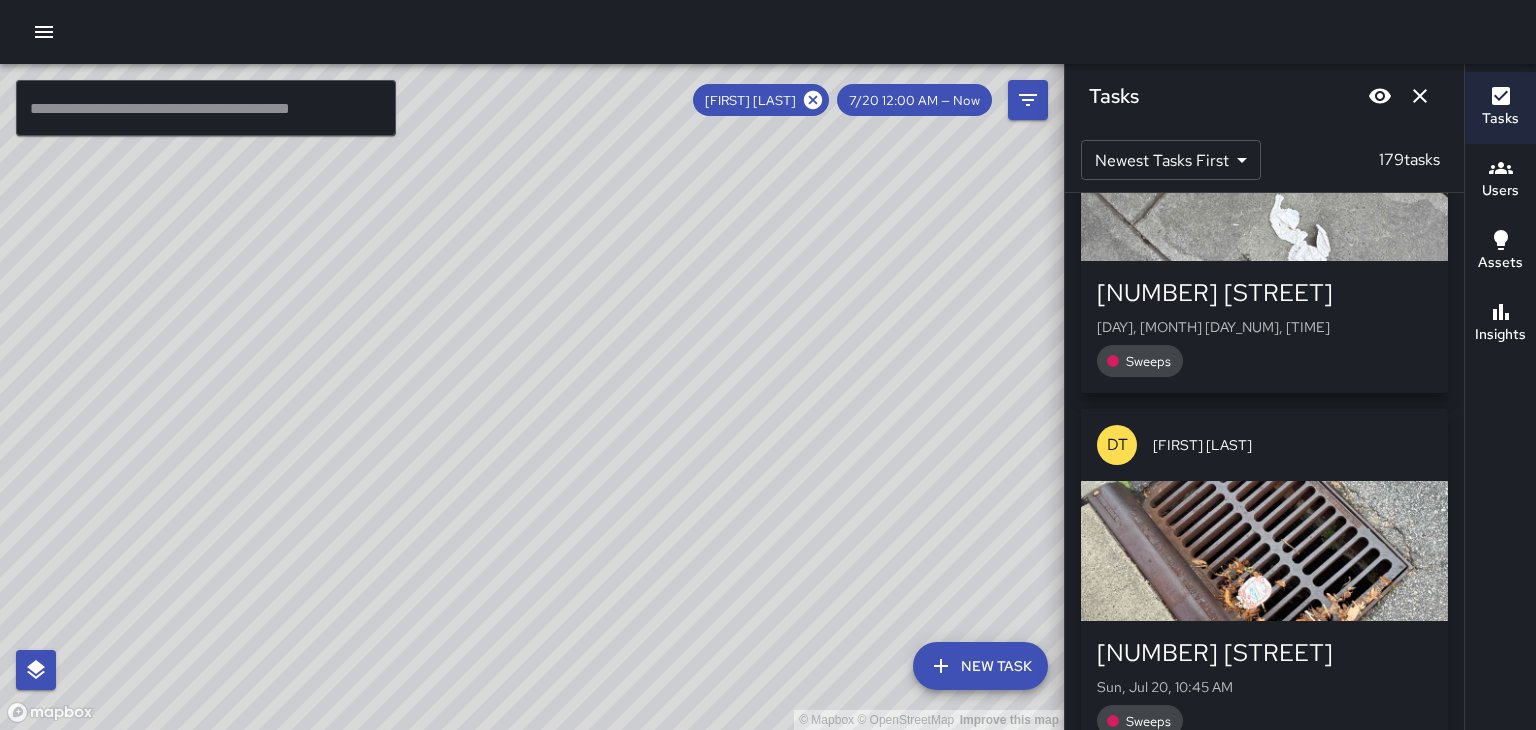 click 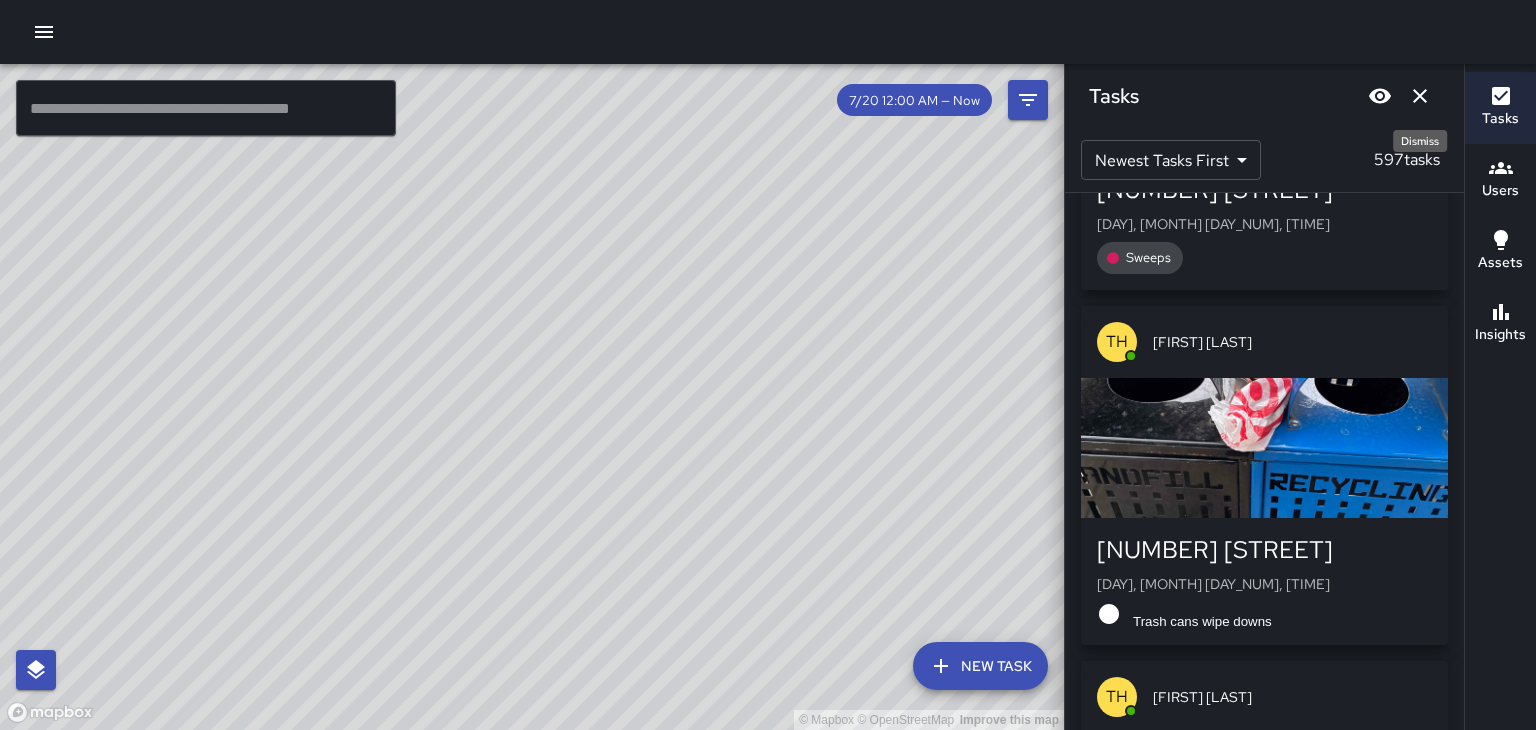 click 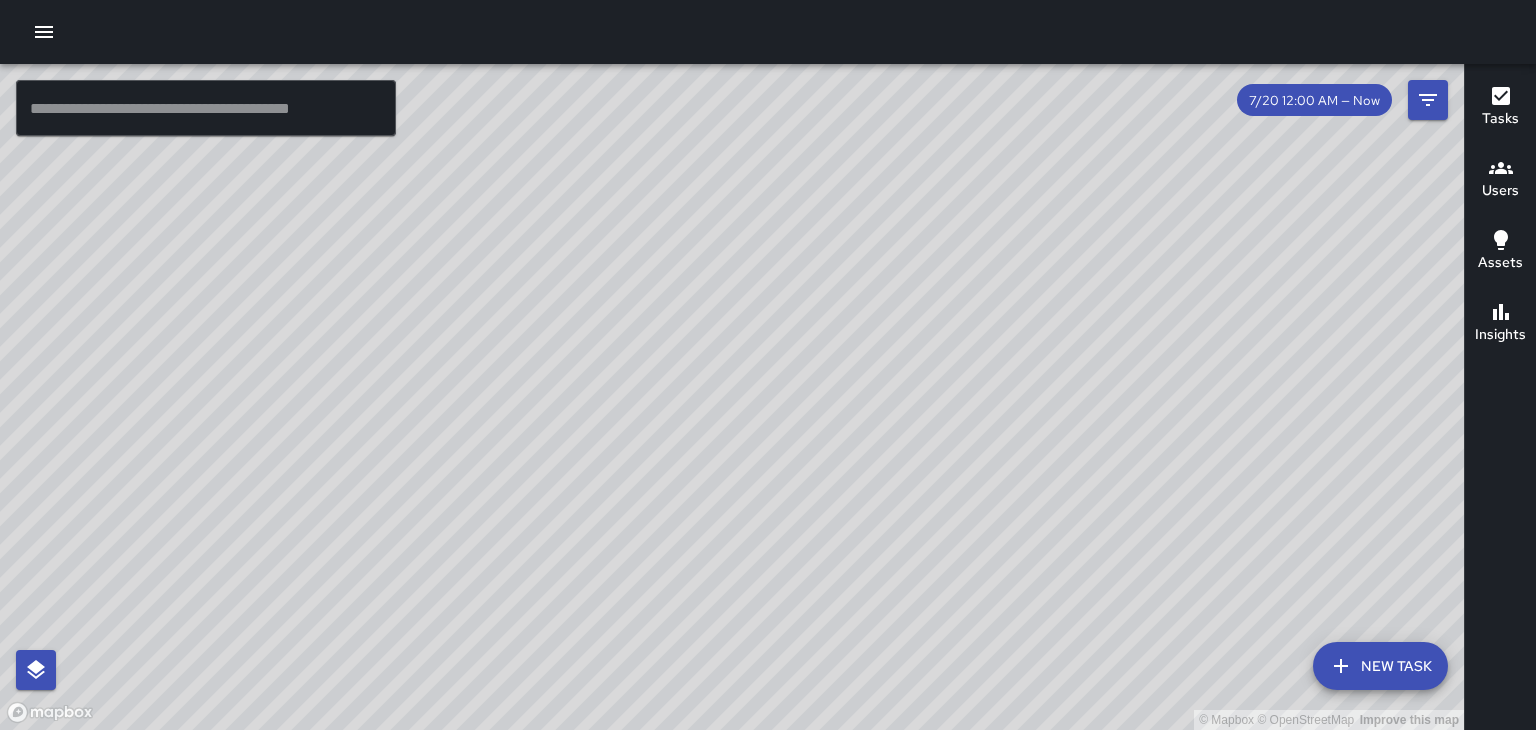 click on "Users" at bounding box center [1500, 191] 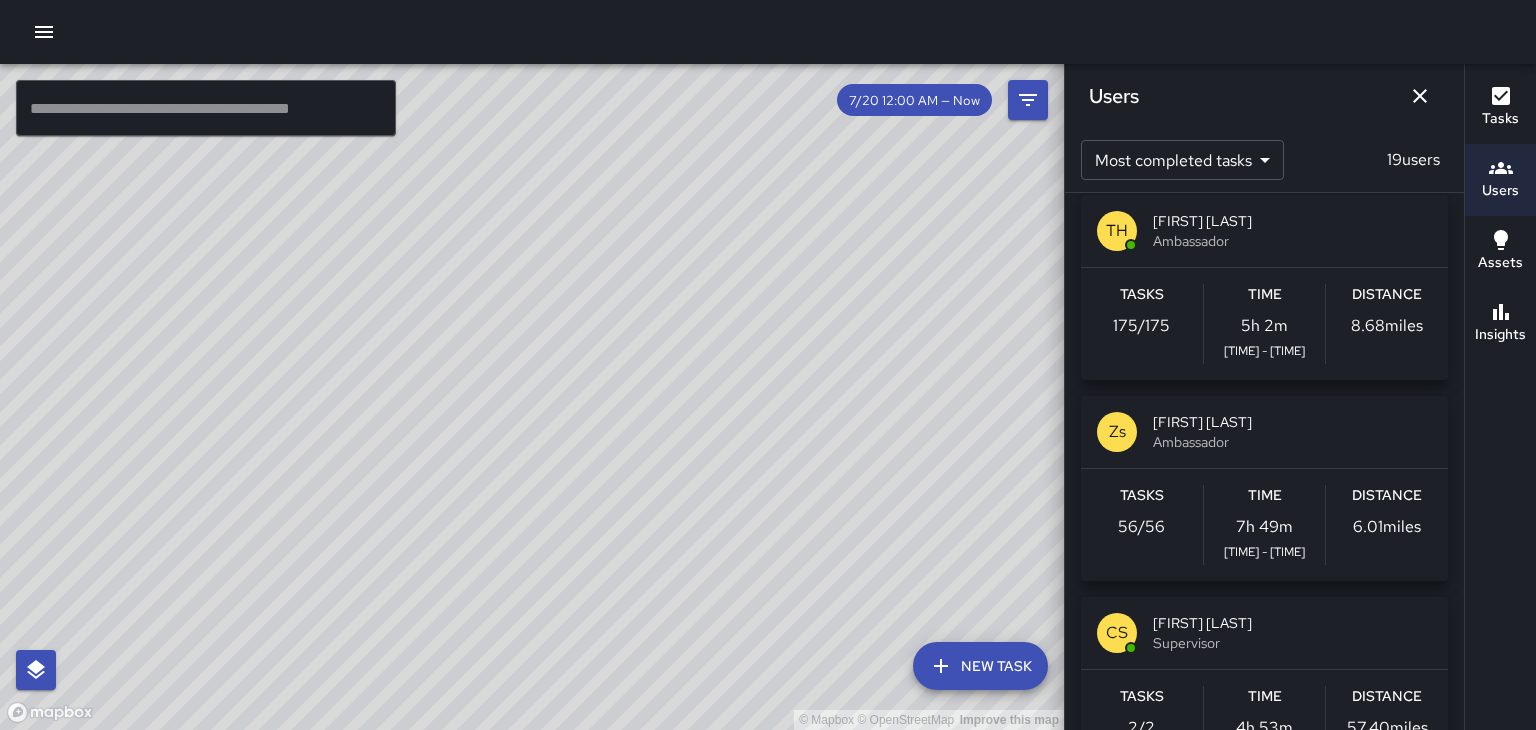 scroll, scrollTop: 417, scrollLeft: 0, axis: vertical 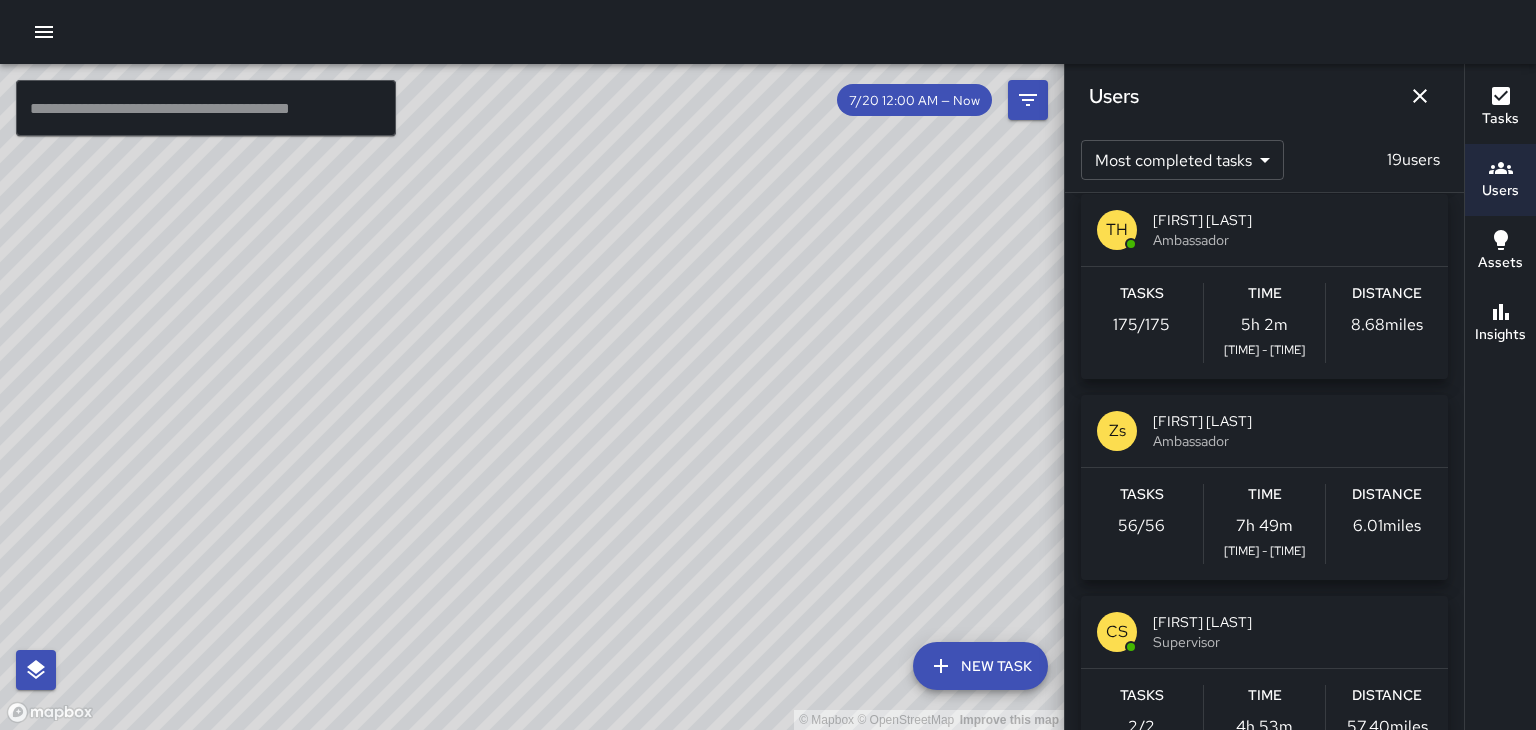 click on "[FIRST] [LAST]" at bounding box center [1292, 421] 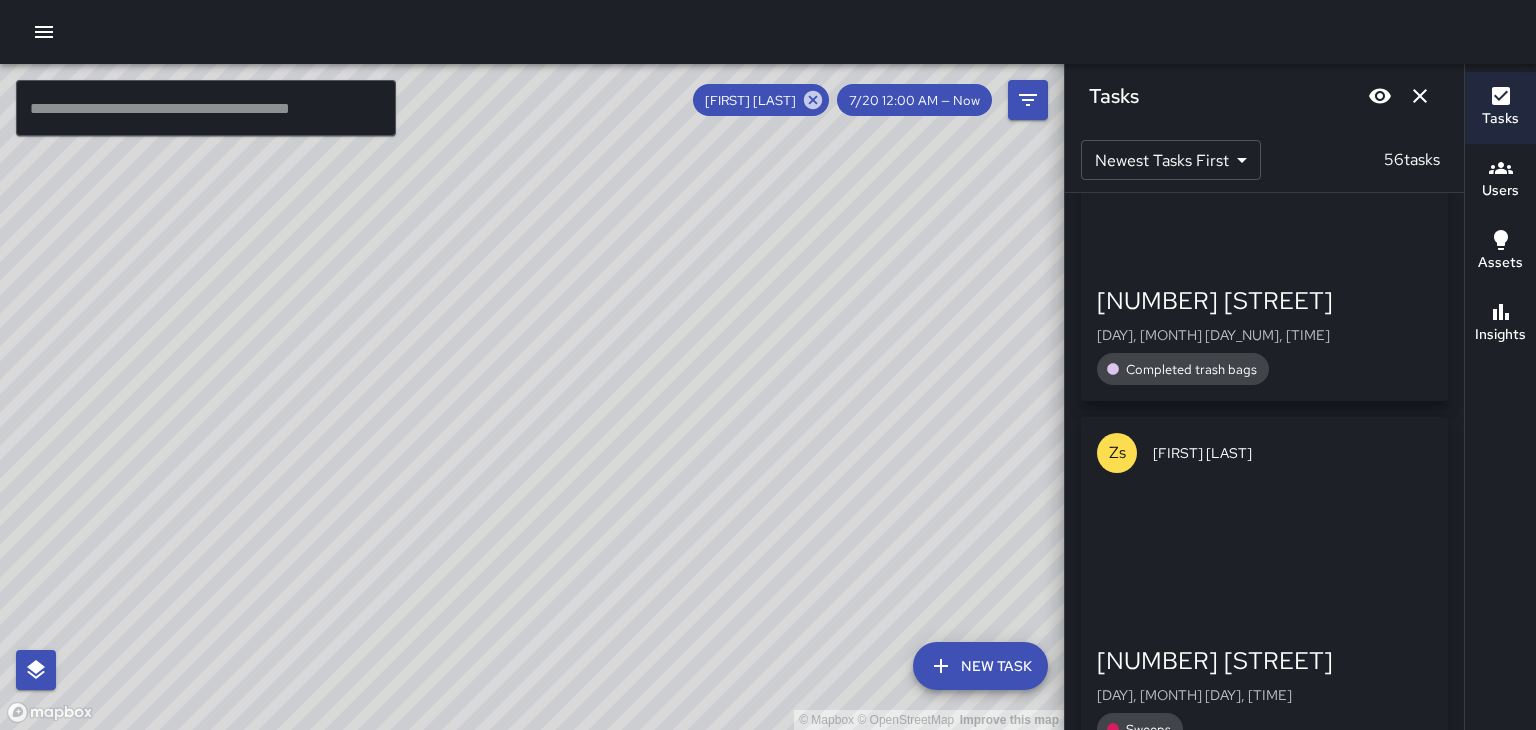 scroll, scrollTop: 0, scrollLeft: 0, axis: both 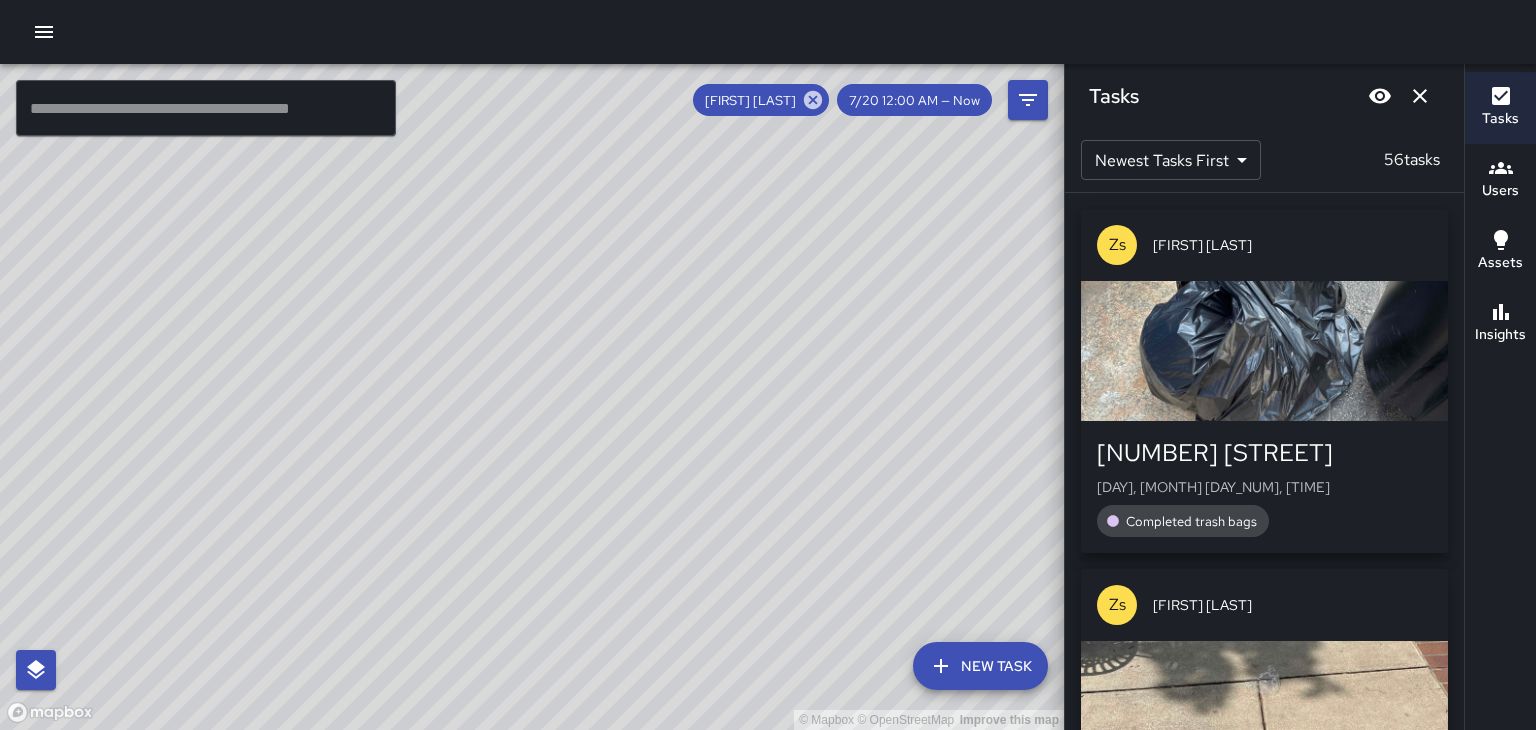 click at bounding box center [1264, 351] 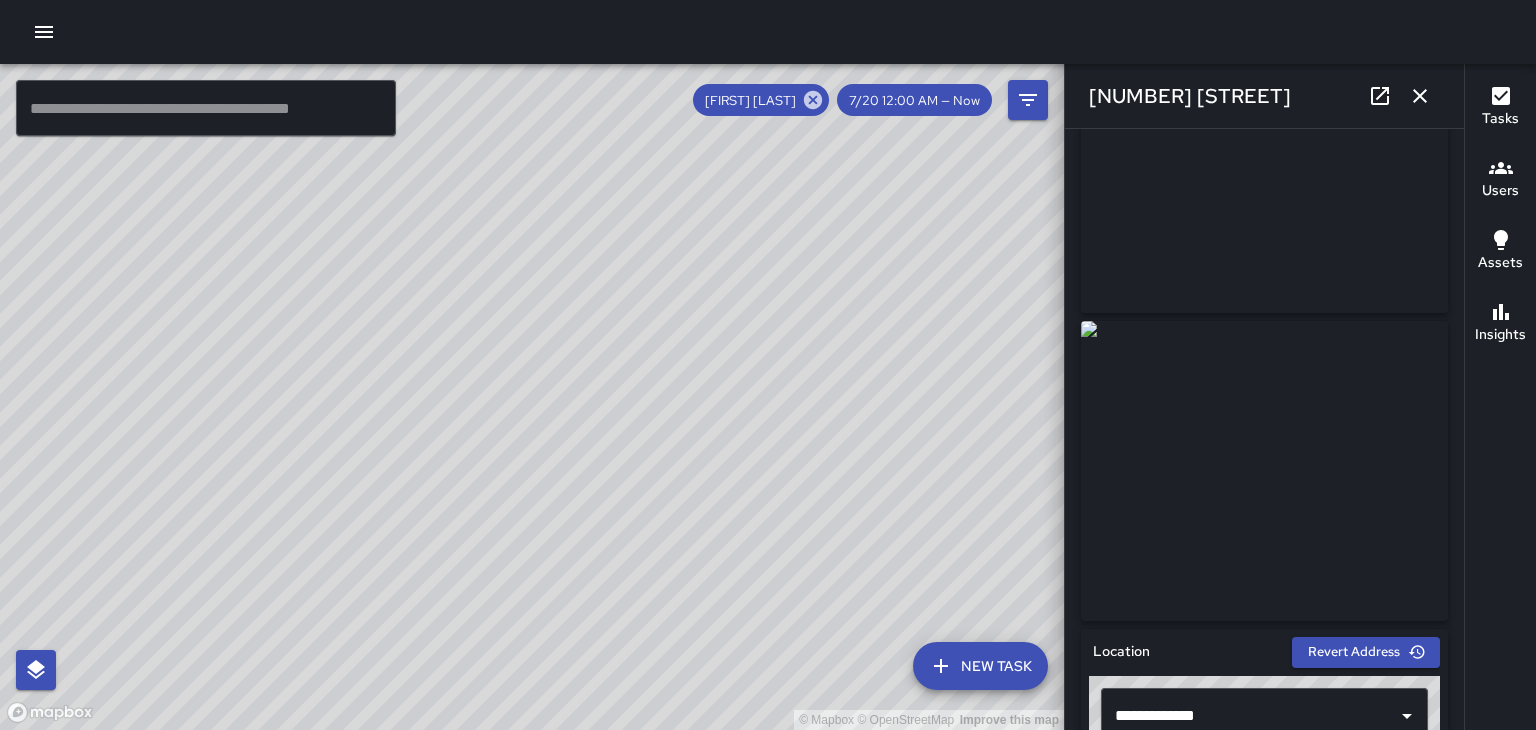 scroll, scrollTop: 134, scrollLeft: 0, axis: vertical 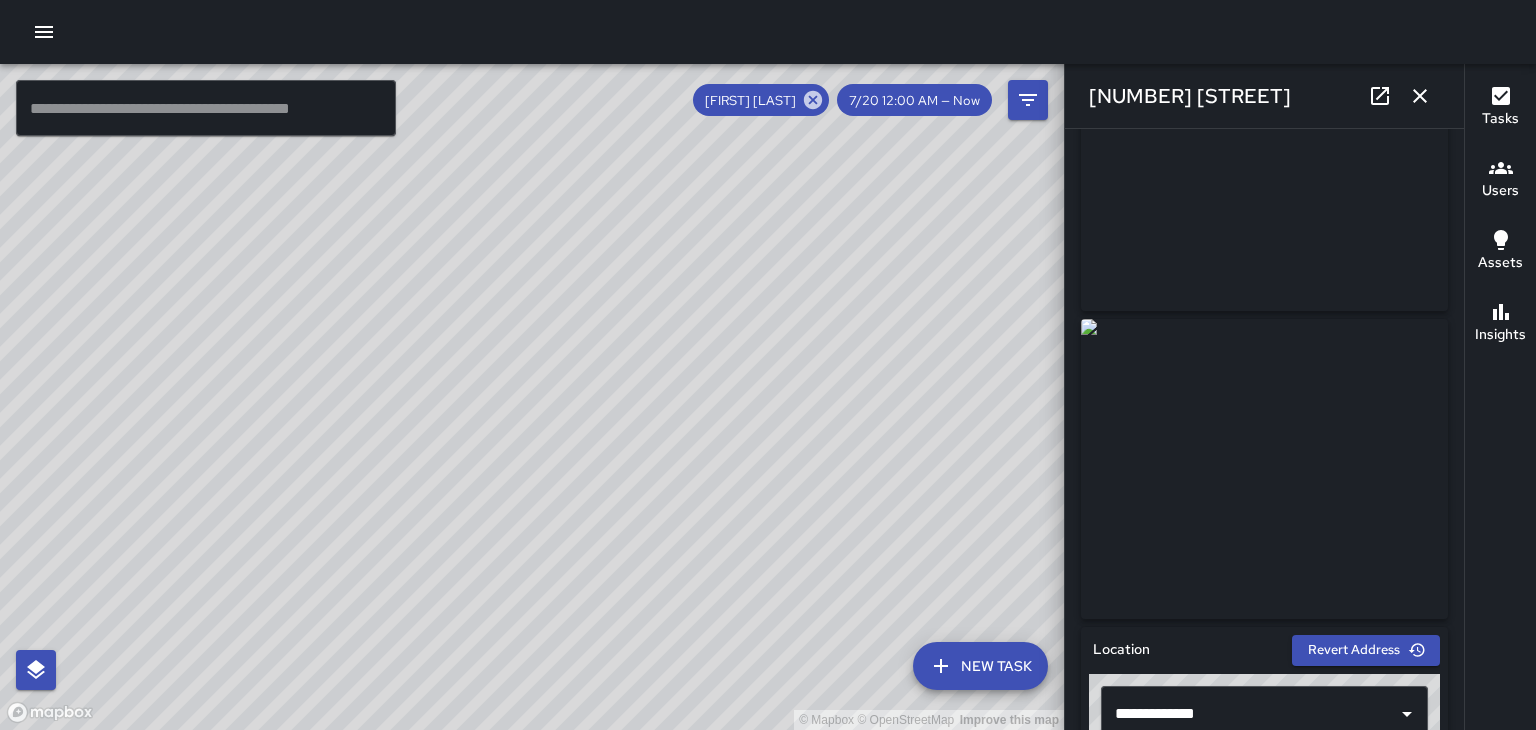 click 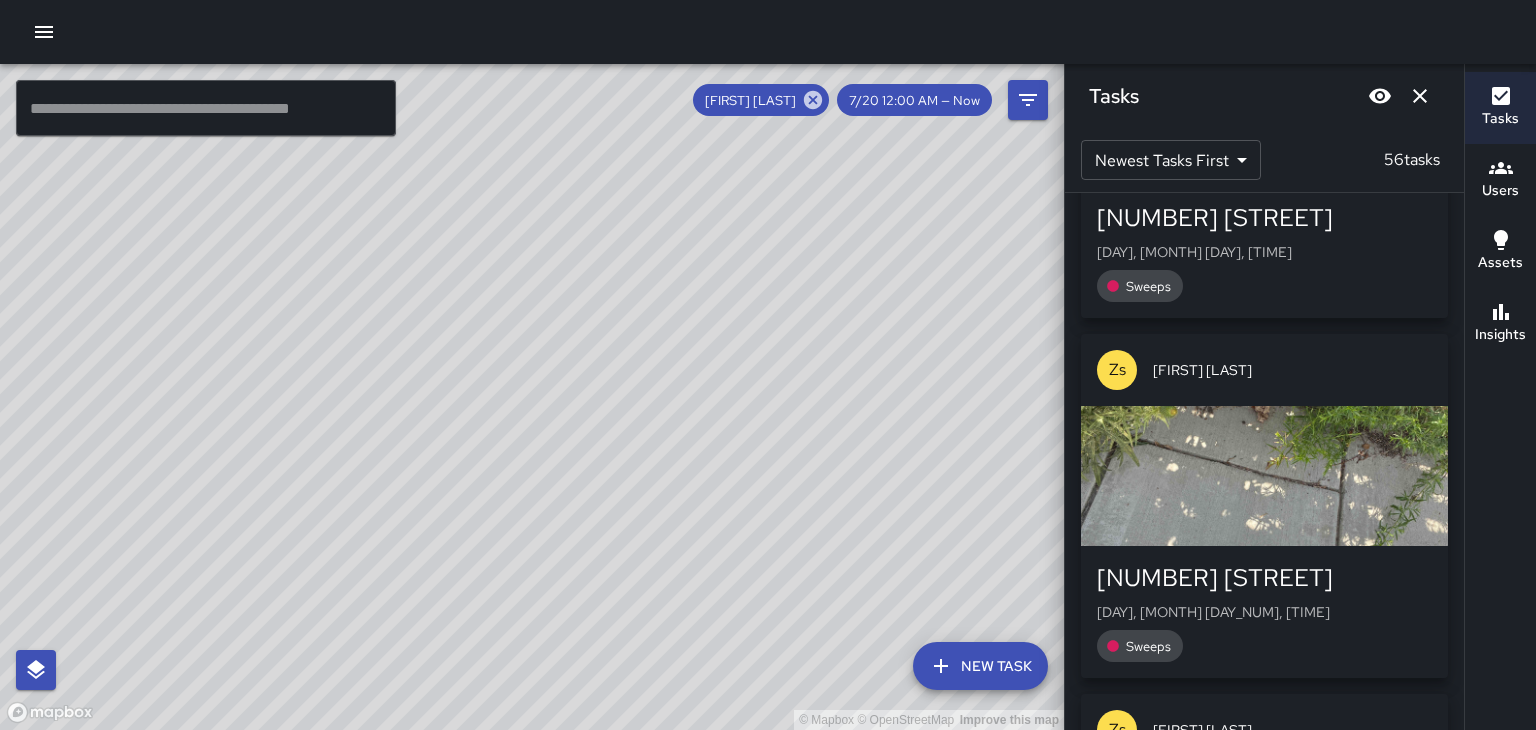 scroll, scrollTop: 620, scrollLeft: 0, axis: vertical 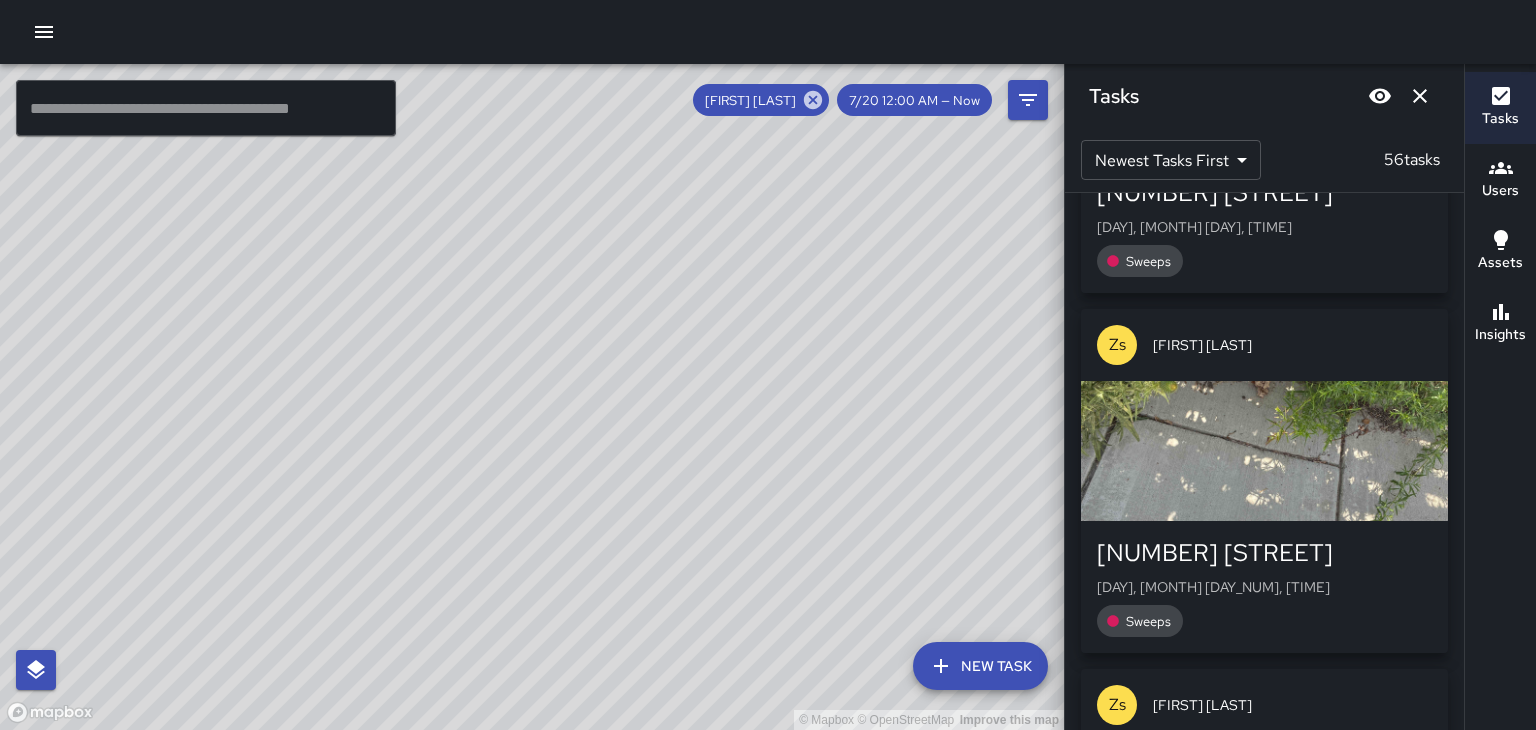 click at bounding box center (1264, 451) 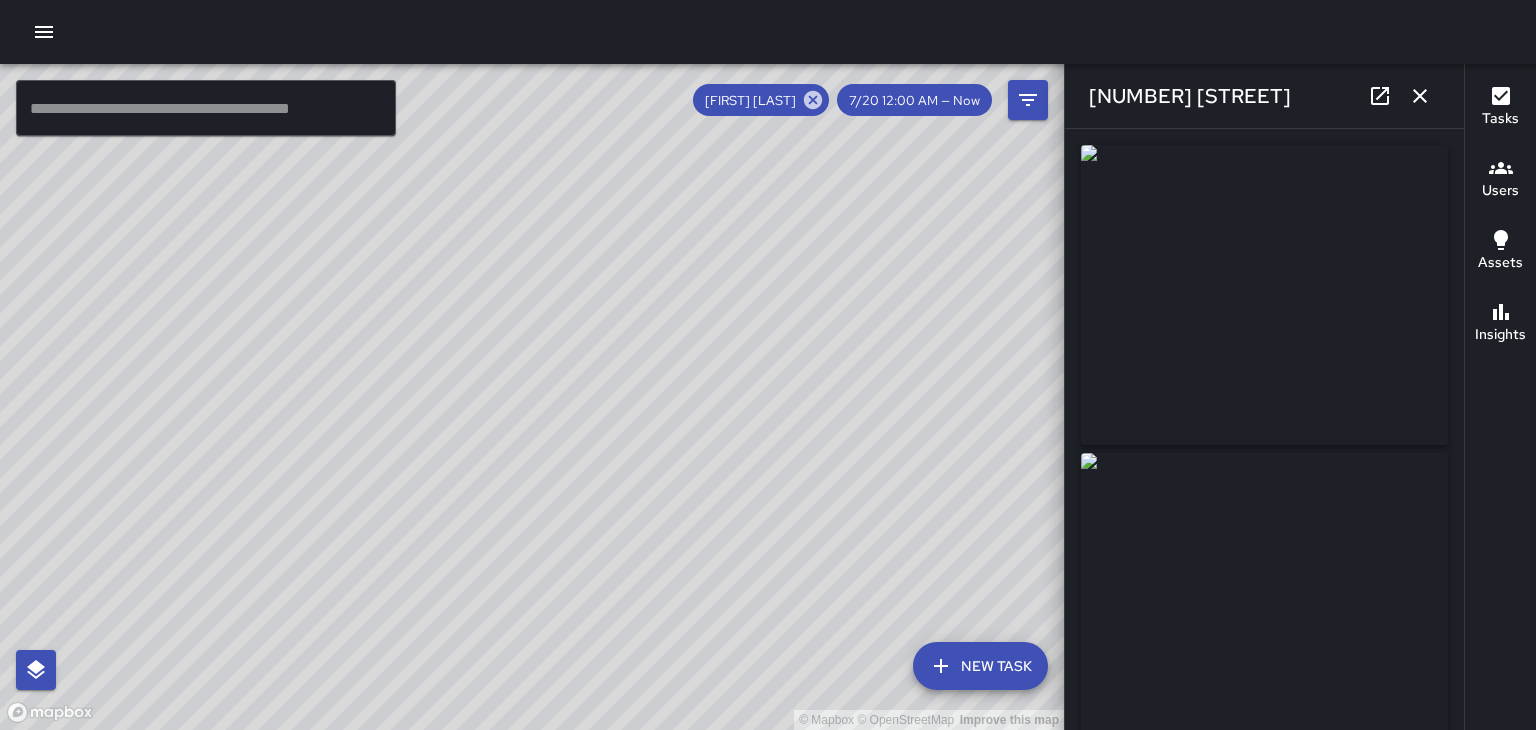 click 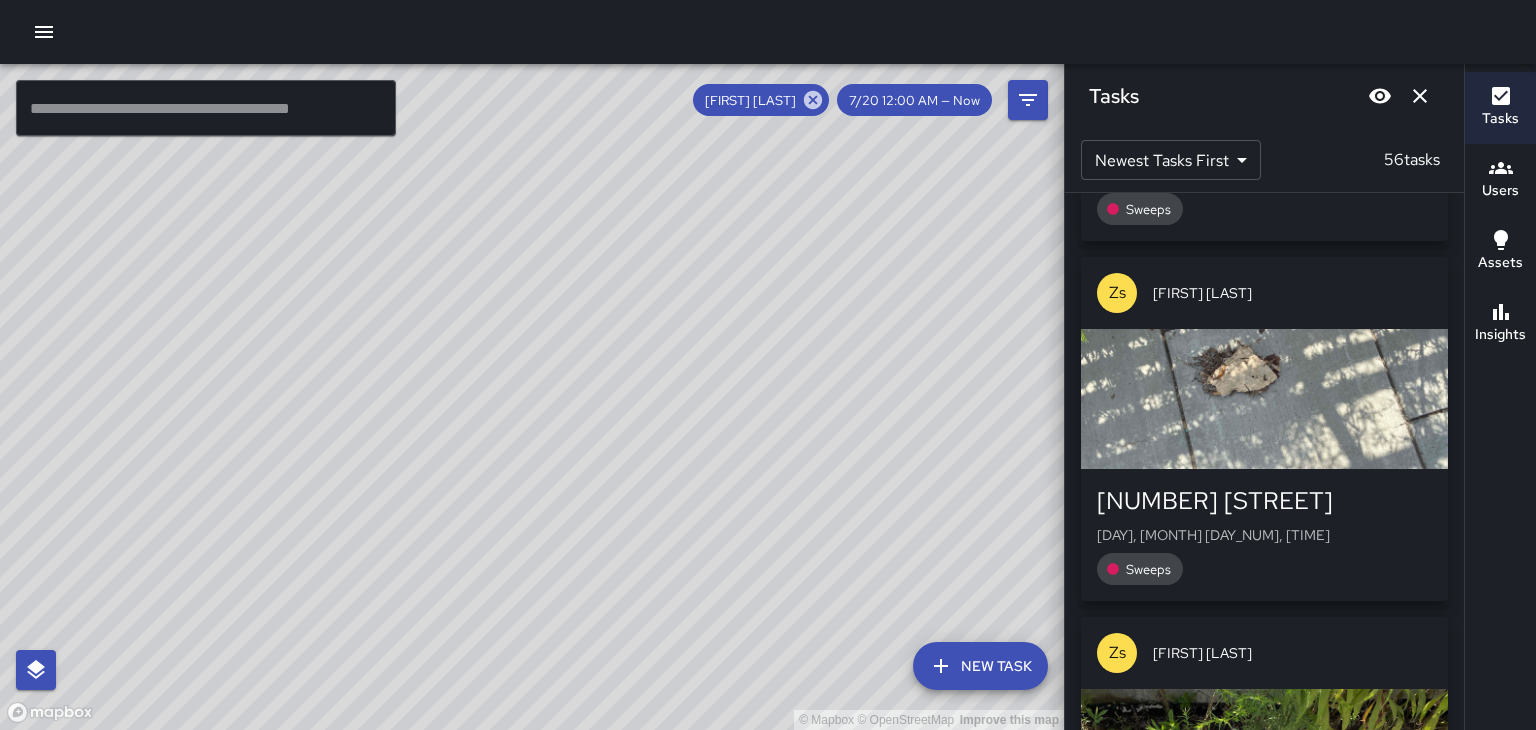 scroll, scrollTop: 1035, scrollLeft: 0, axis: vertical 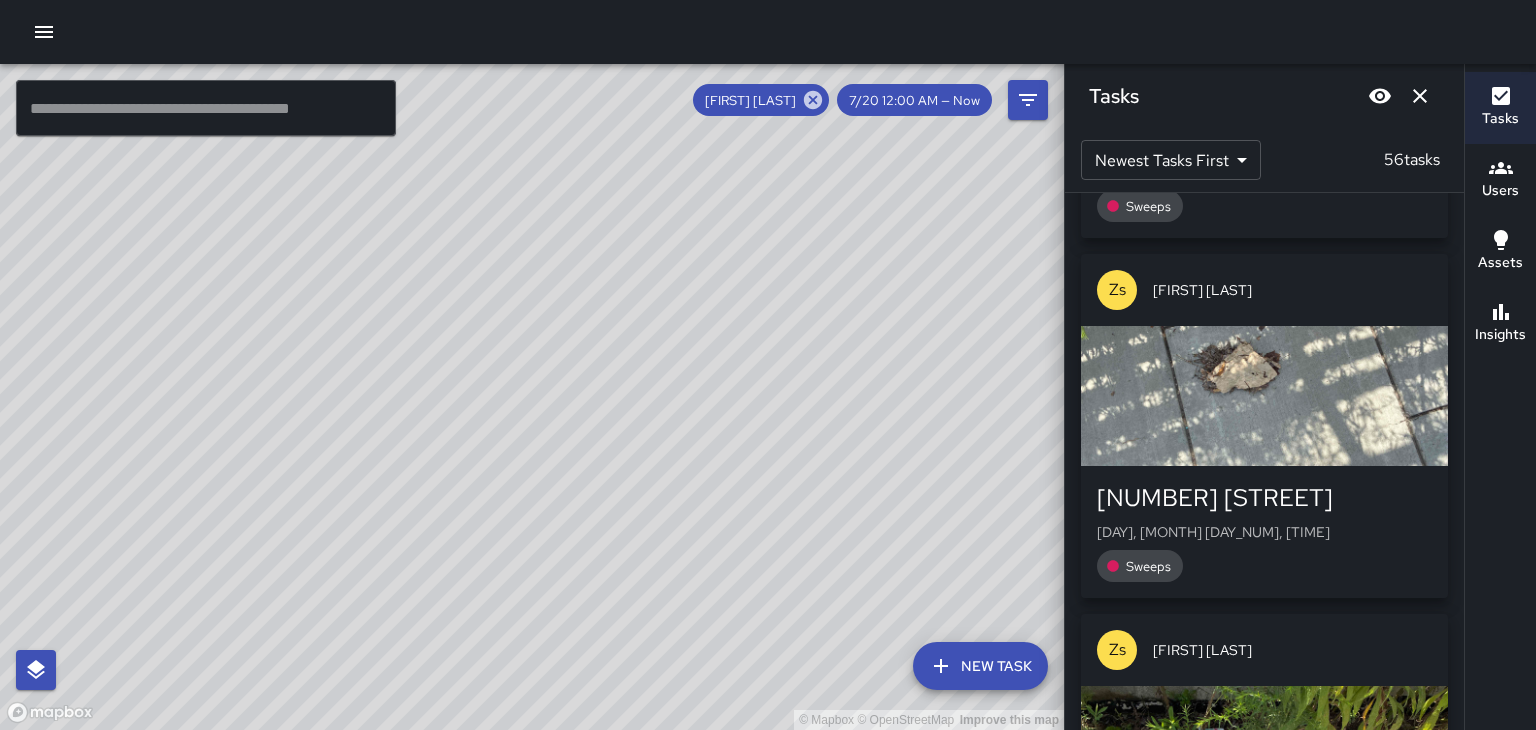 click at bounding box center (1264, 396) 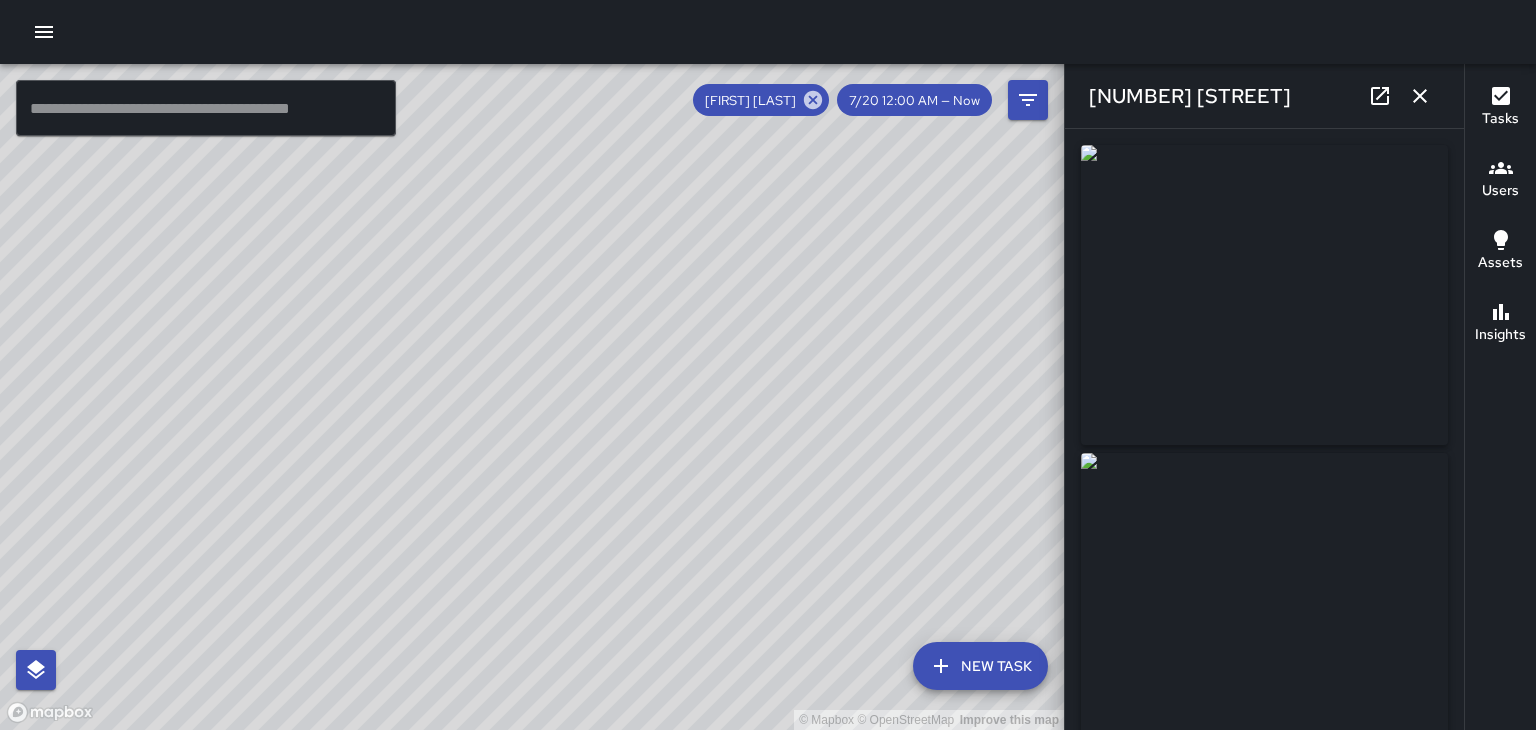 type on "**********" 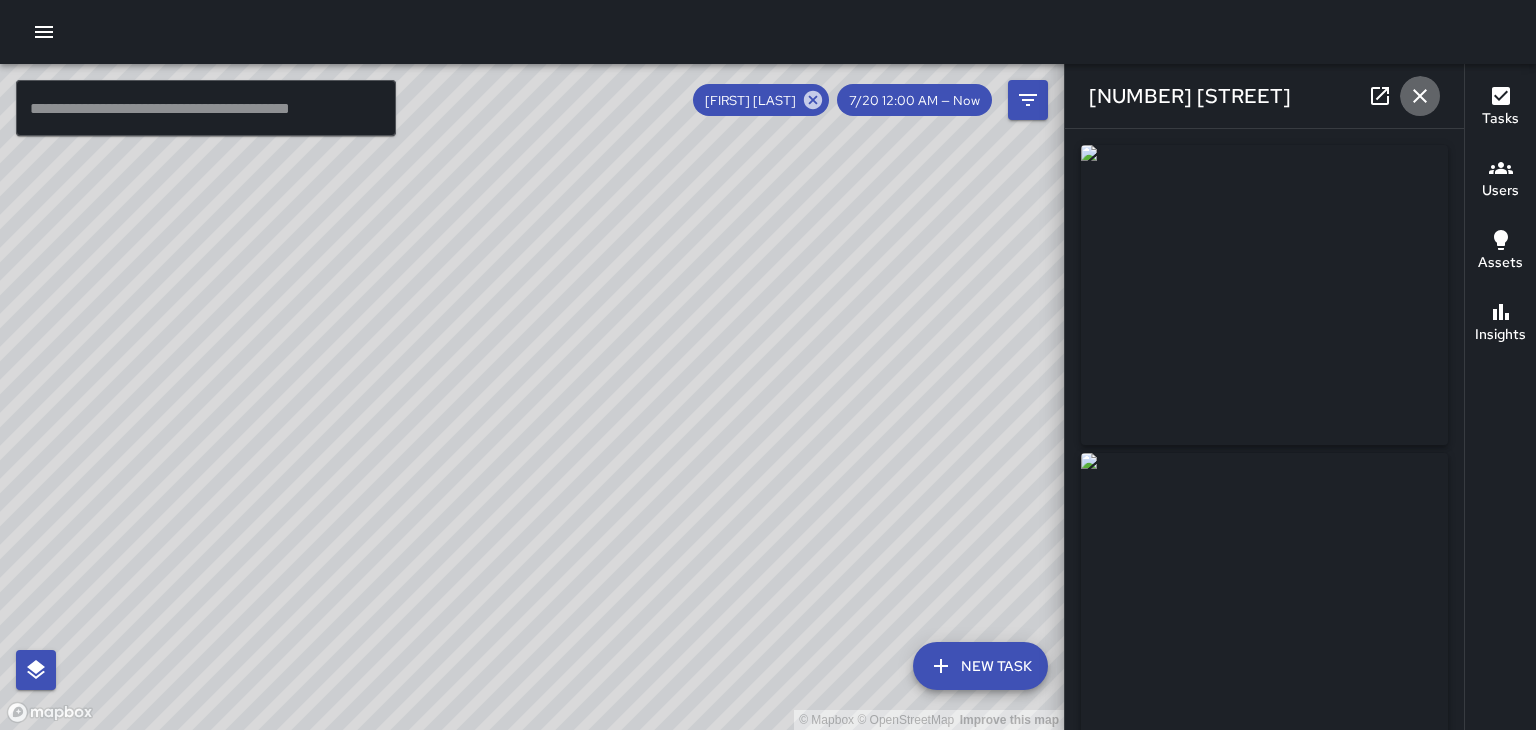 click at bounding box center [1420, 96] 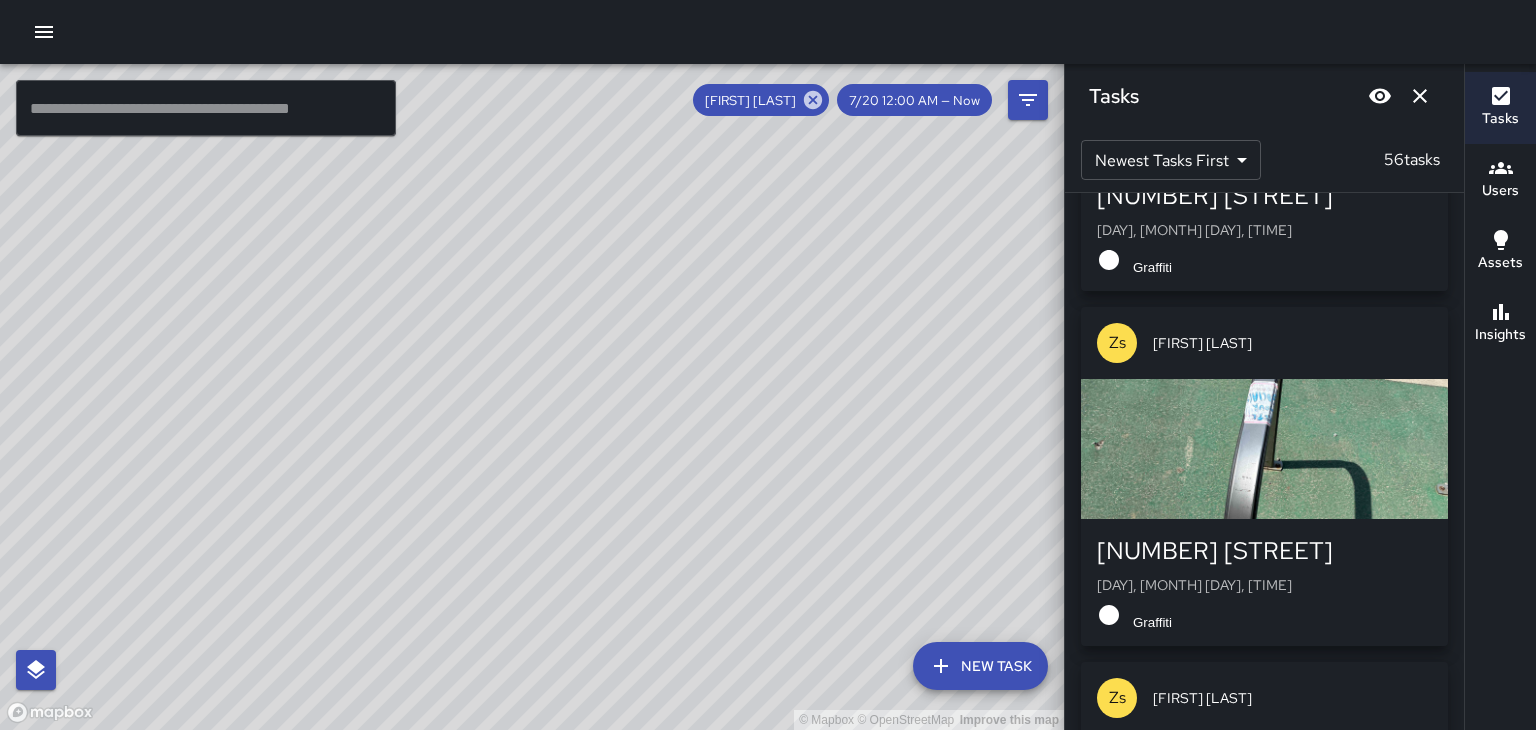 scroll, scrollTop: 3136, scrollLeft: 0, axis: vertical 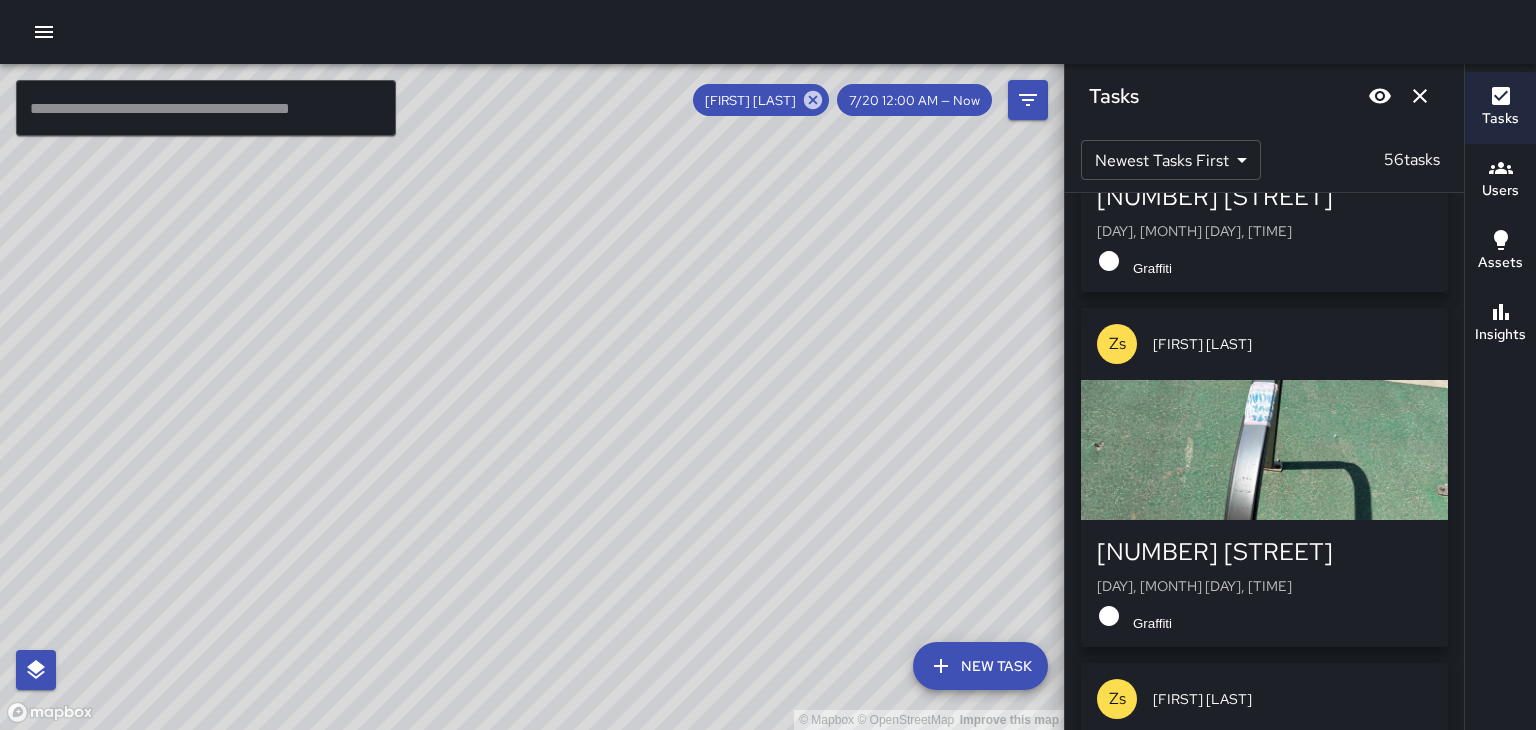 click at bounding box center (1264, 450) 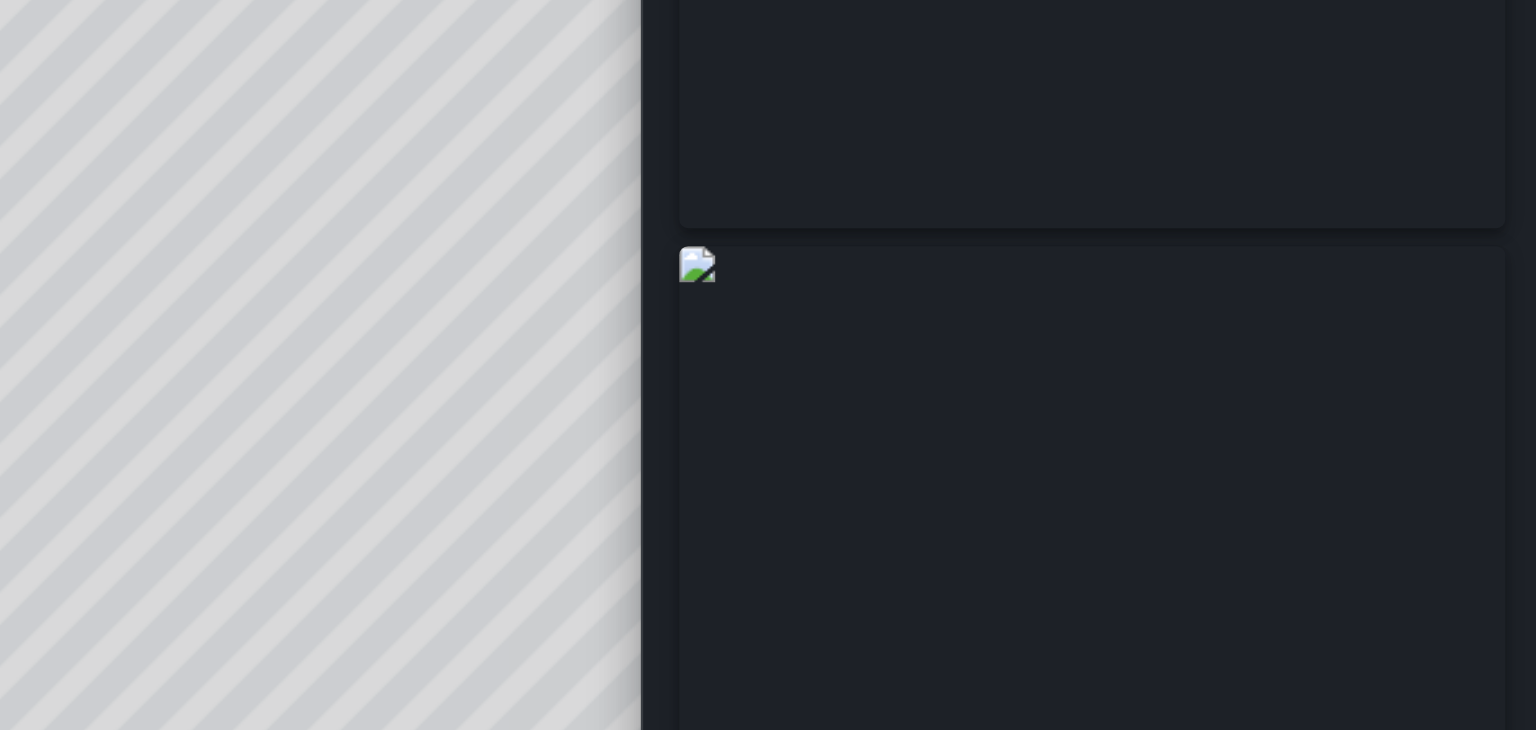 scroll, scrollTop: 146, scrollLeft: 0, axis: vertical 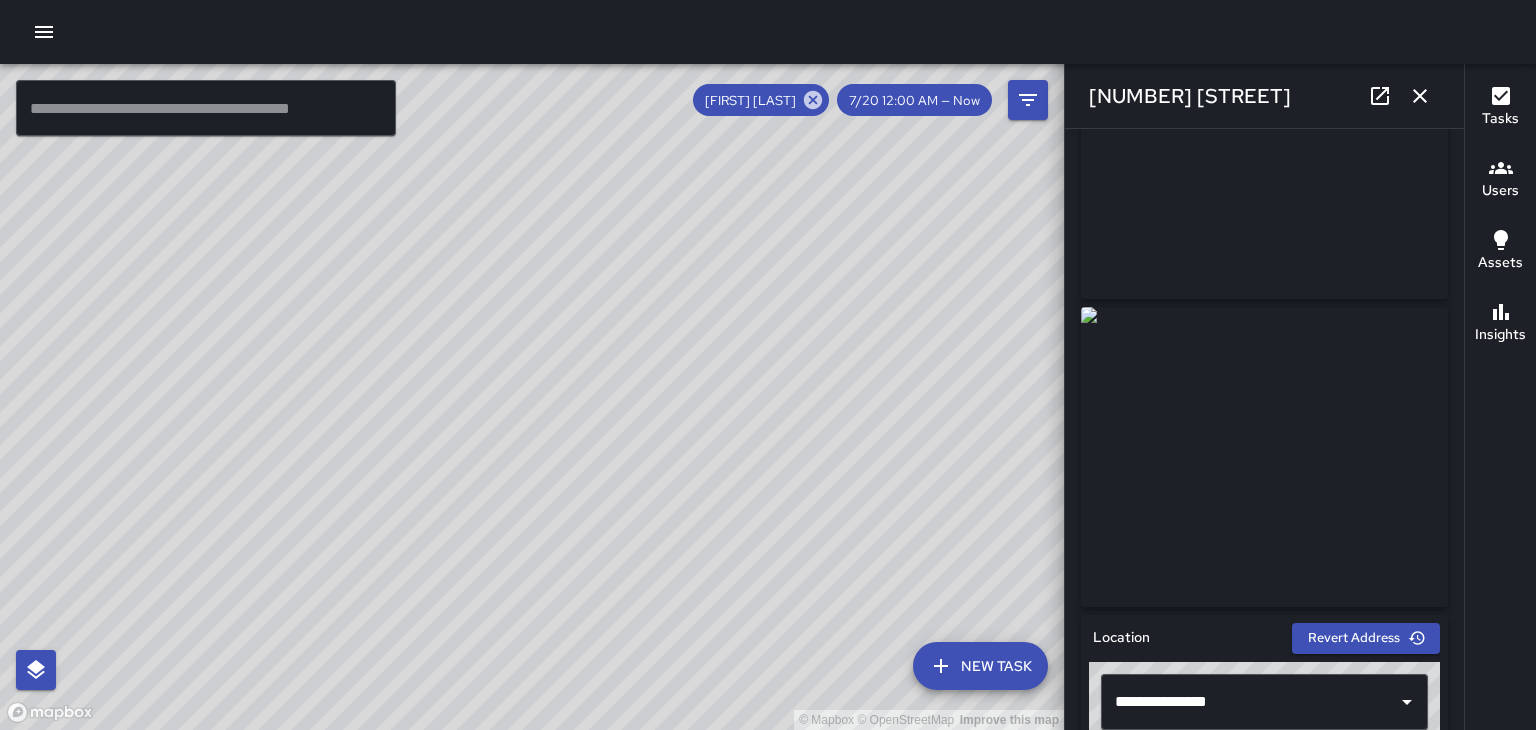 click at bounding box center (1420, 96) 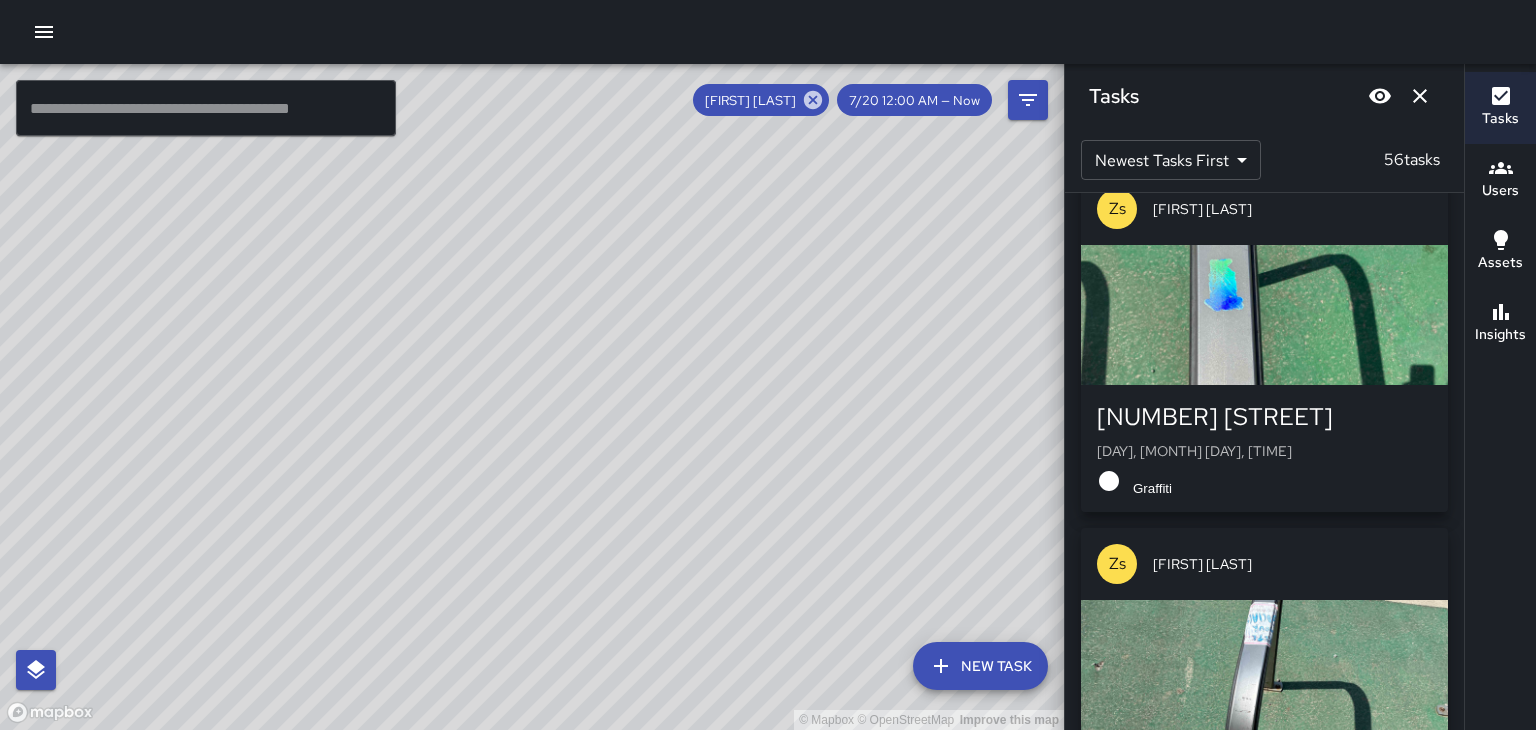 scroll, scrollTop: 2913, scrollLeft: 0, axis: vertical 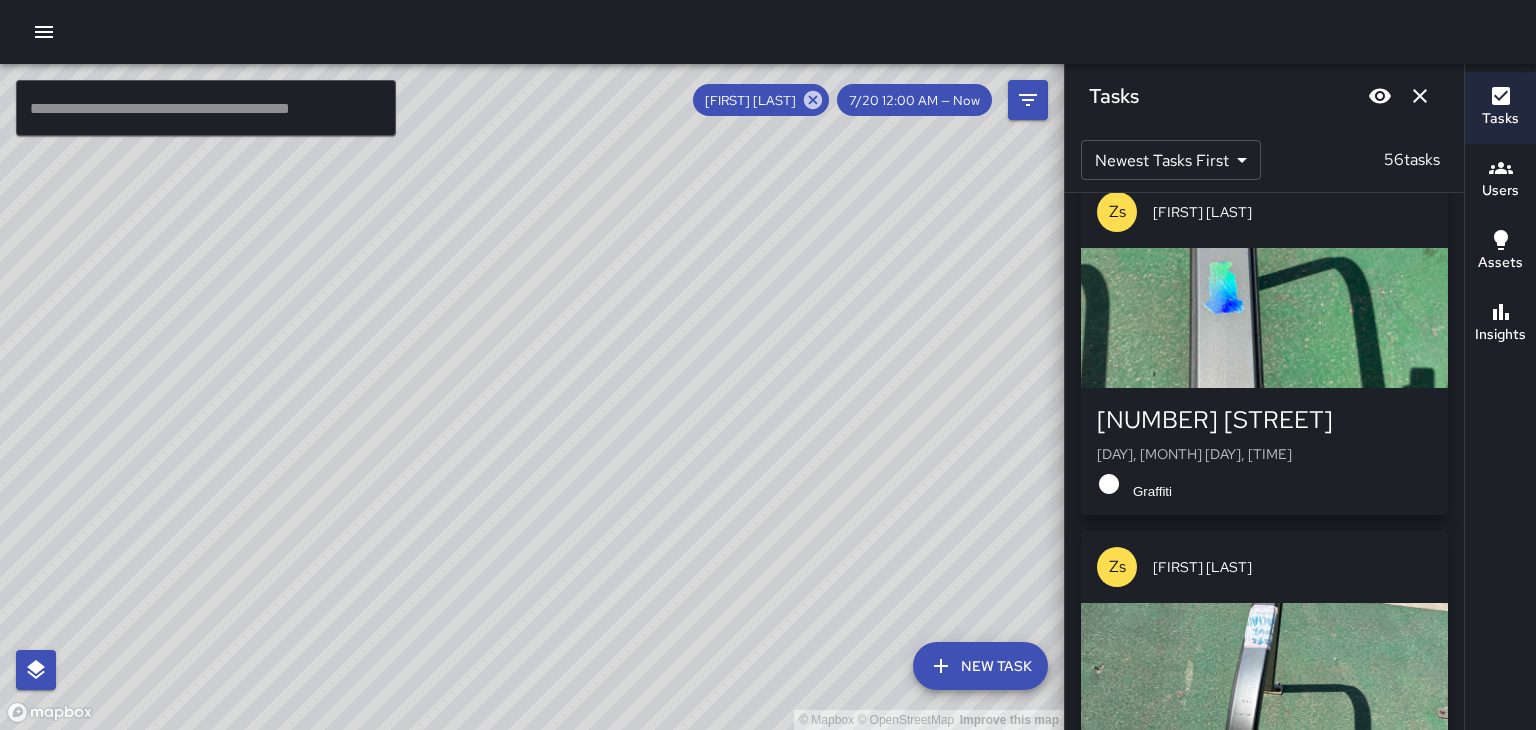 click at bounding box center (1264, 318) 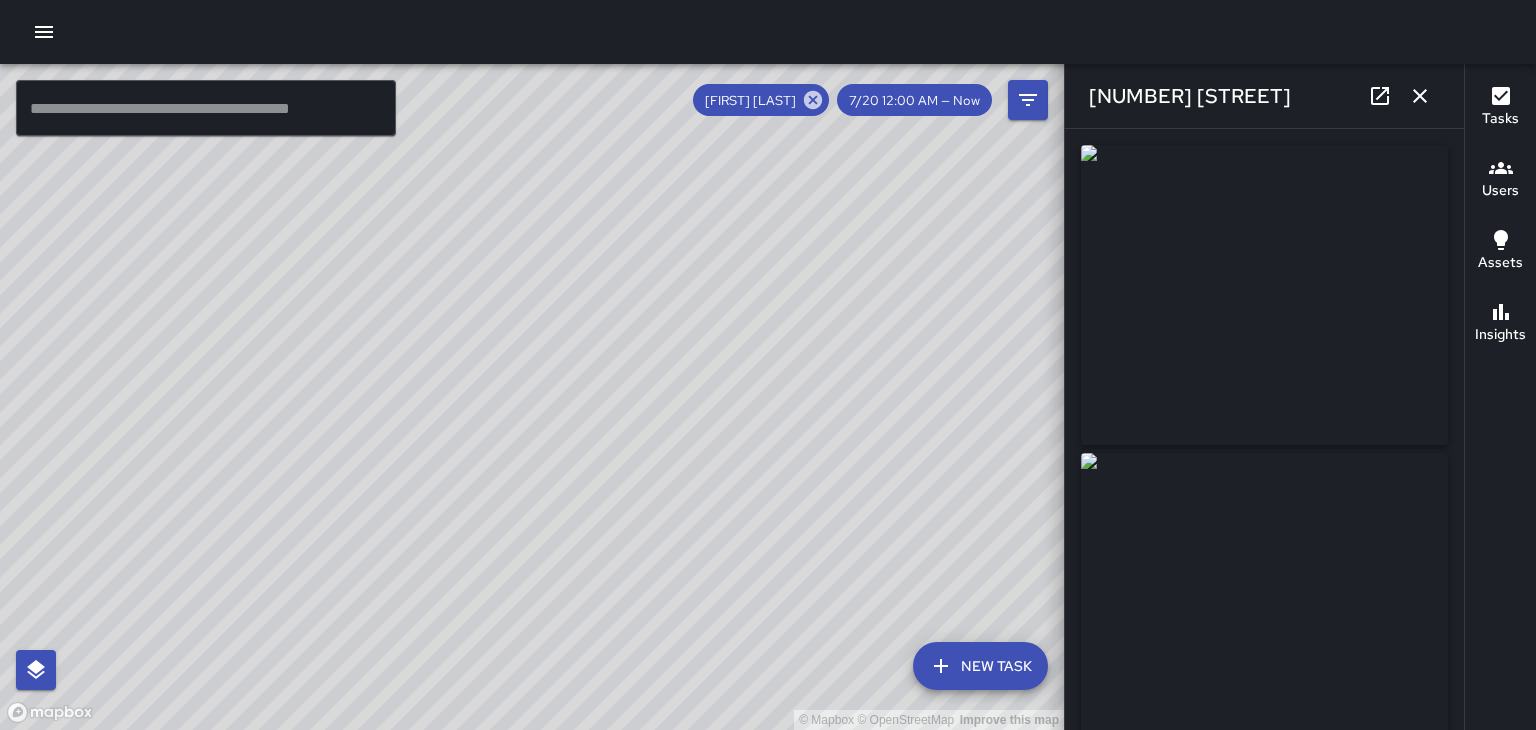 type on "**********" 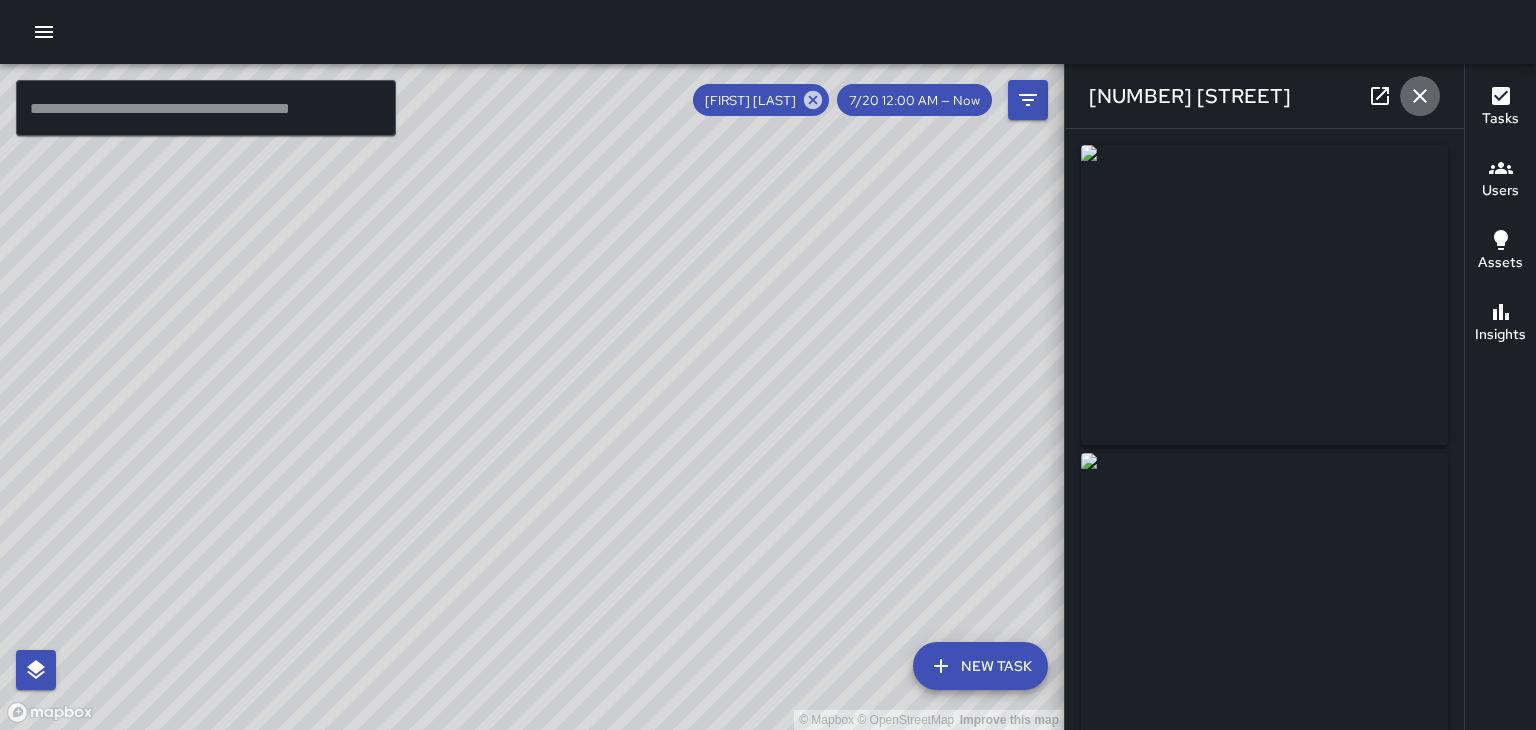 click 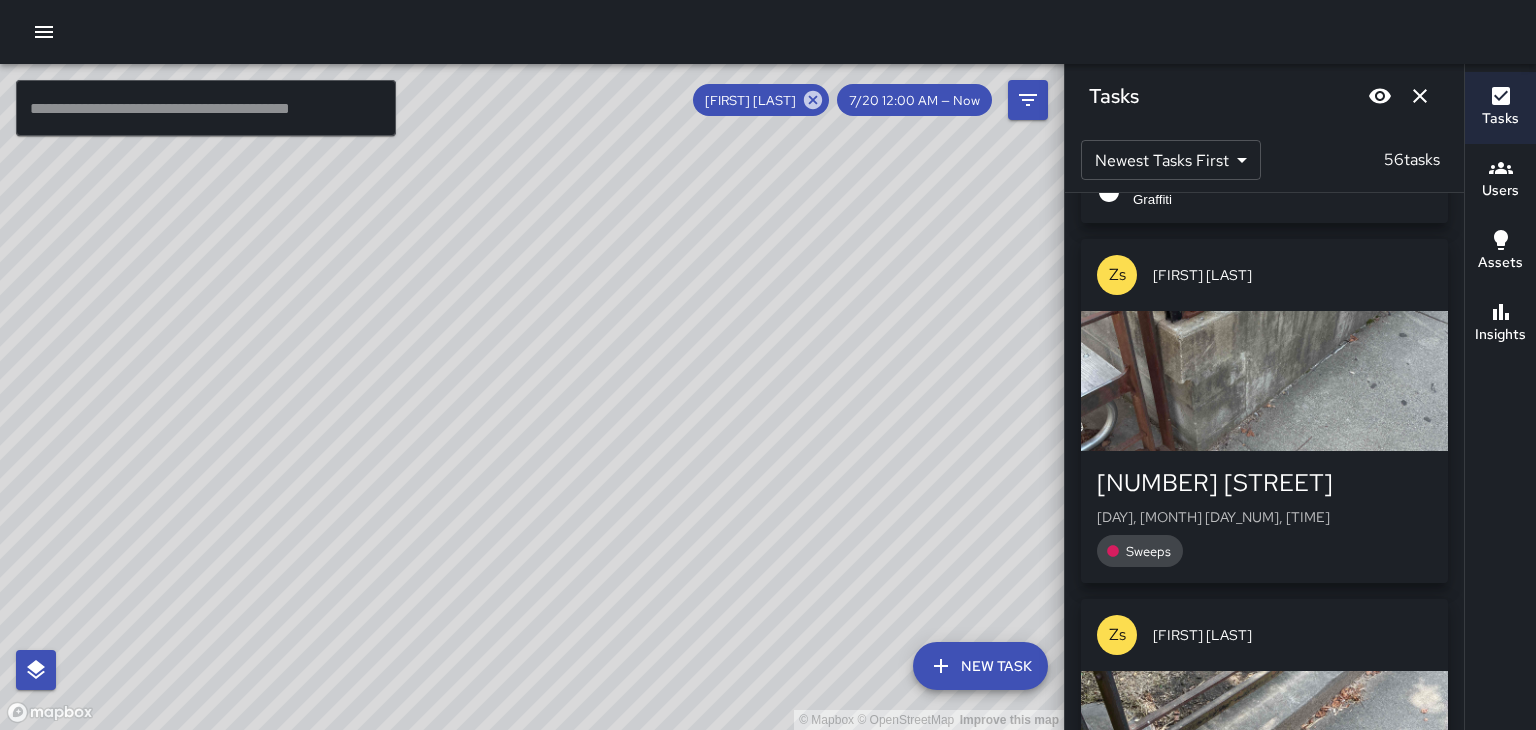 scroll, scrollTop: 3568, scrollLeft: 0, axis: vertical 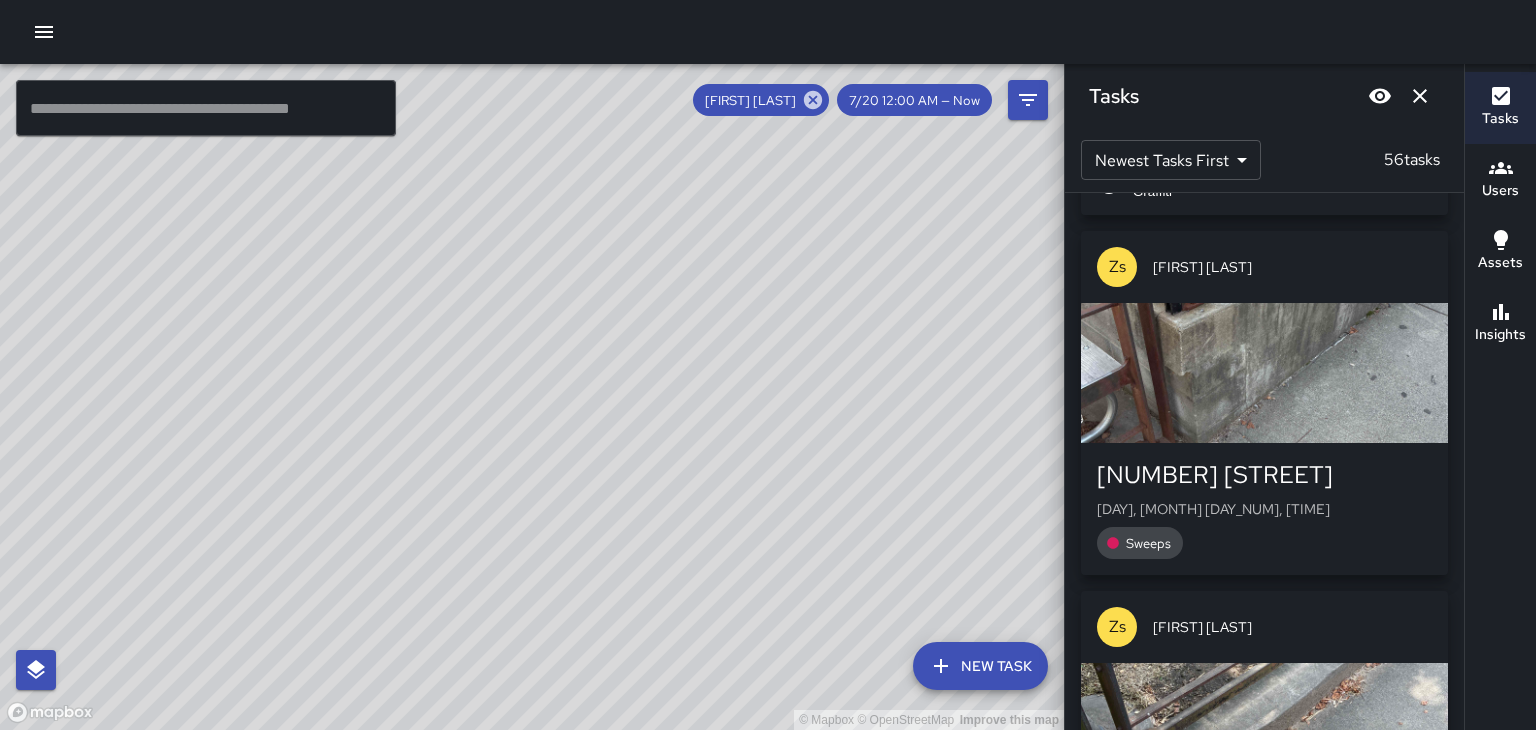 click at bounding box center (1264, 373) 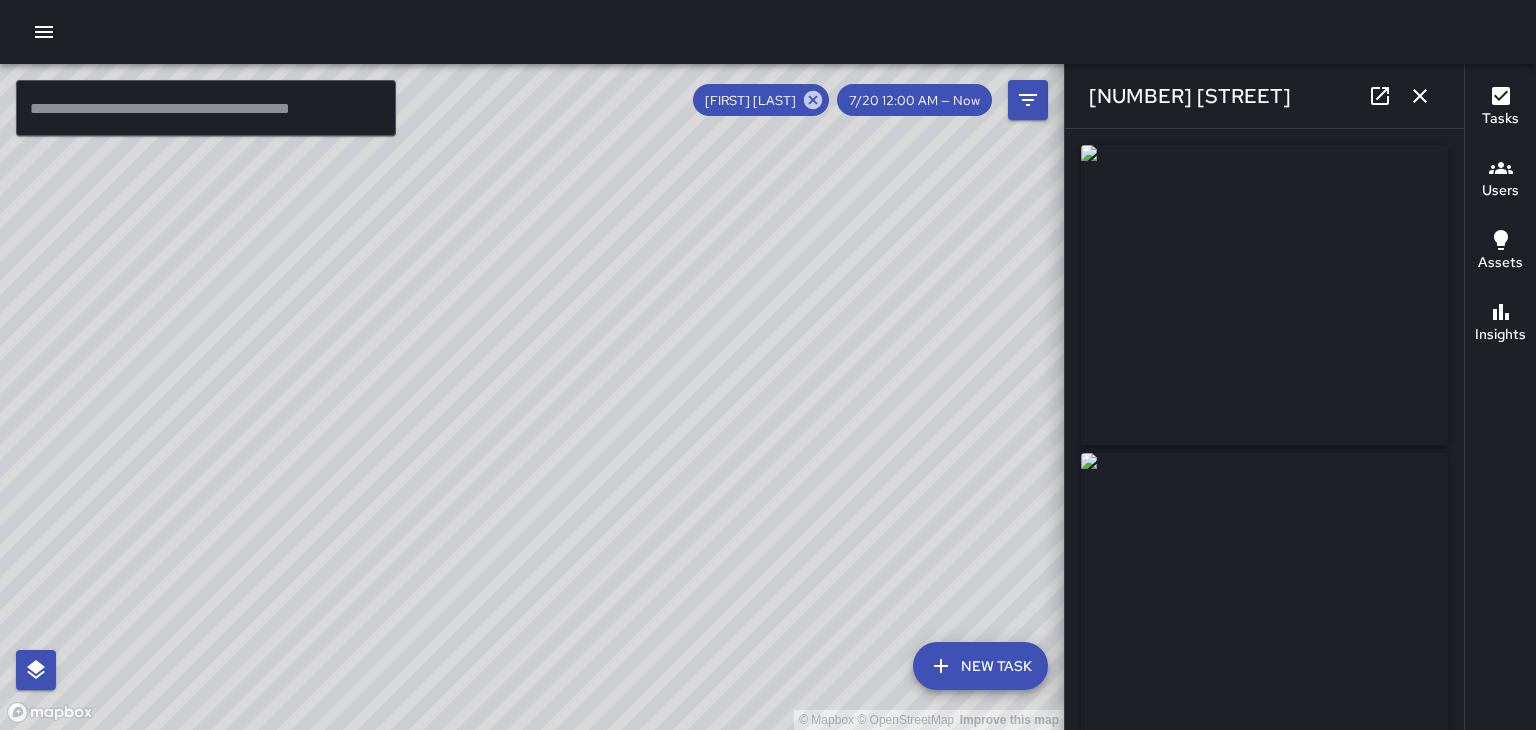 type on "**********" 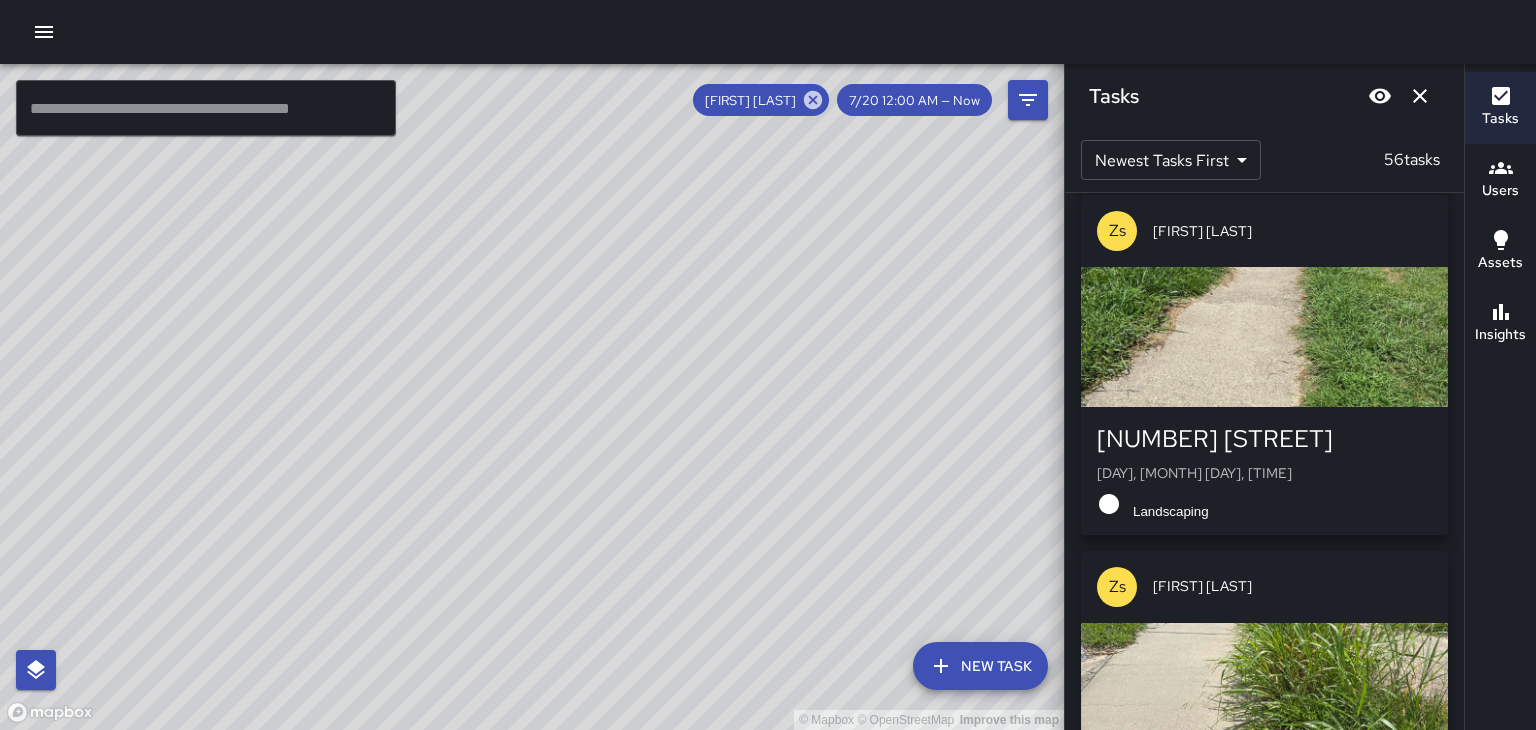 scroll, scrollTop: 5400, scrollLeft: 0, axis: vertical 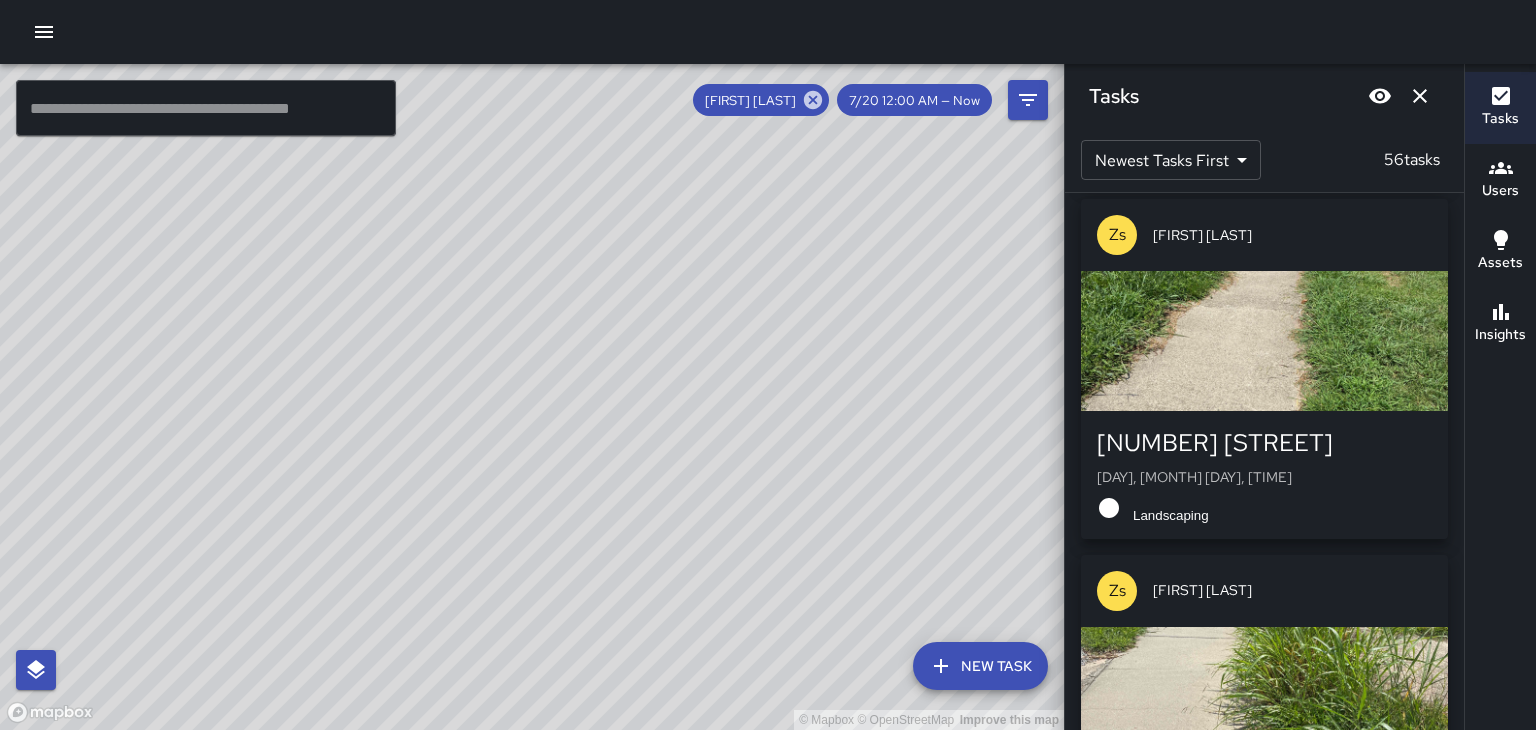 click at bounding box center (1264, 341) 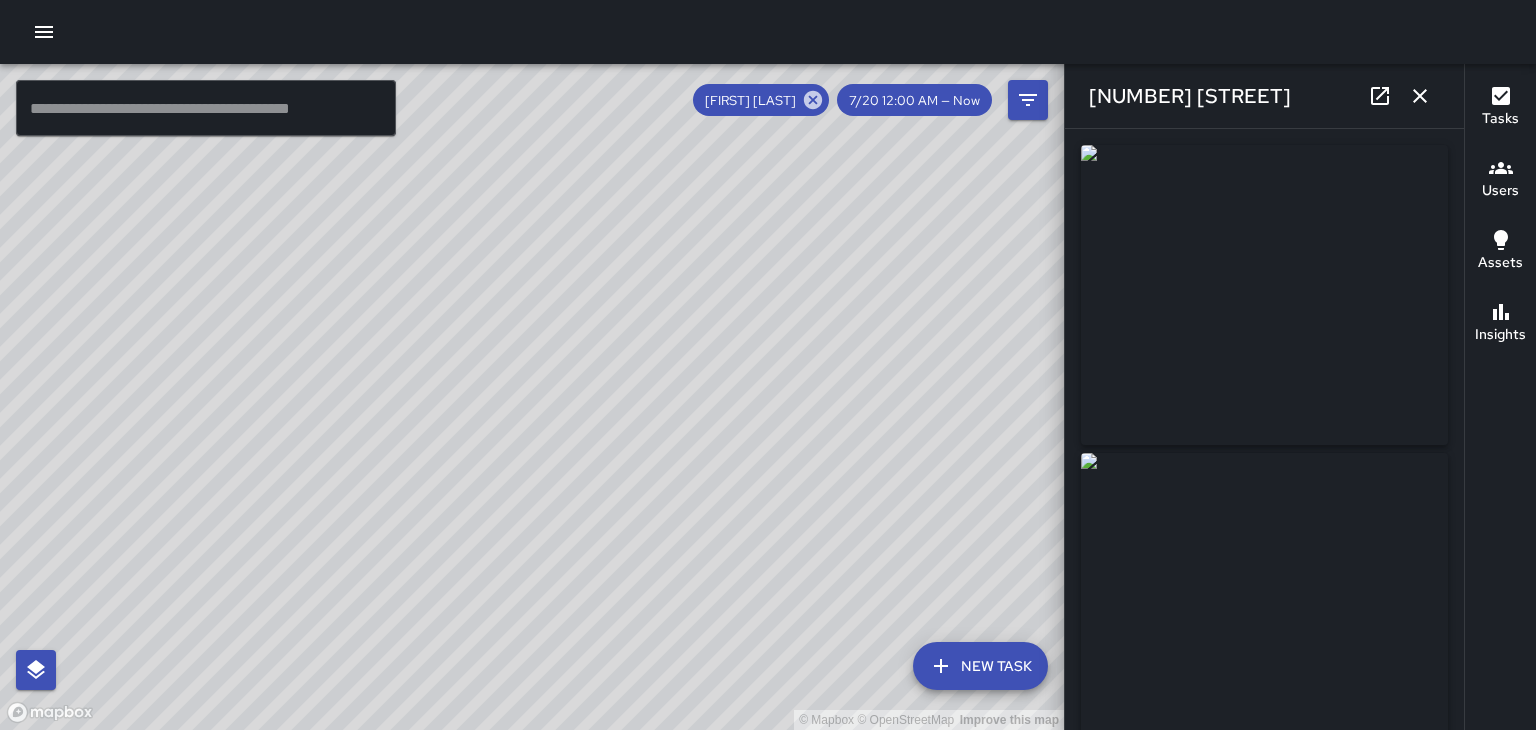 type on "**********" 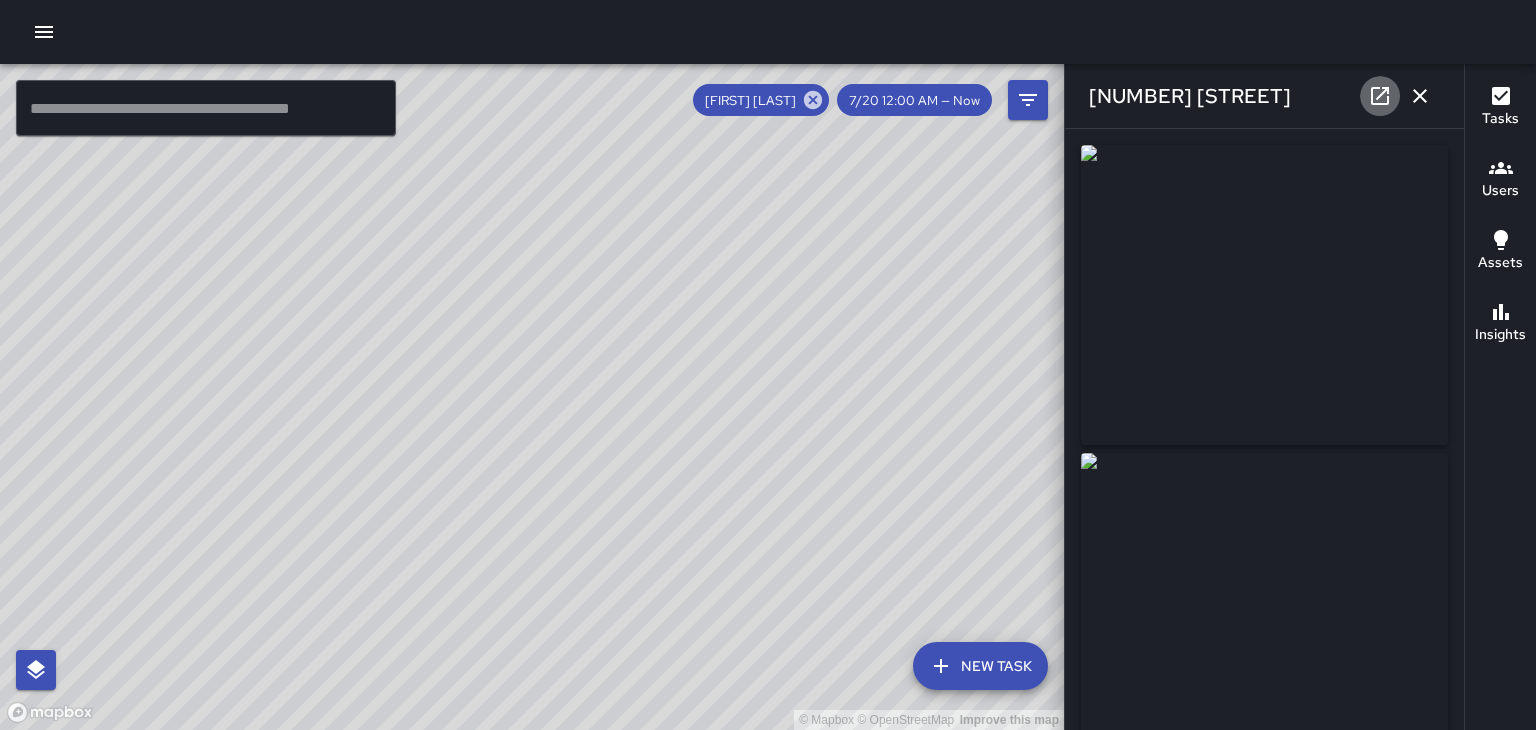 click 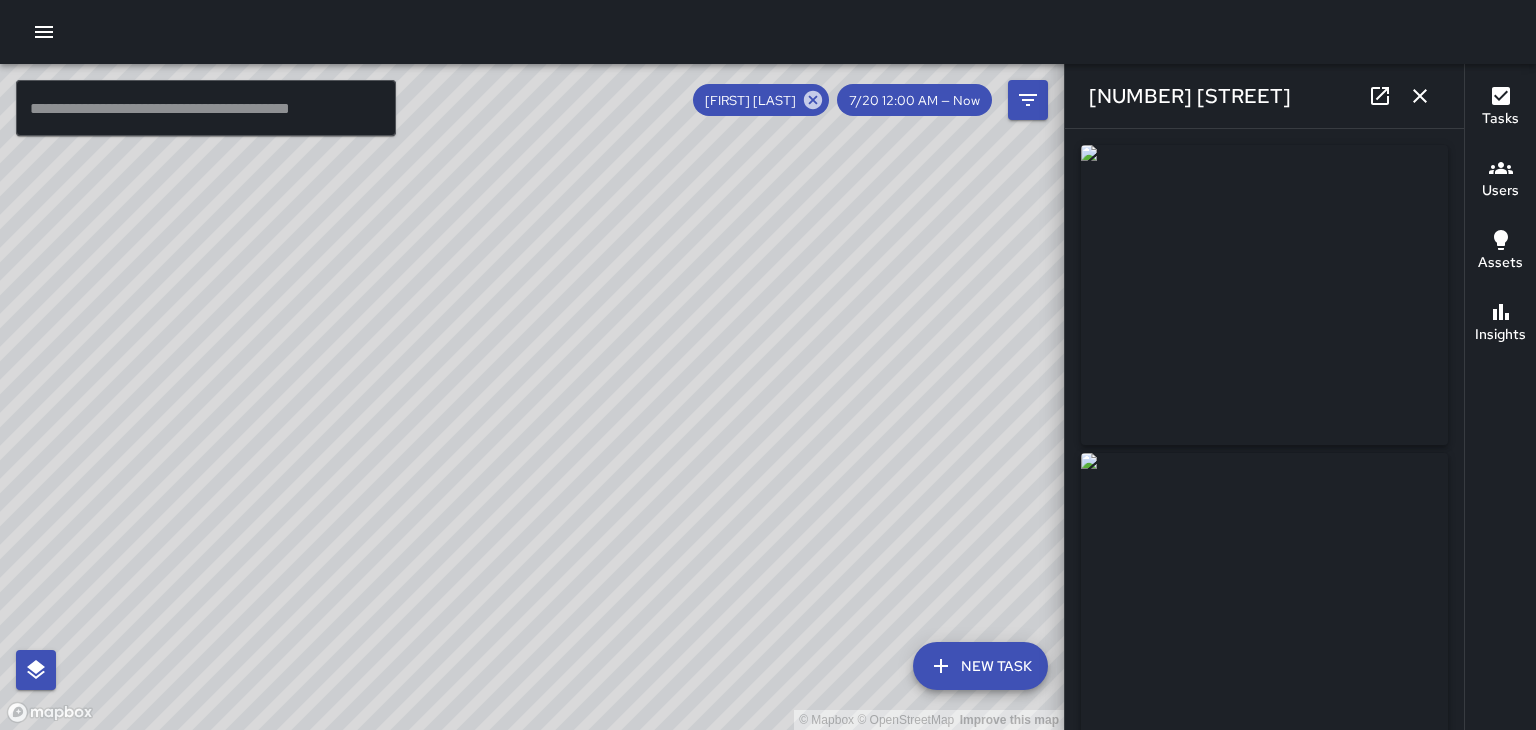 click 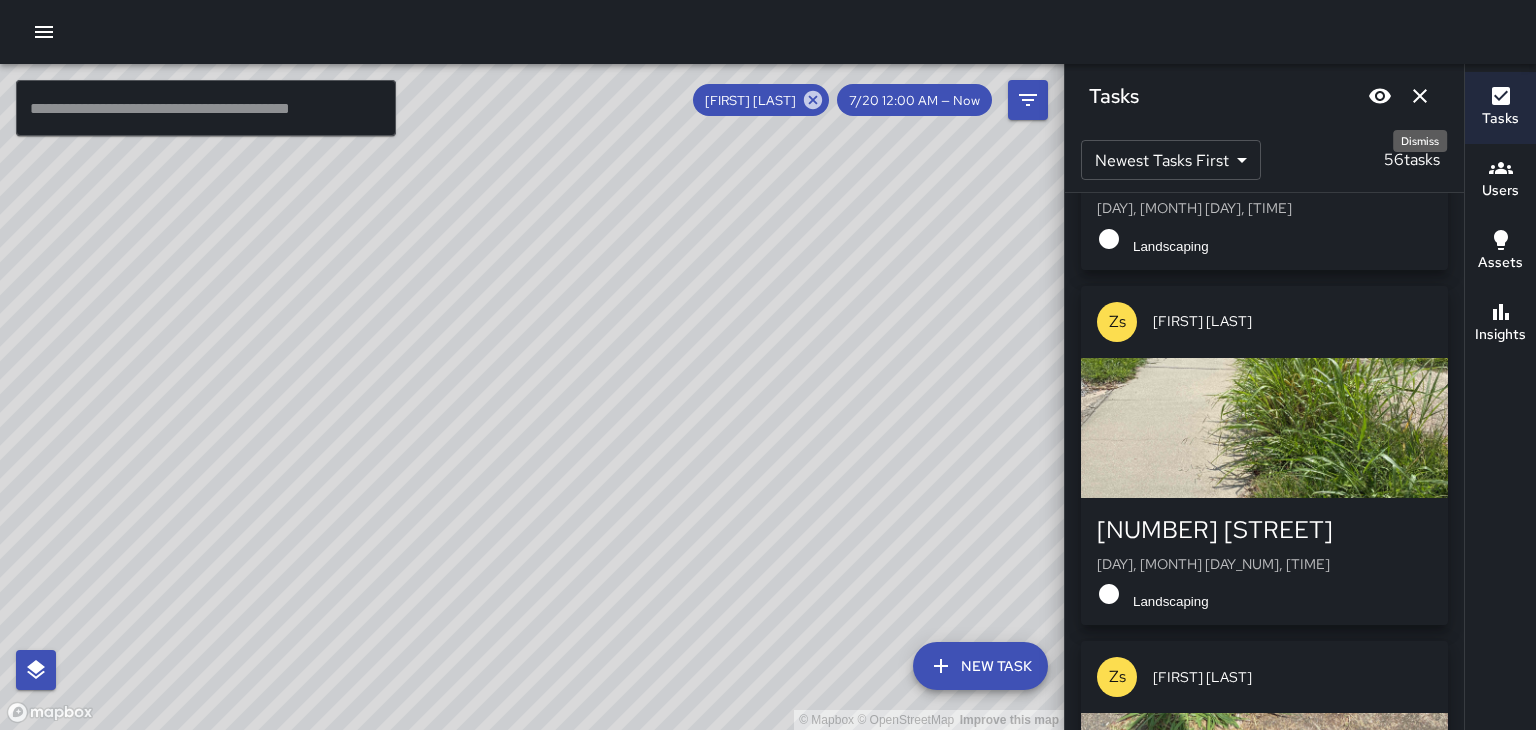 scroll, scrollTop: 5667, scrollLeft: 0, axis: vertical 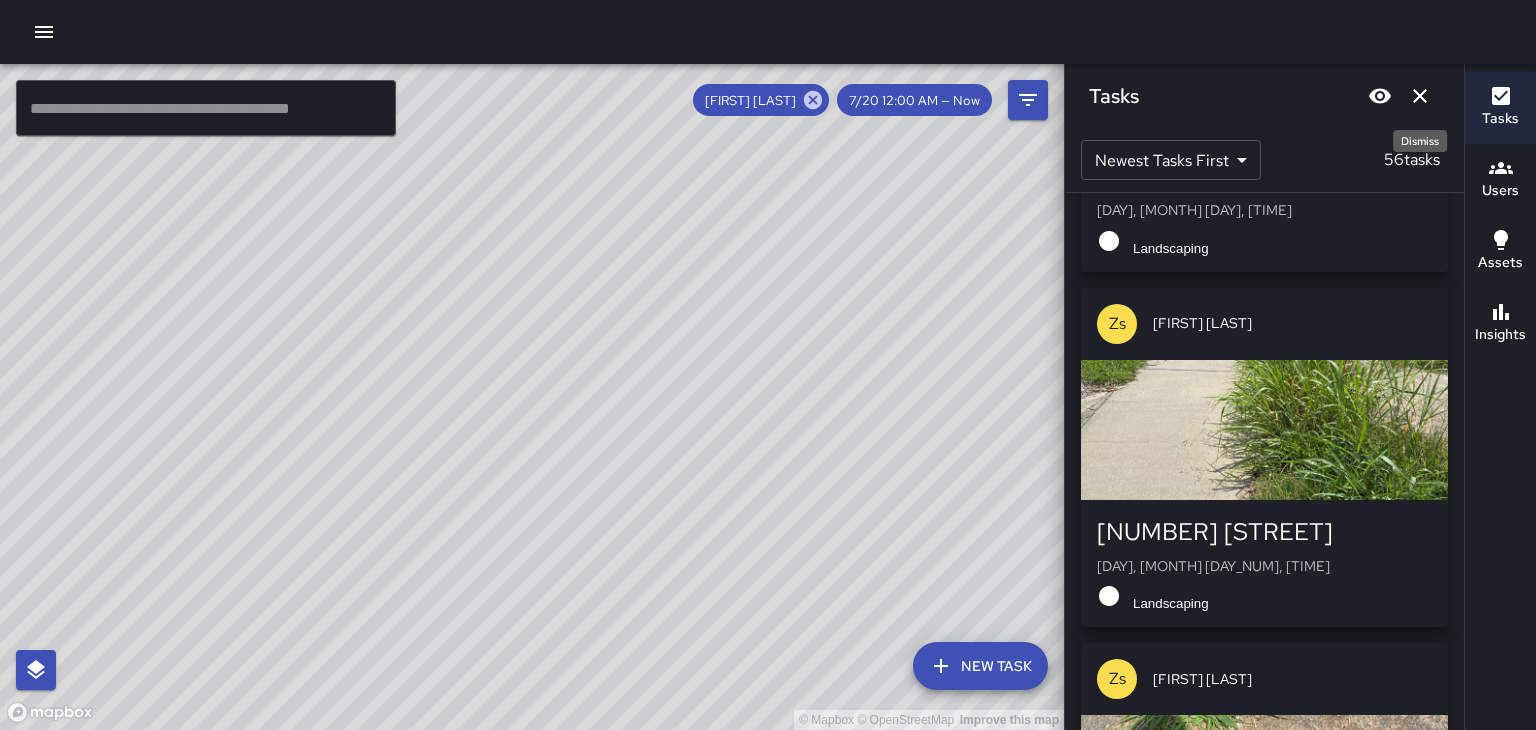 click at bounding box center [1264, 430] 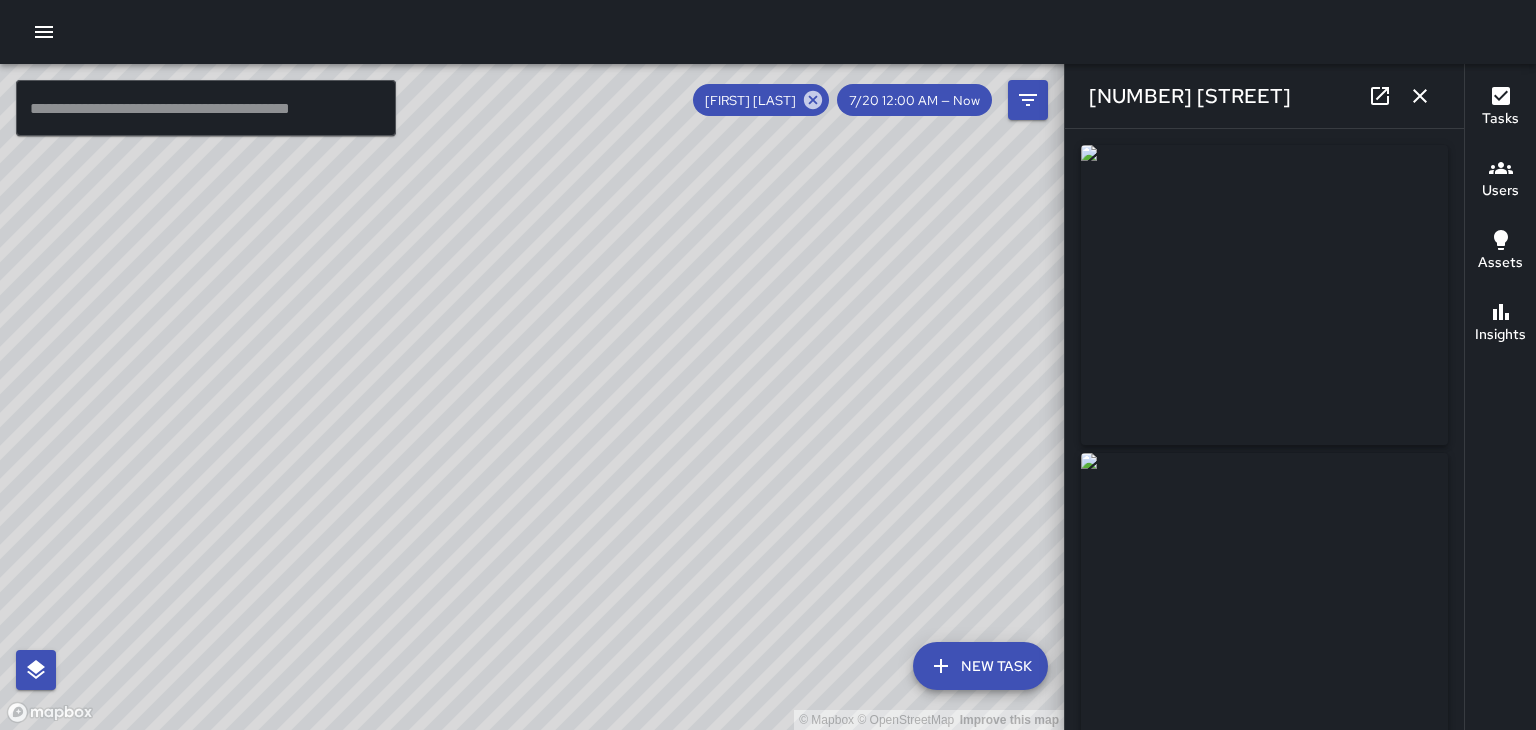 type on "**********" 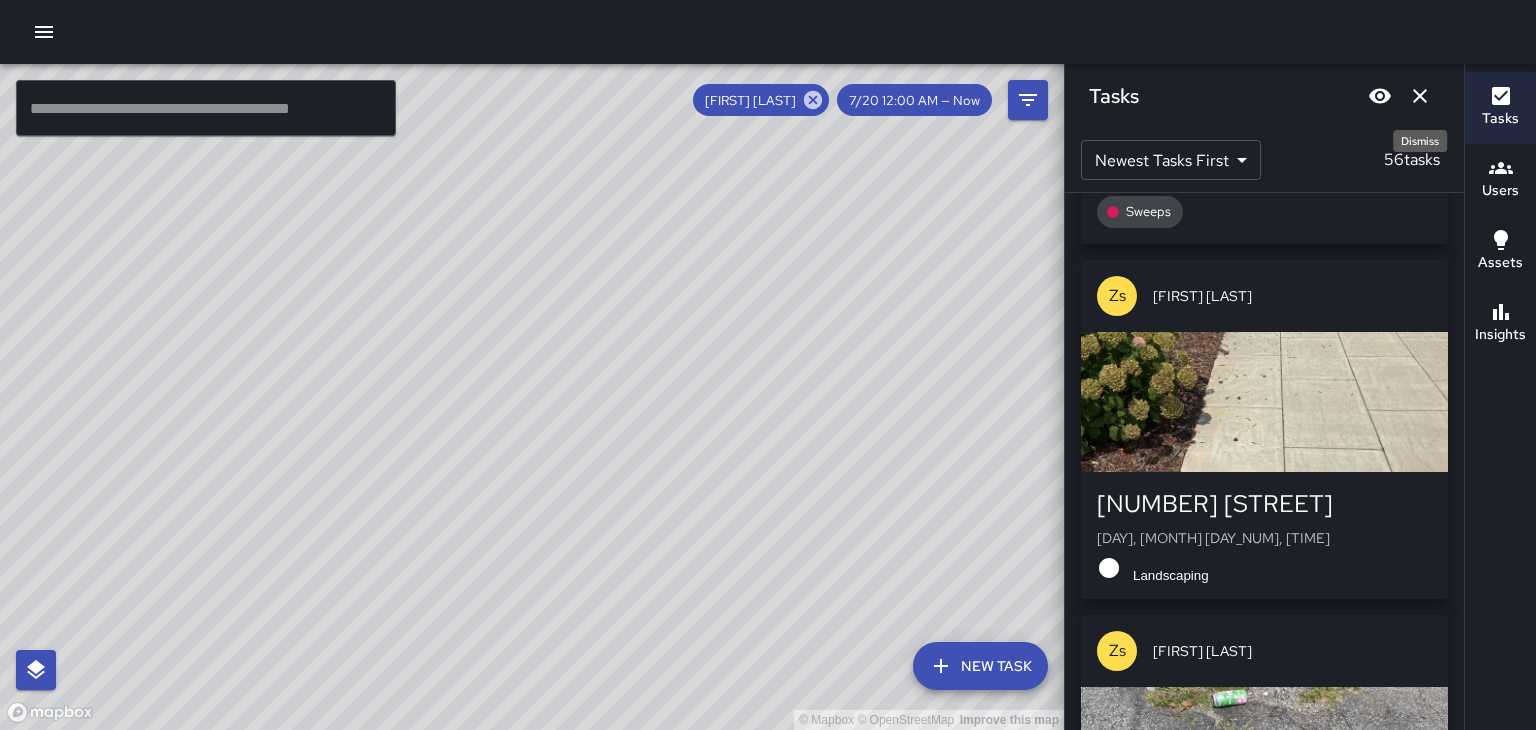 scroll, scrollTop: 7859, scrollLeft: 0, axis: vertical 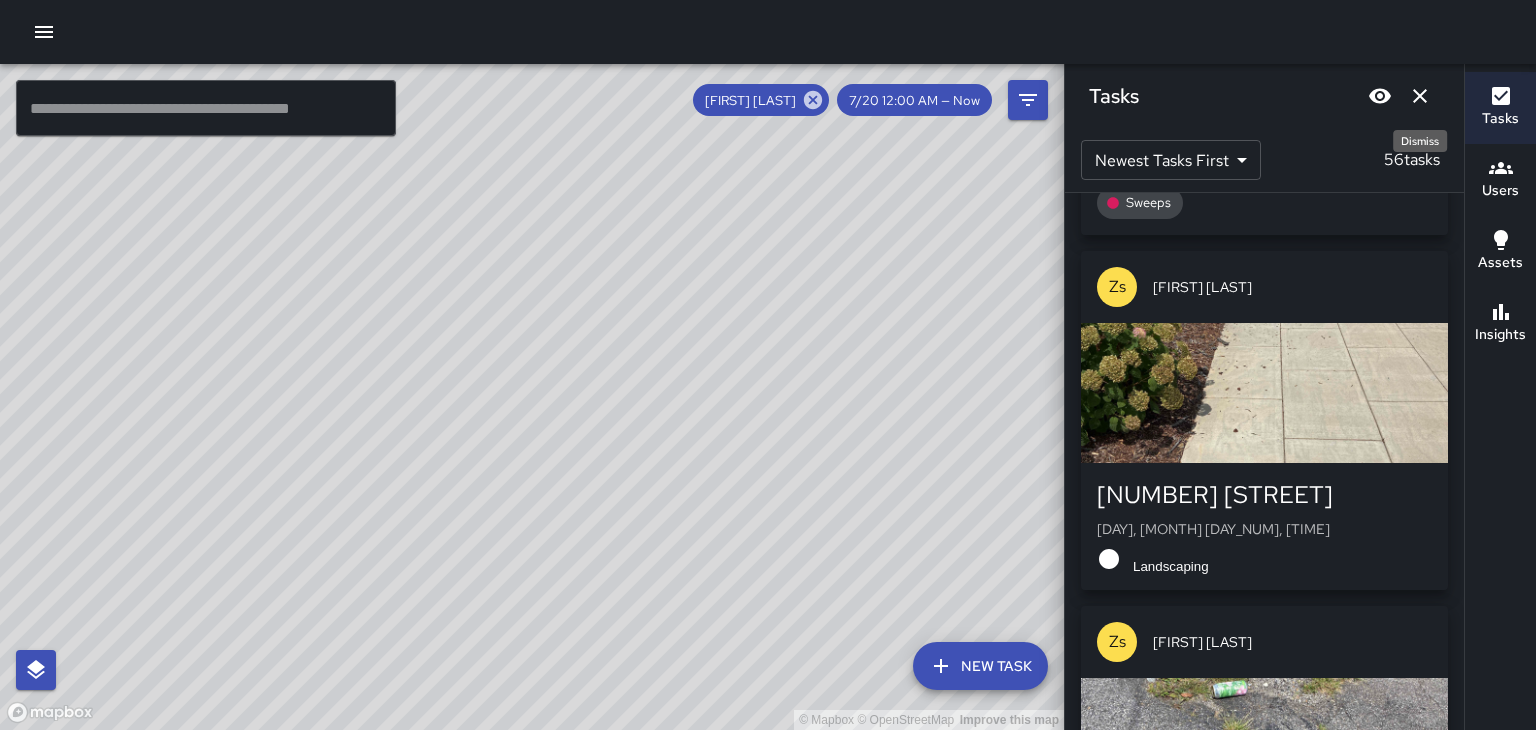 click at bounding box center (1264, 393) 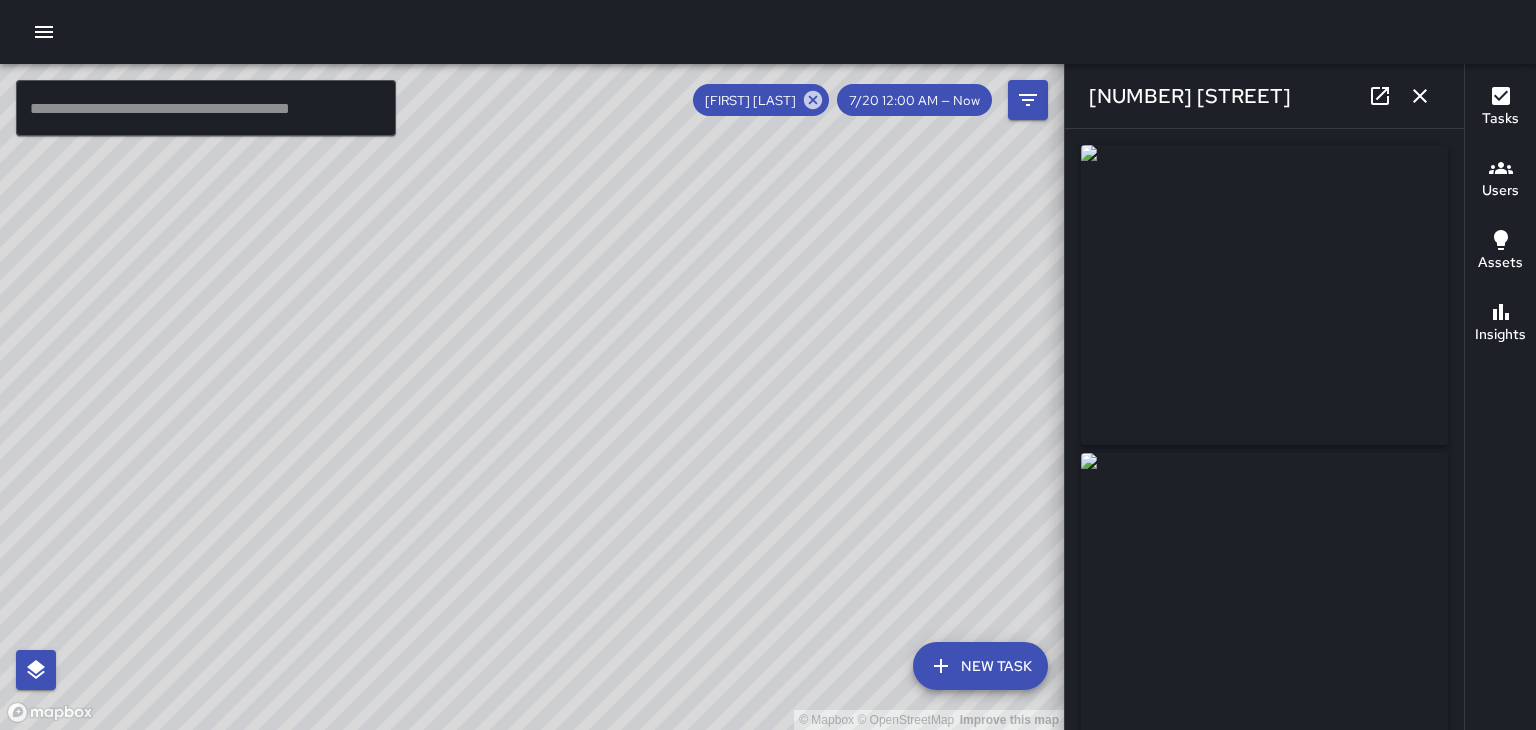 type on "**********" 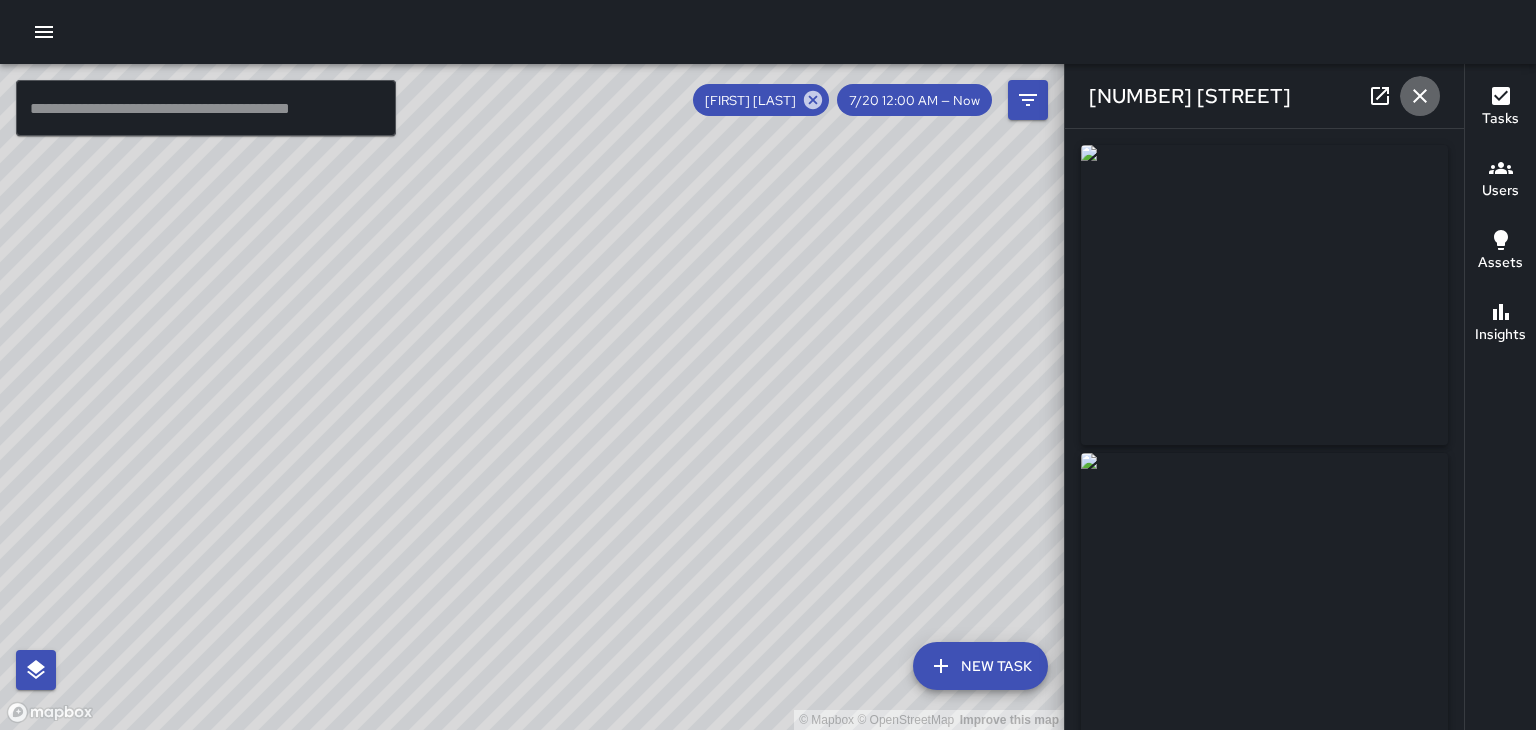 click 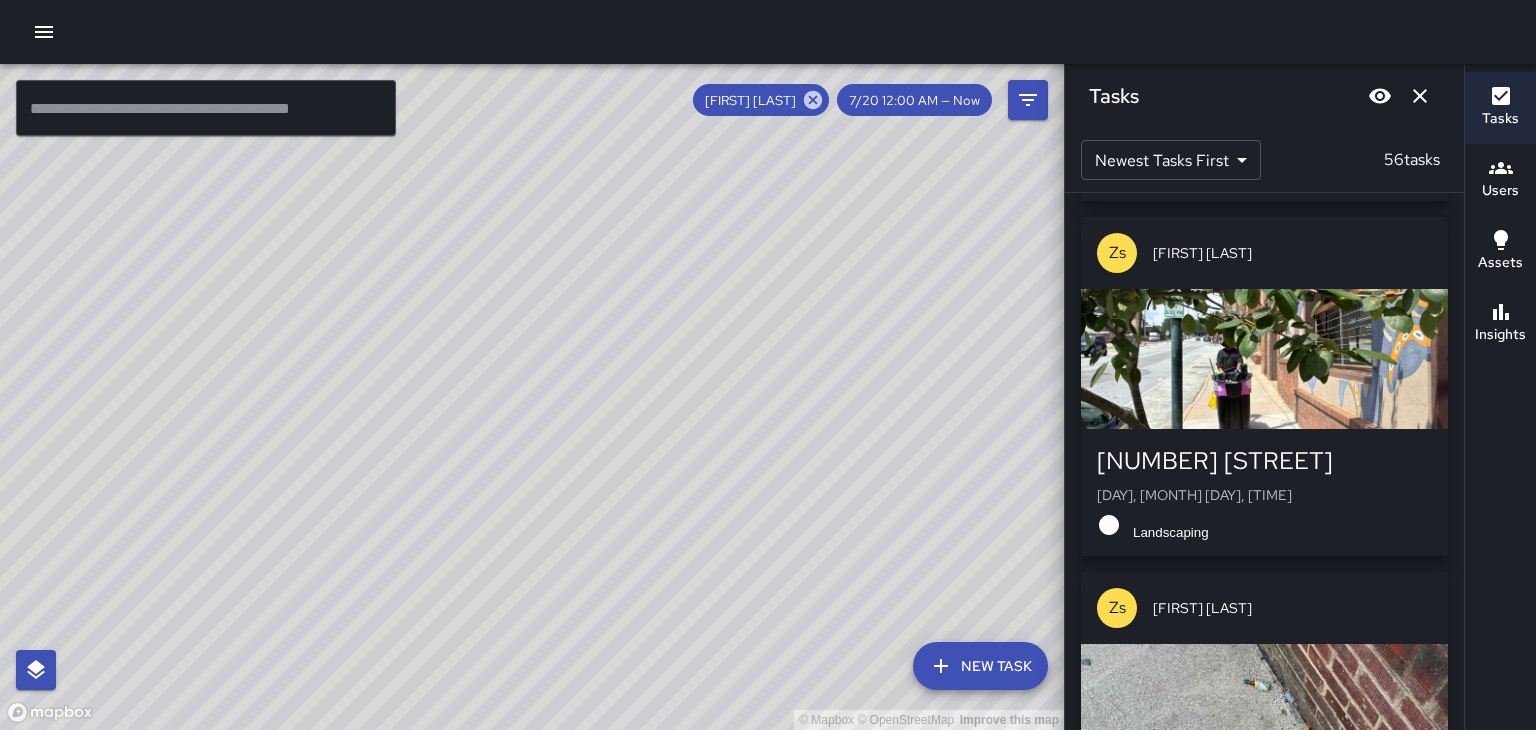 scroll, scrollTop: 8610, scrollLeft: 0, axis: vertical 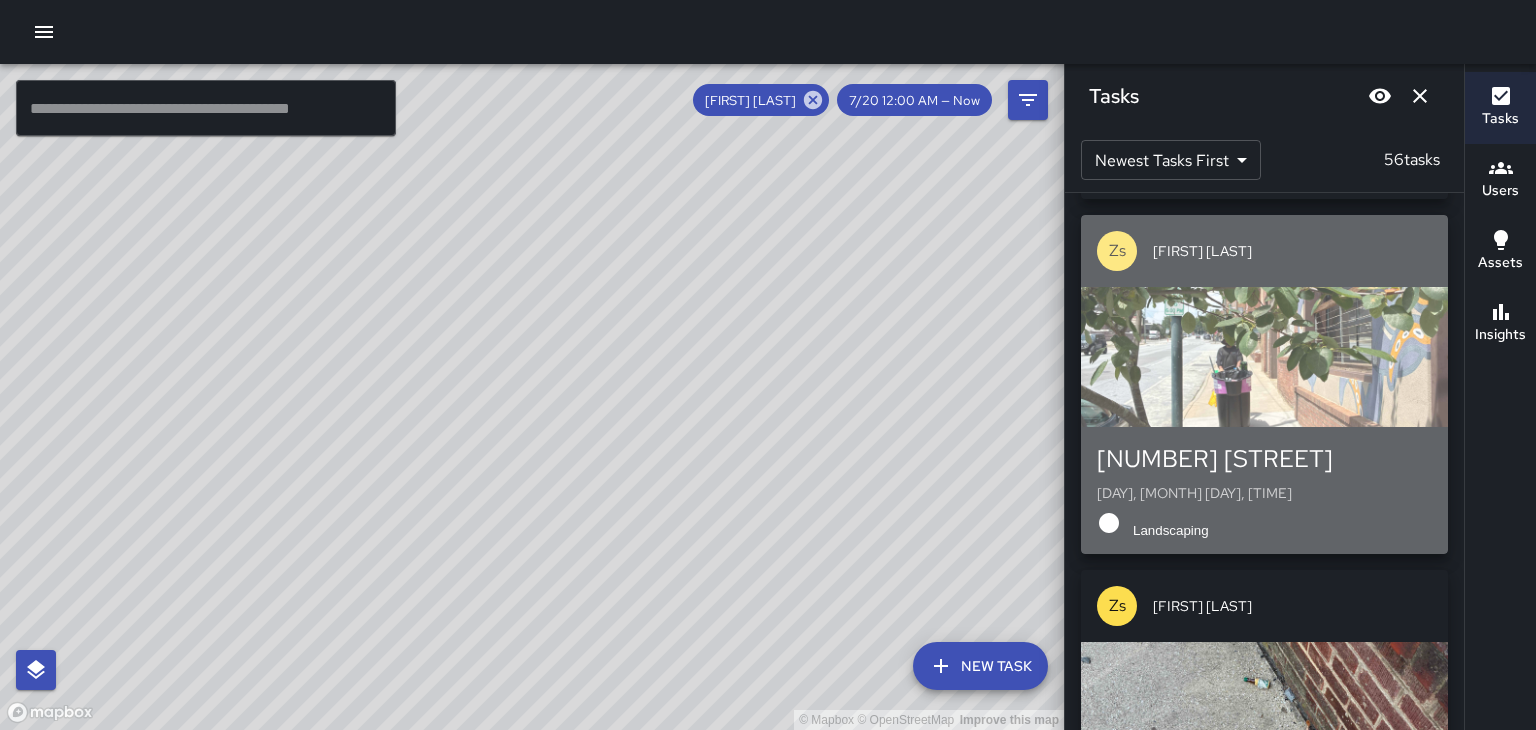 click at bounding box center (1264, 357) 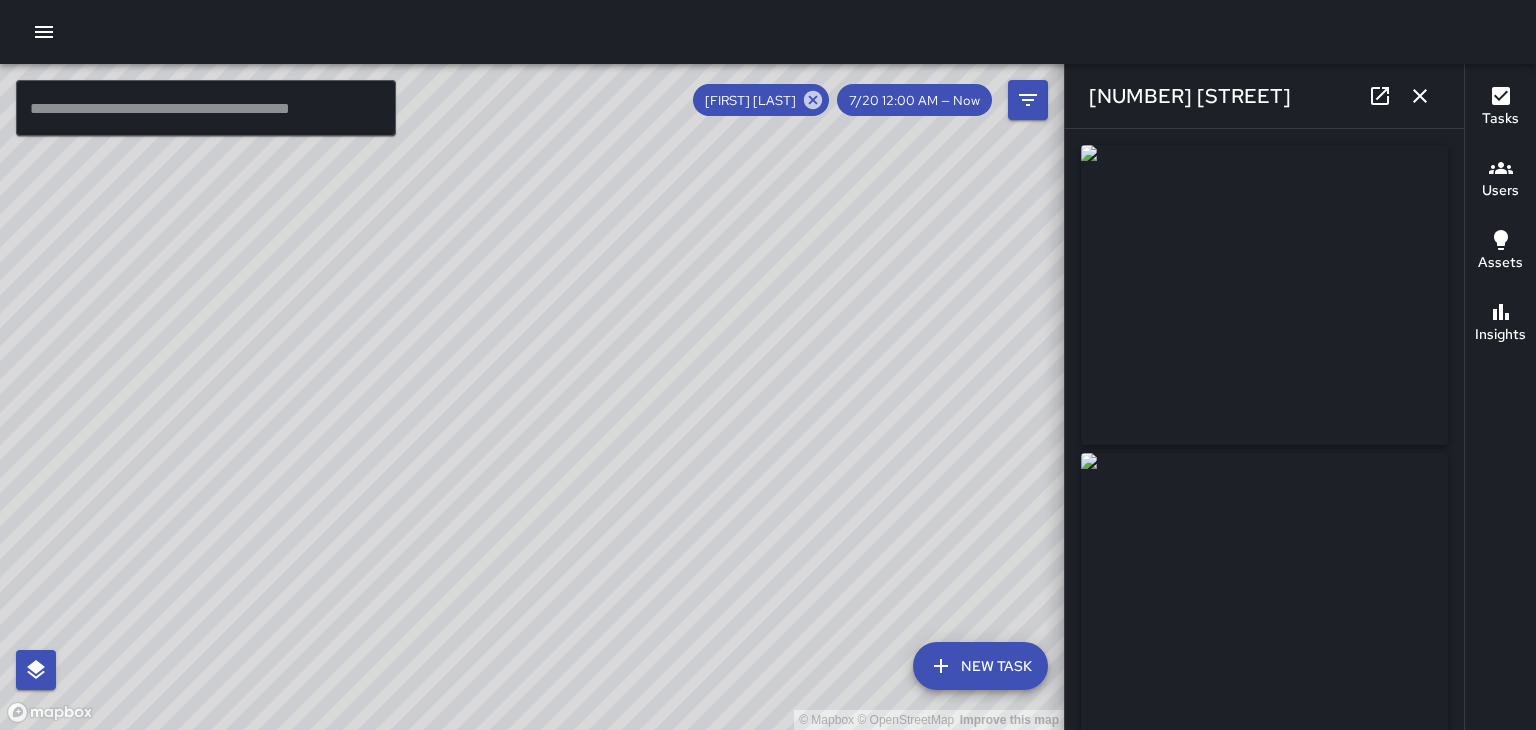 type on "**********" 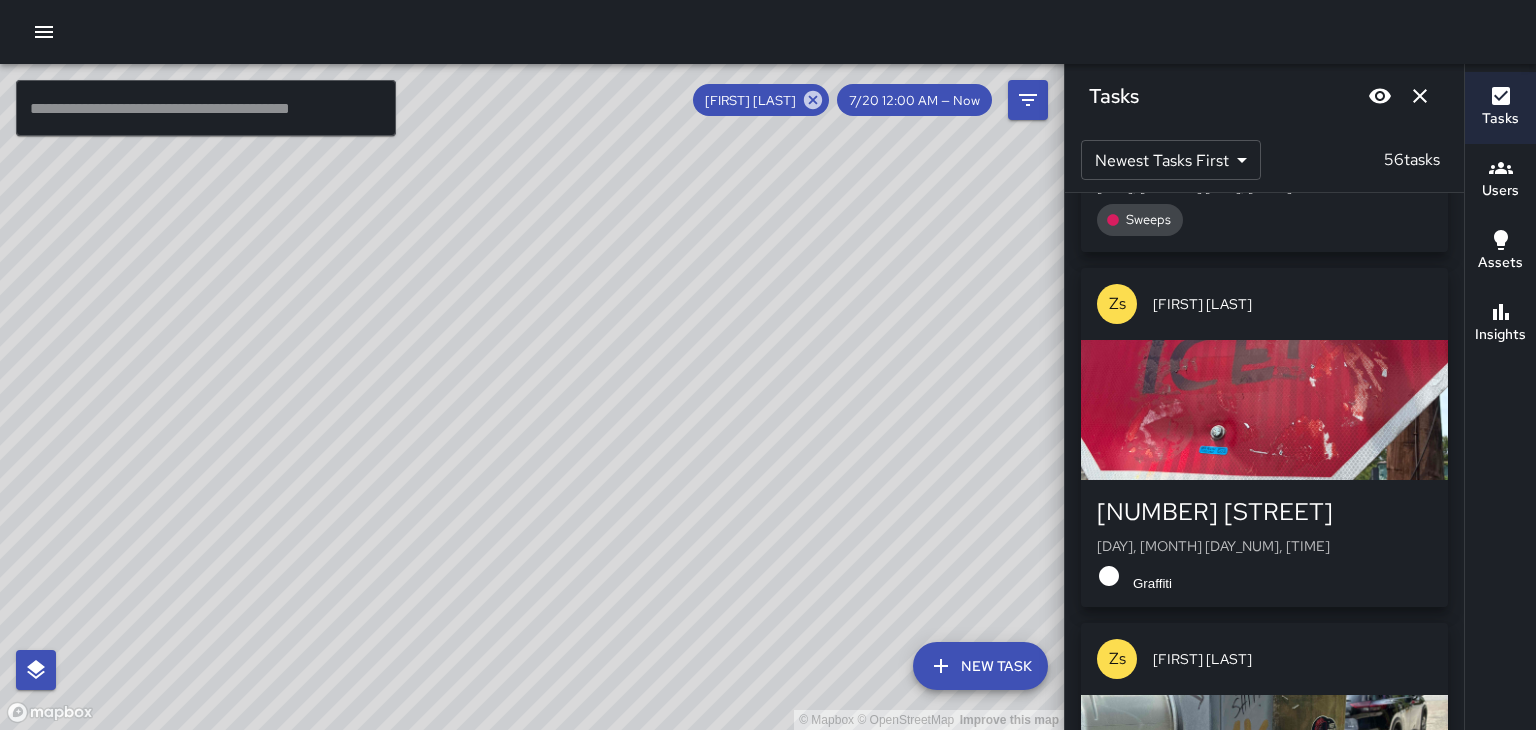 scroll, scrollTop: 9273, scrollLeft: 0, axis: vertical 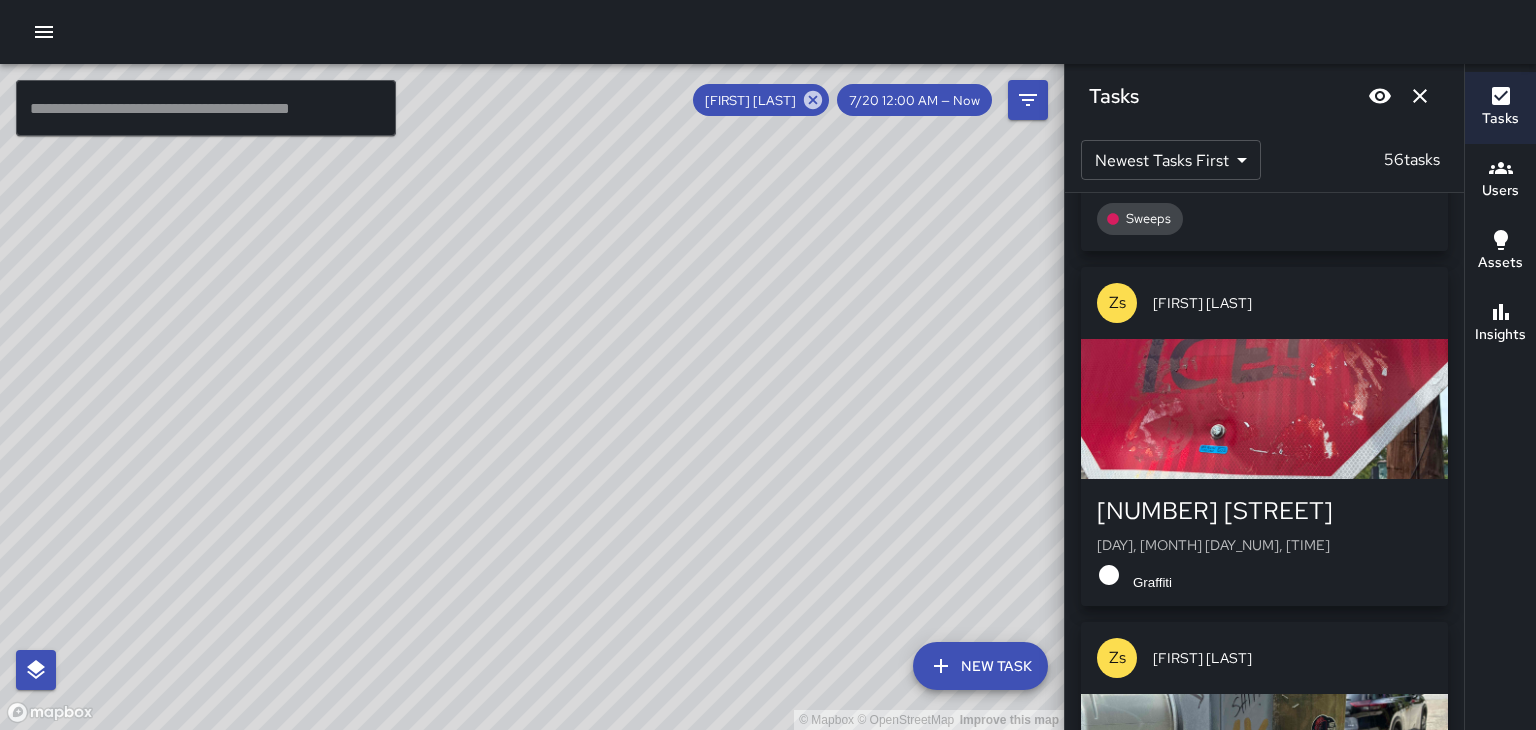 click at bounding box center [1264, 409] 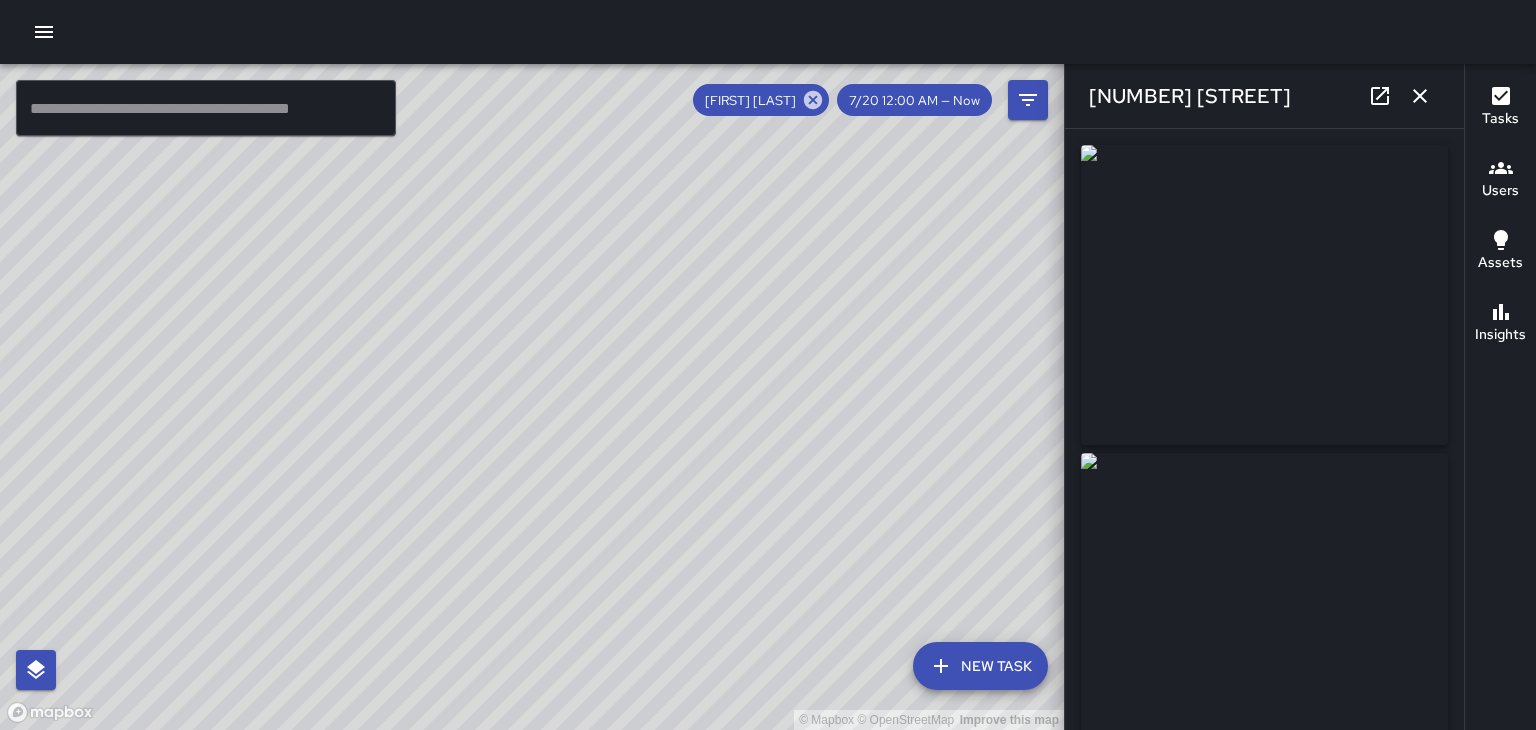 type on "**********" 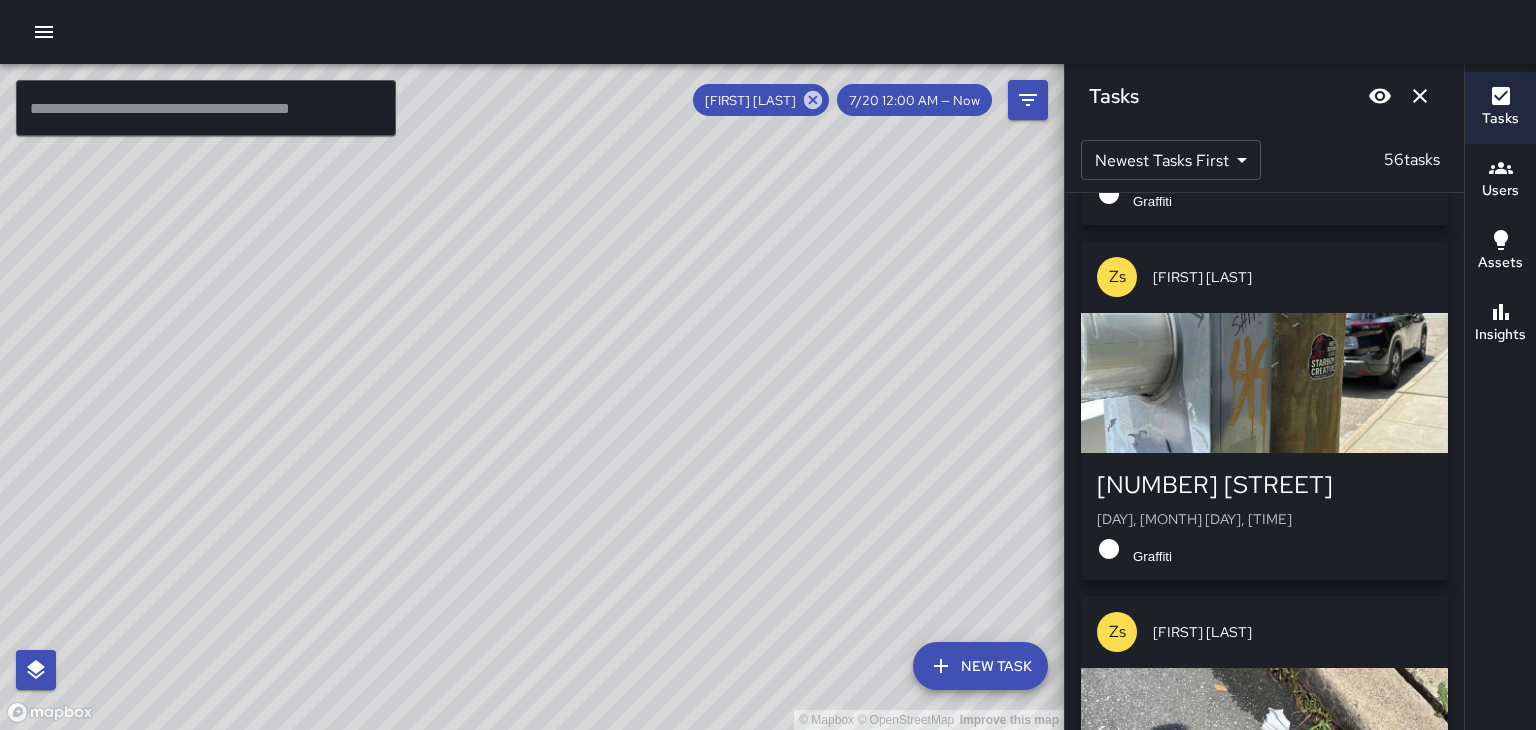 scroll, scrollTop: 9685, scrollLeft: 0, axis: vertical 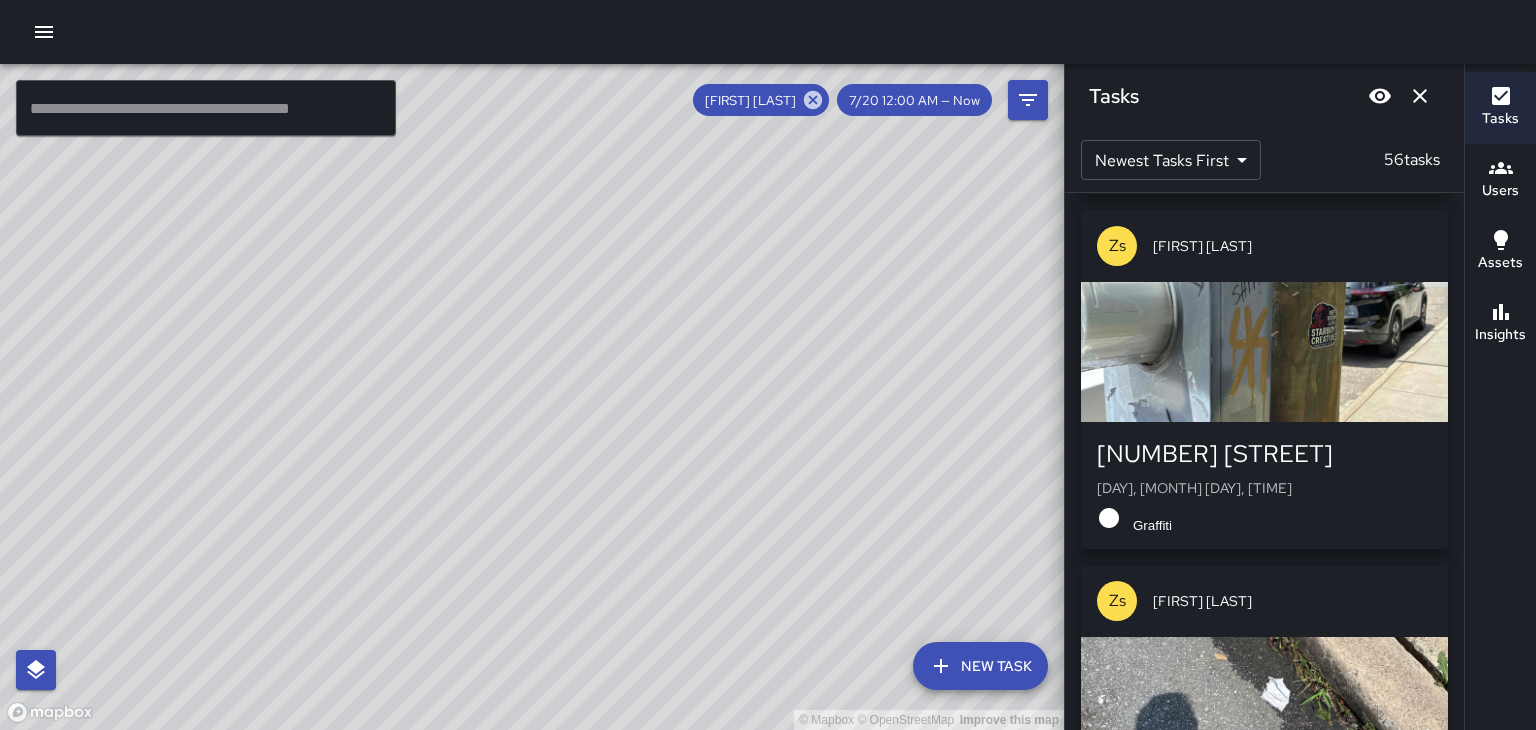click at bounding box center [1264, 352] 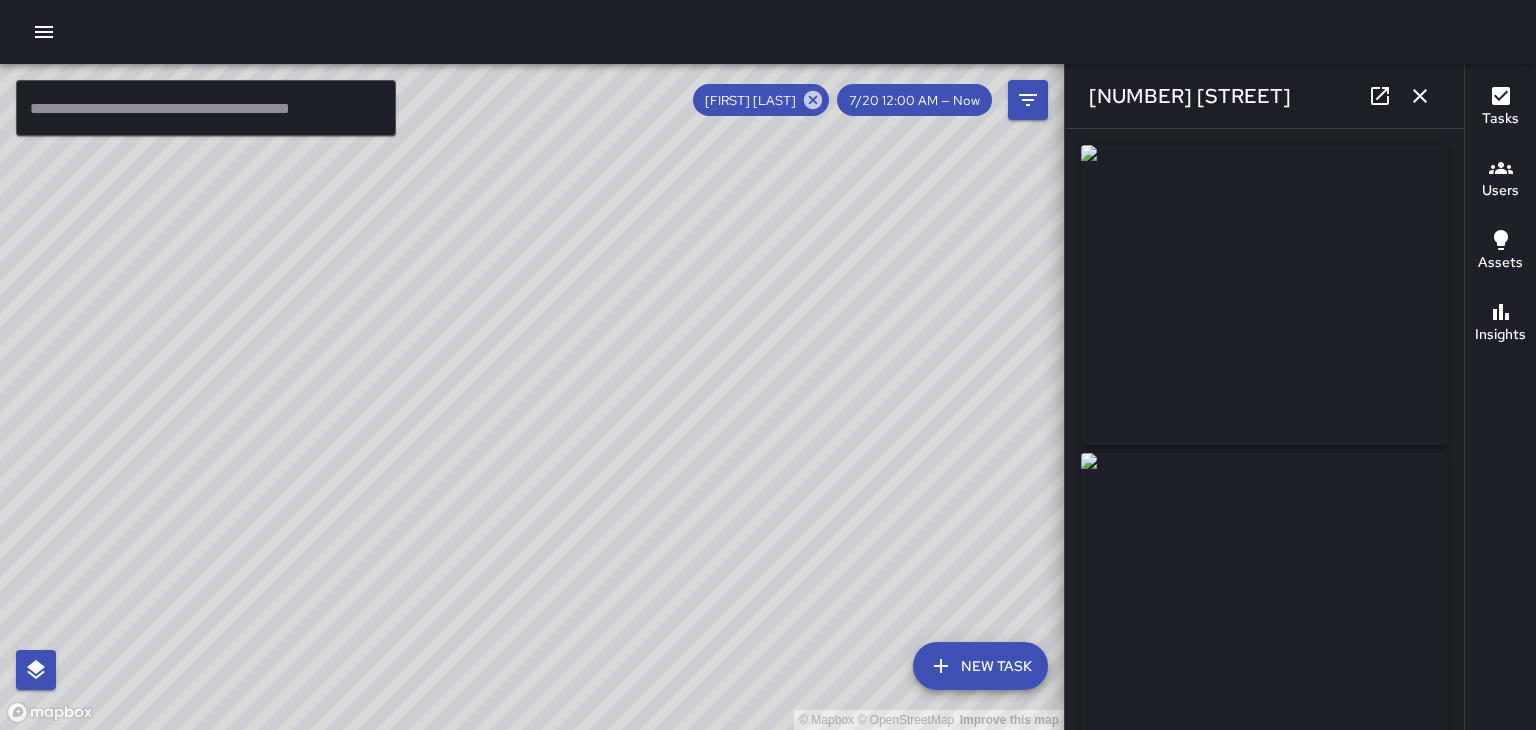 click 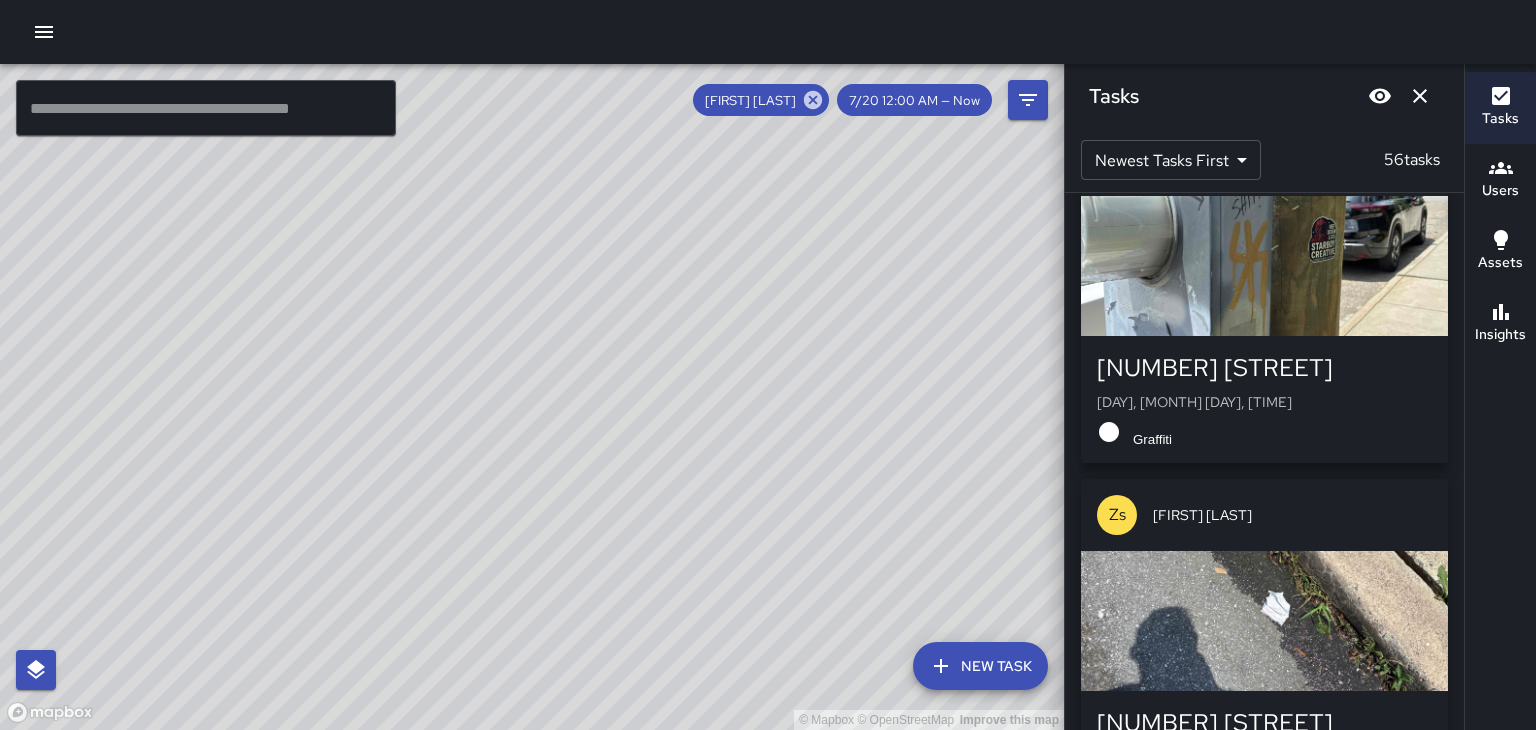 scroll, scrollTop: 9748, scrollLeft: 0, axis: vertical 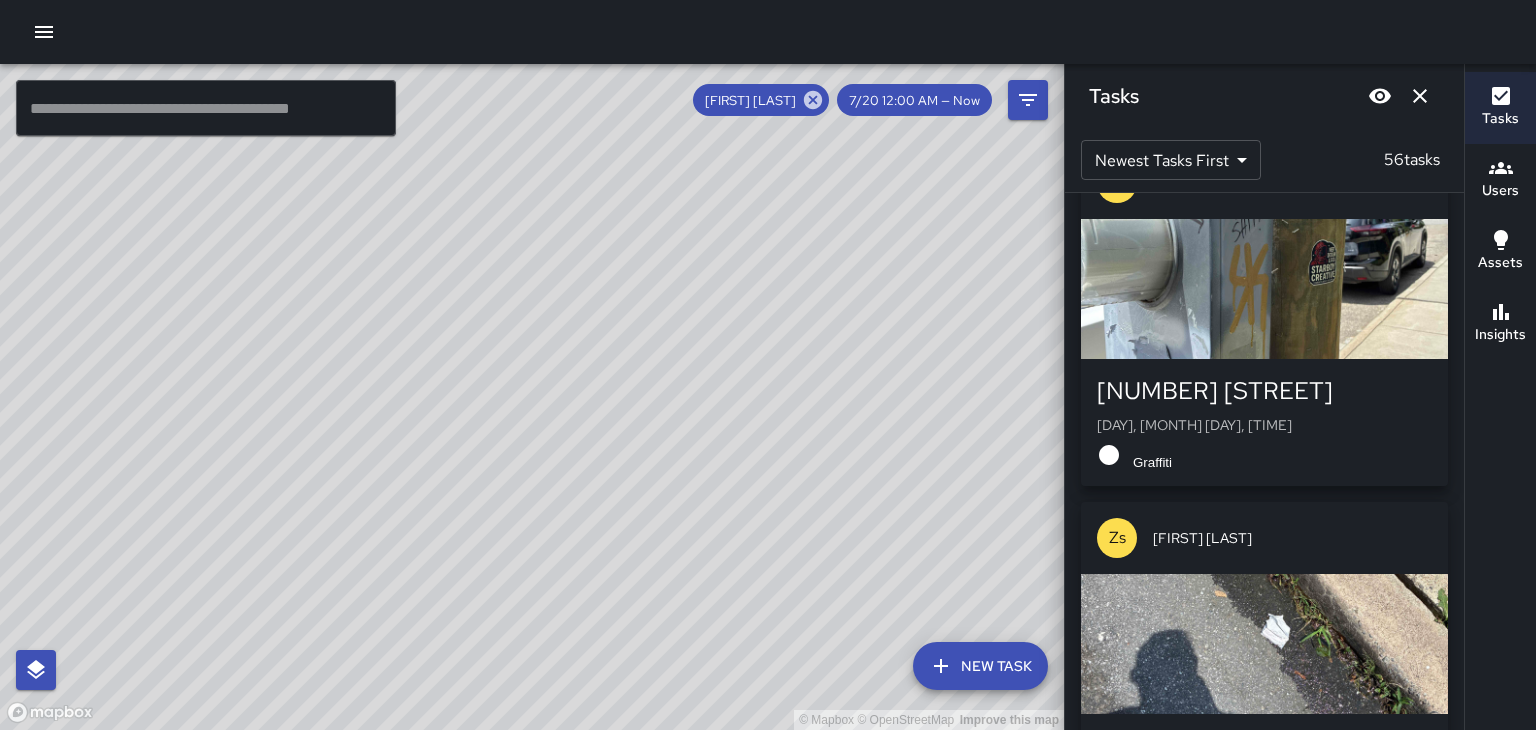 click at bounding box center [1264, 289] 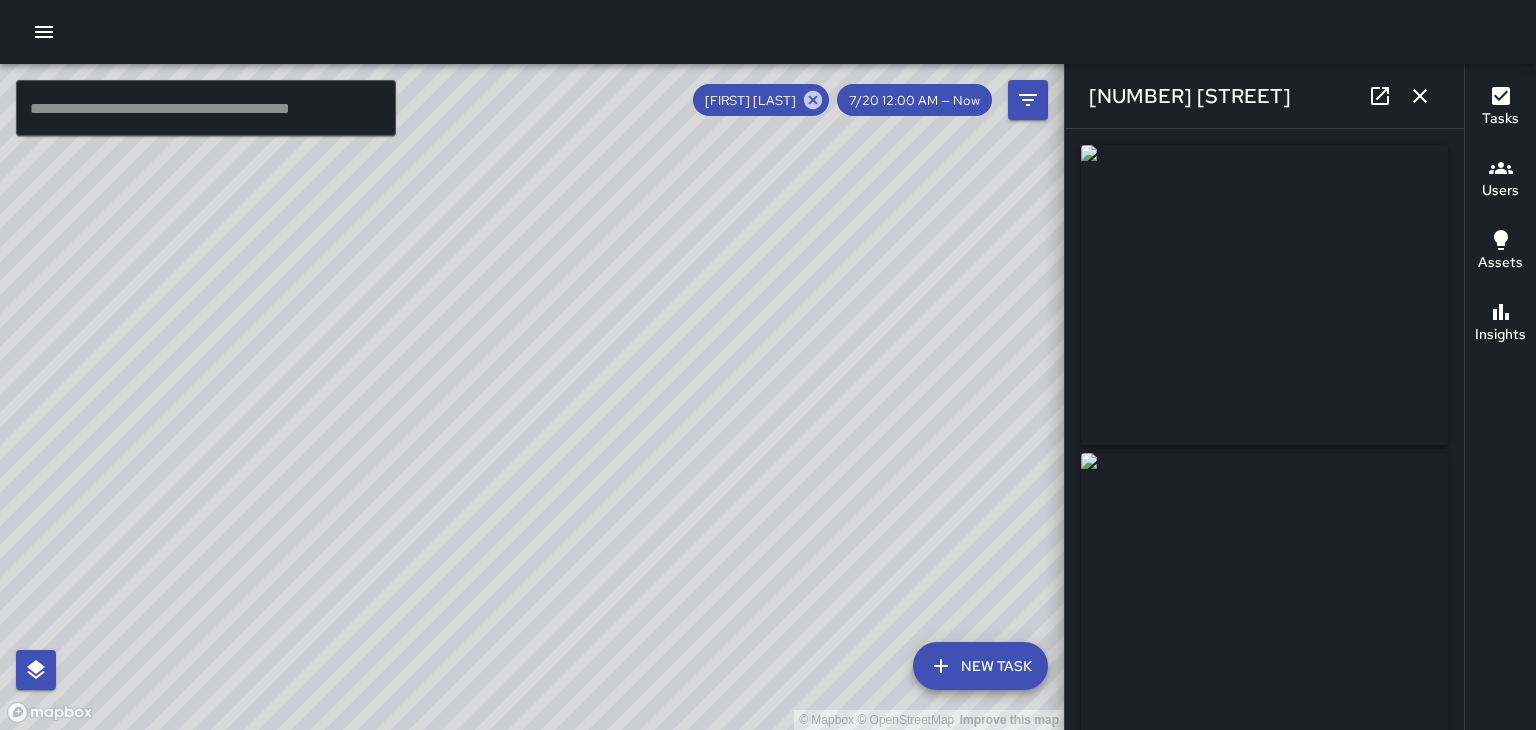 type on "**********" 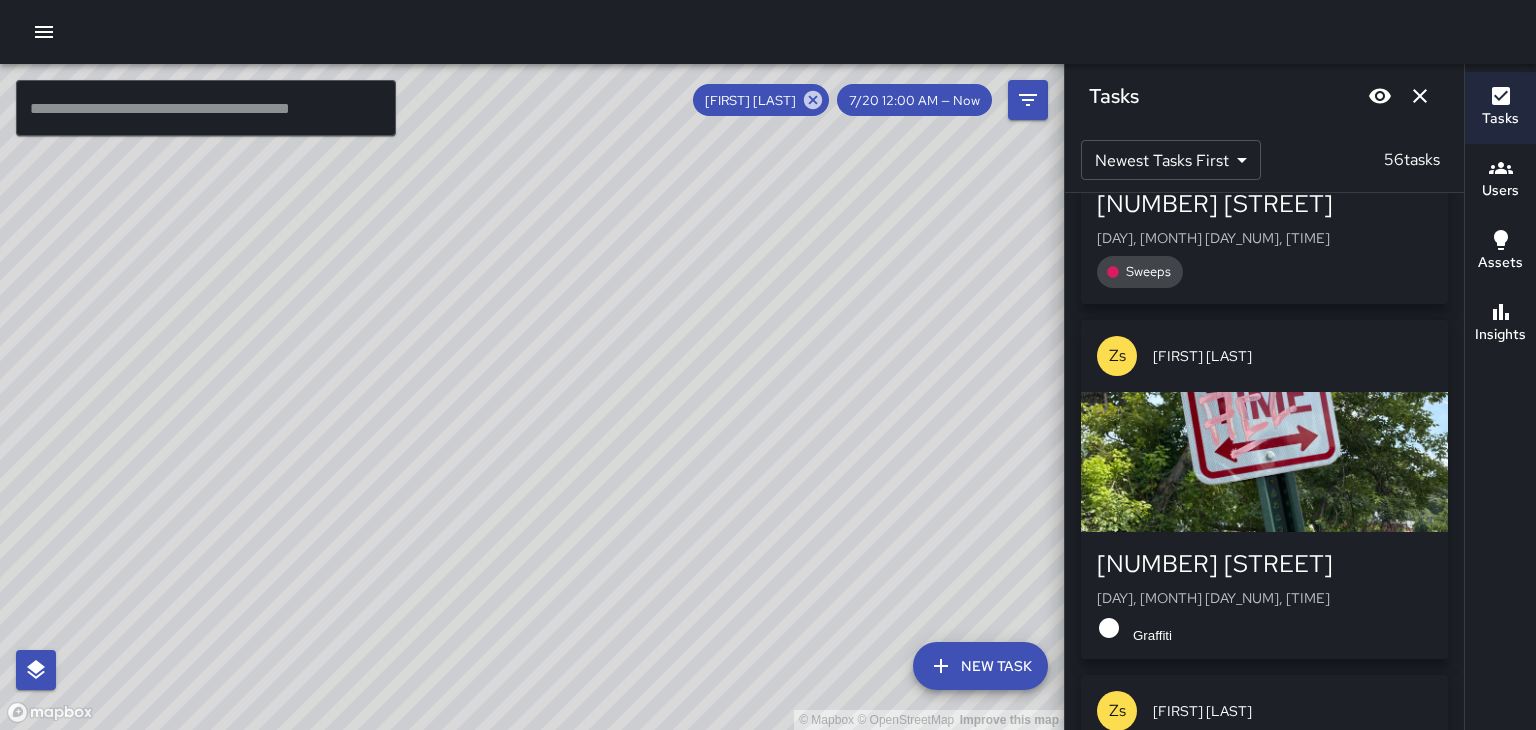 scroll, scrollTop: 10297, scrollLeft: 0, axis: vertical 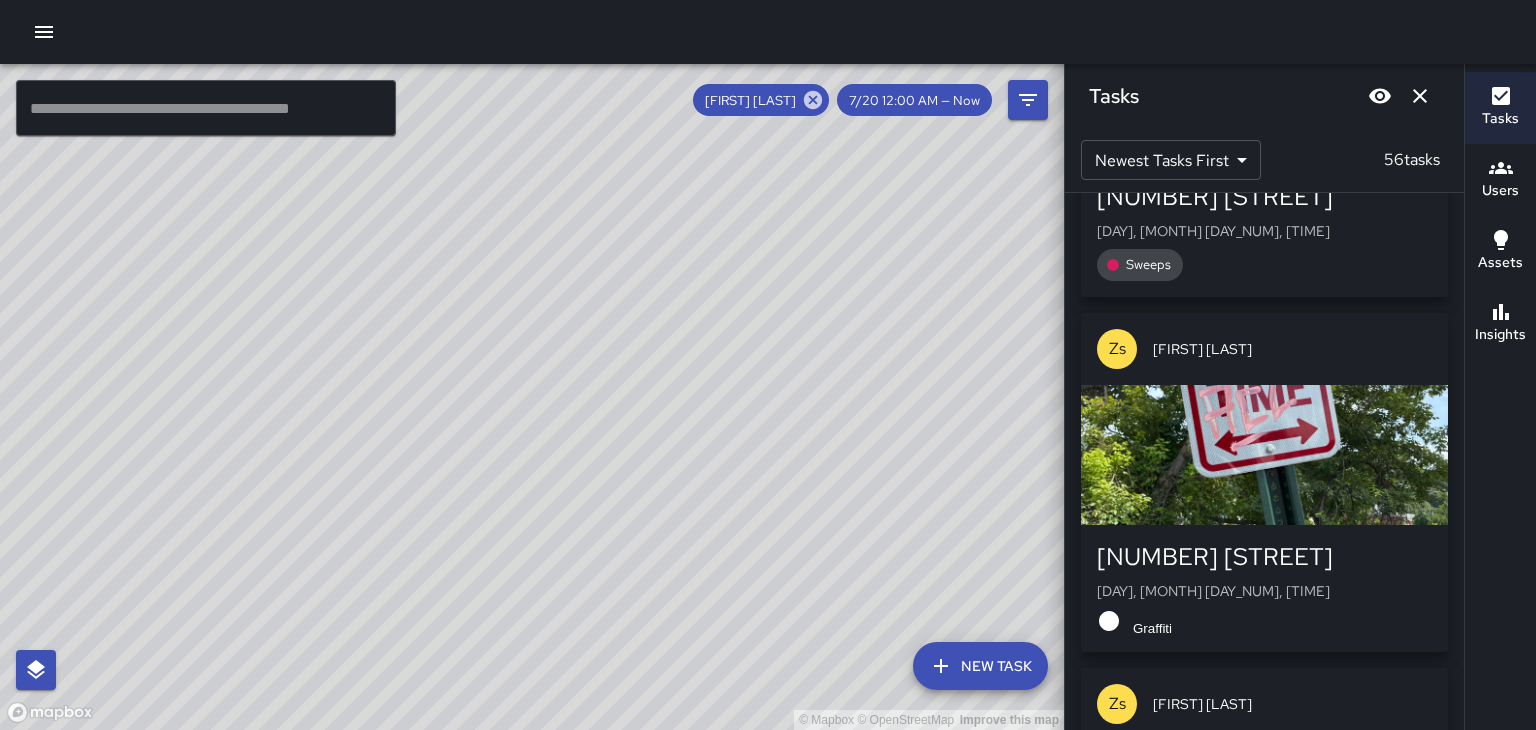 click on "Zs Zach stamey" at bounding box center [1264, 349] 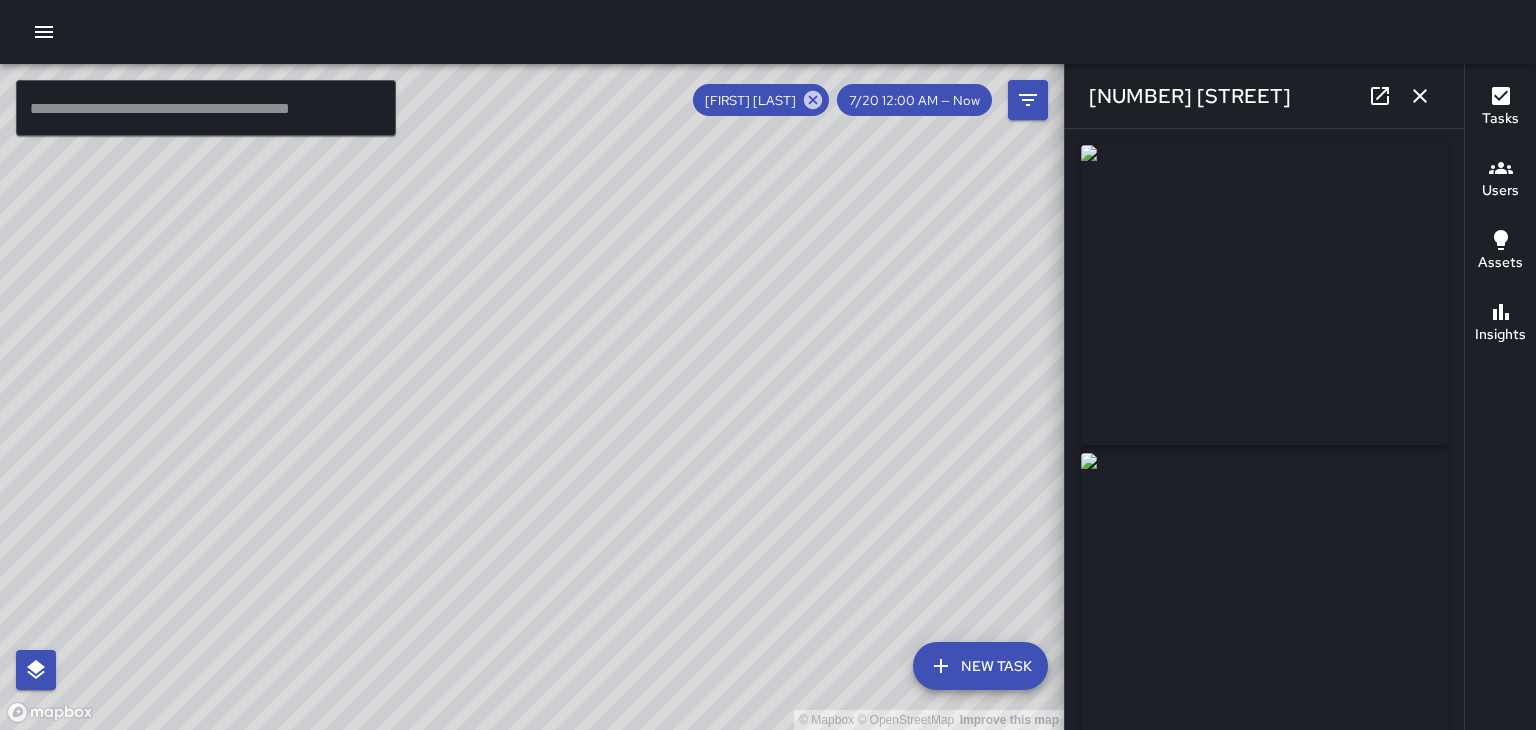 type on "**********" 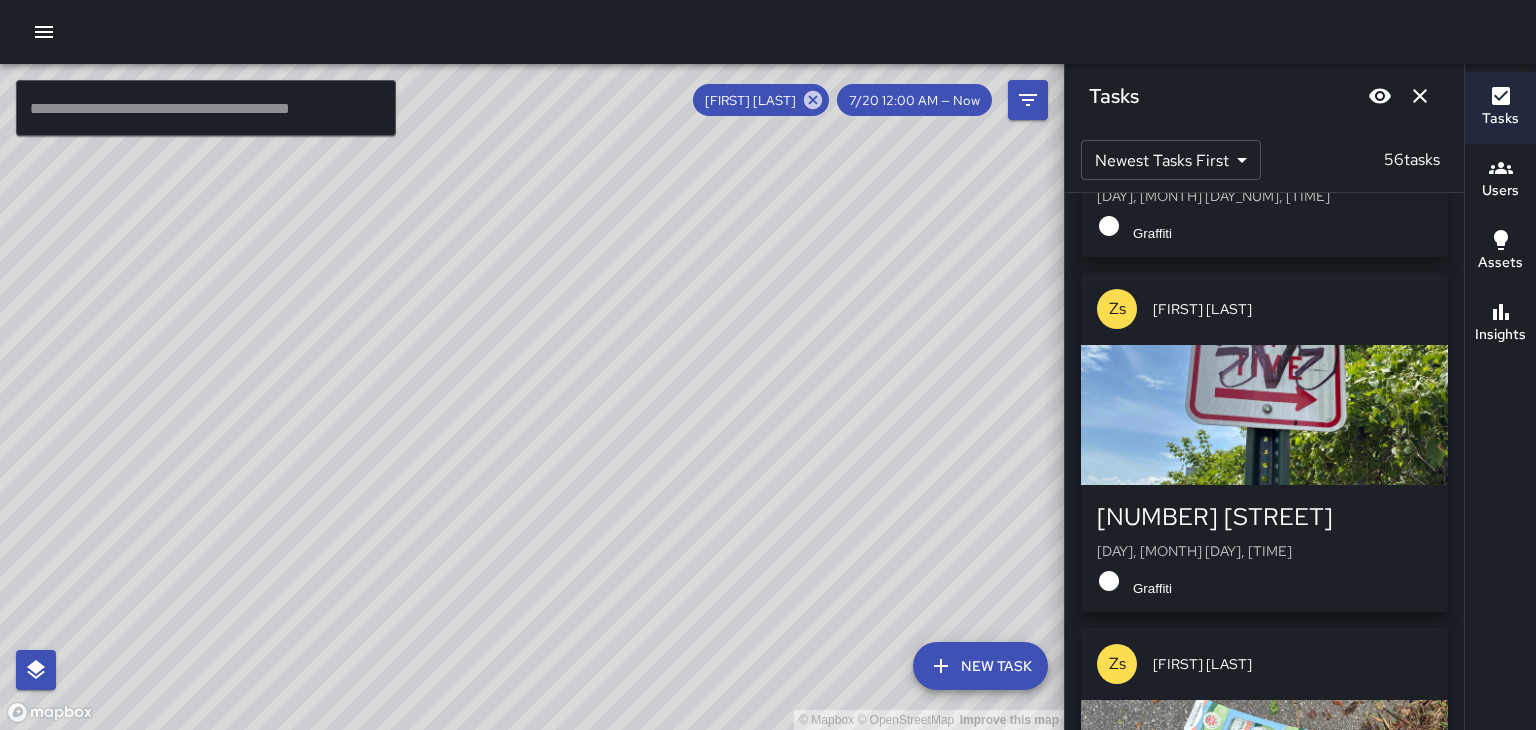 scroll, scrollTop: 10694, scrollLeft: 0, axis: vertical 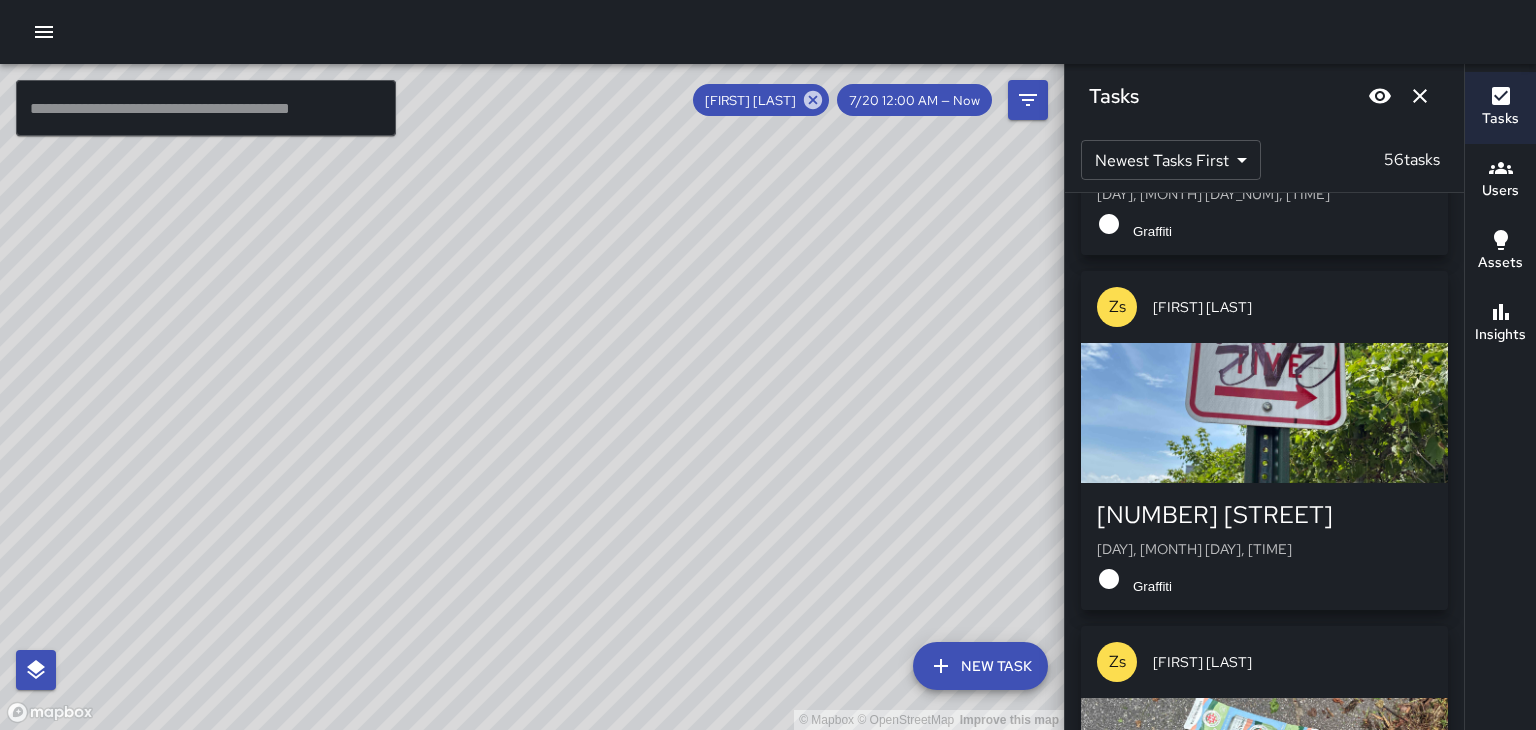 click at bounding box center [1264, 413] 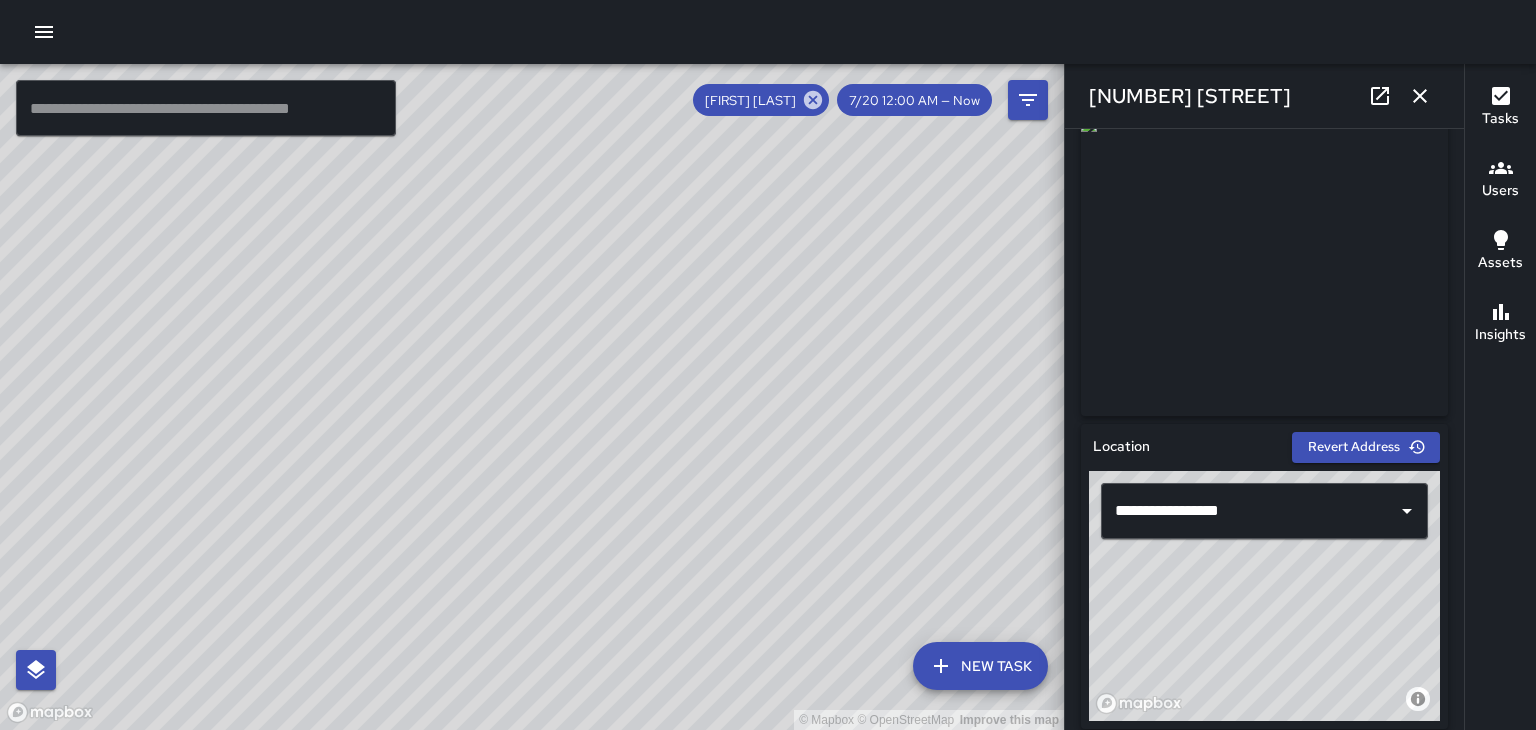 scroll, scrollTop: 343, scrollLeft: 0, axis: vertical 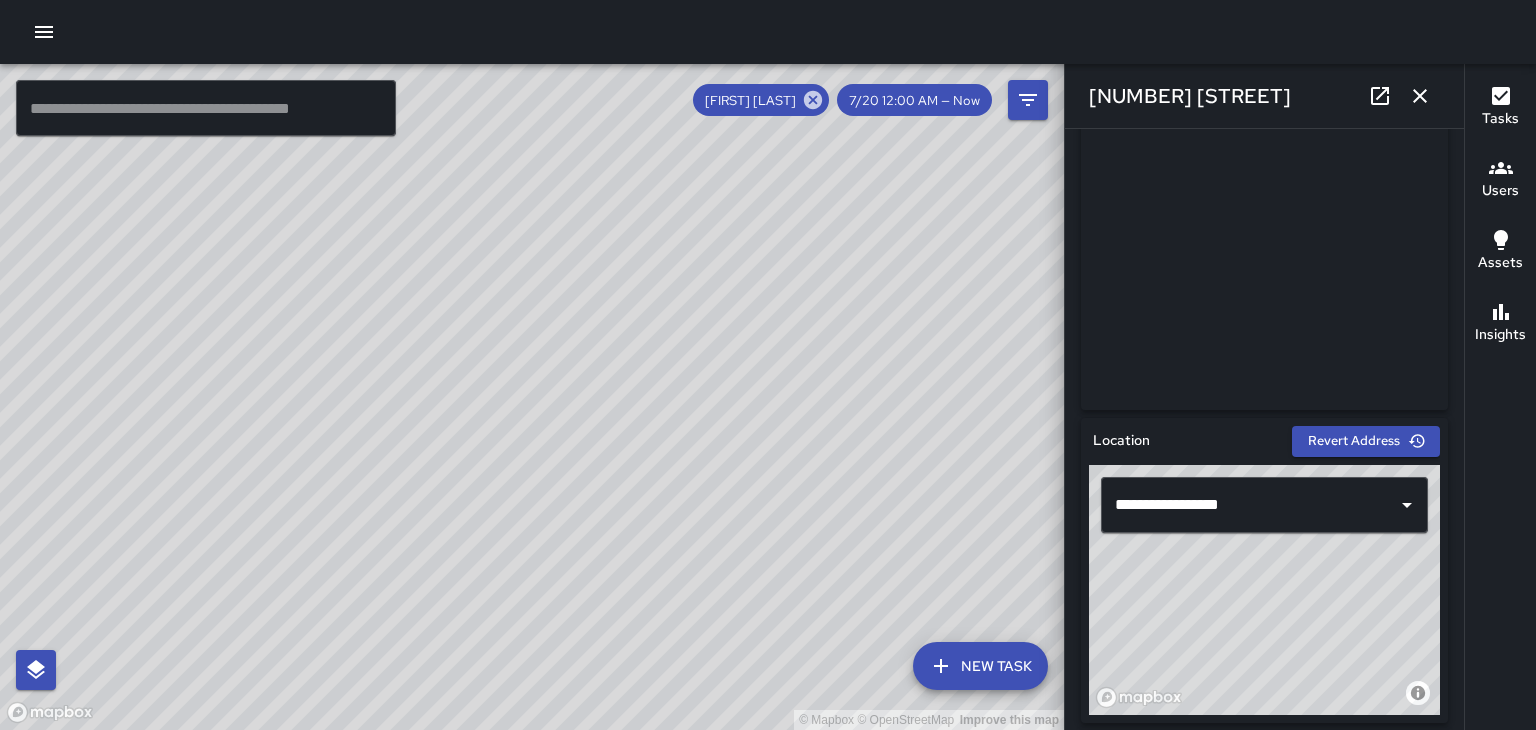 type on "**********" 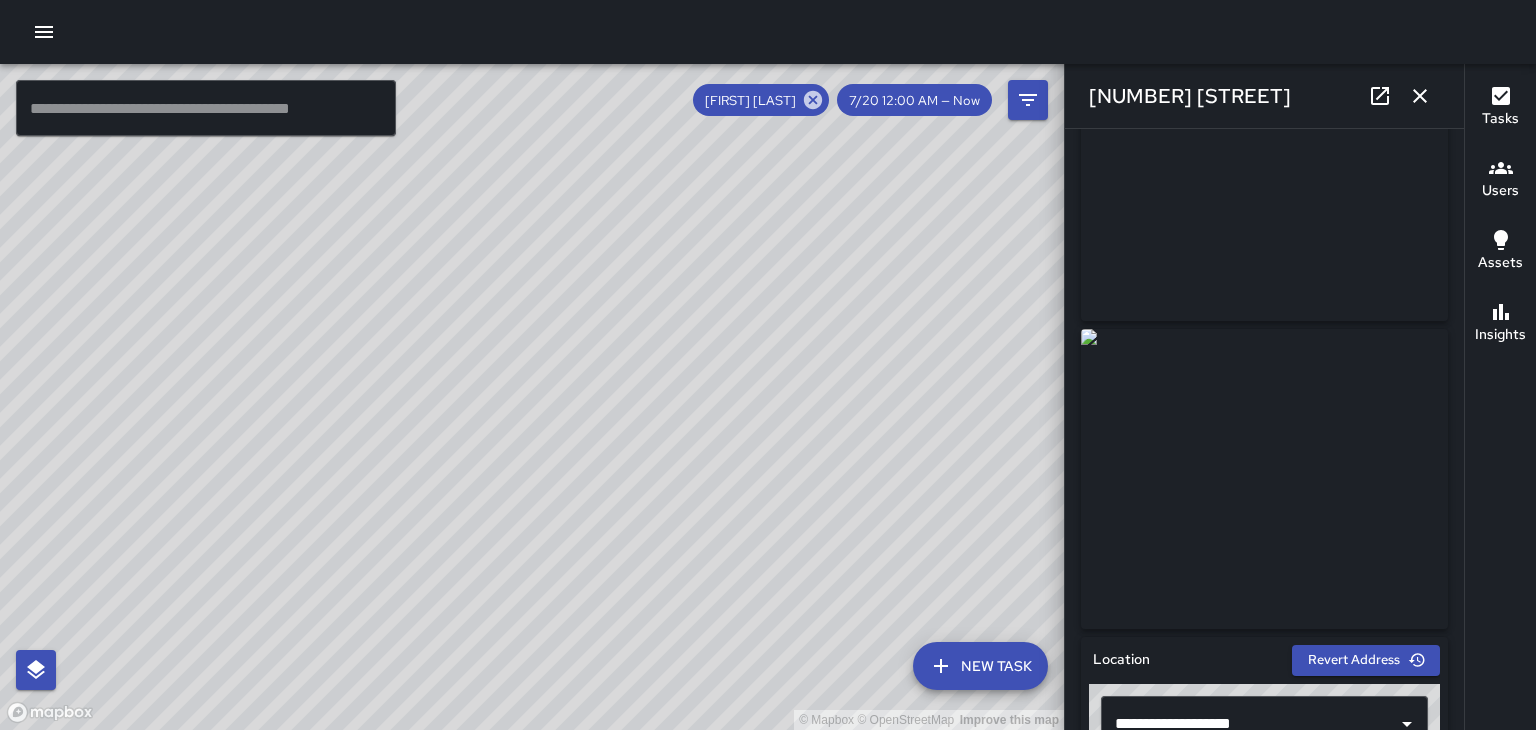 scroll, scrollTop: 96, scrollLeft: 0, axis: vertical 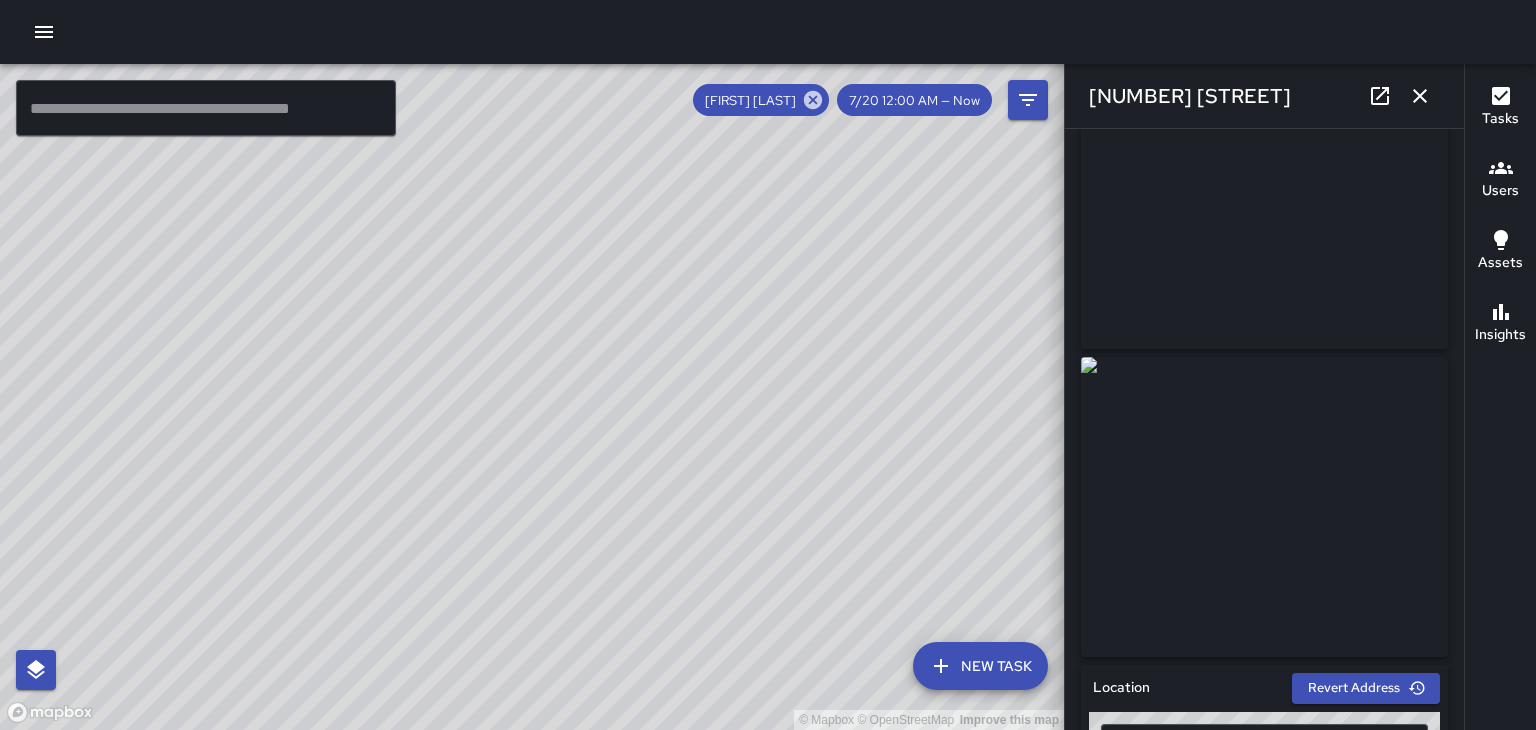 click at bounding box center [1420, 96] 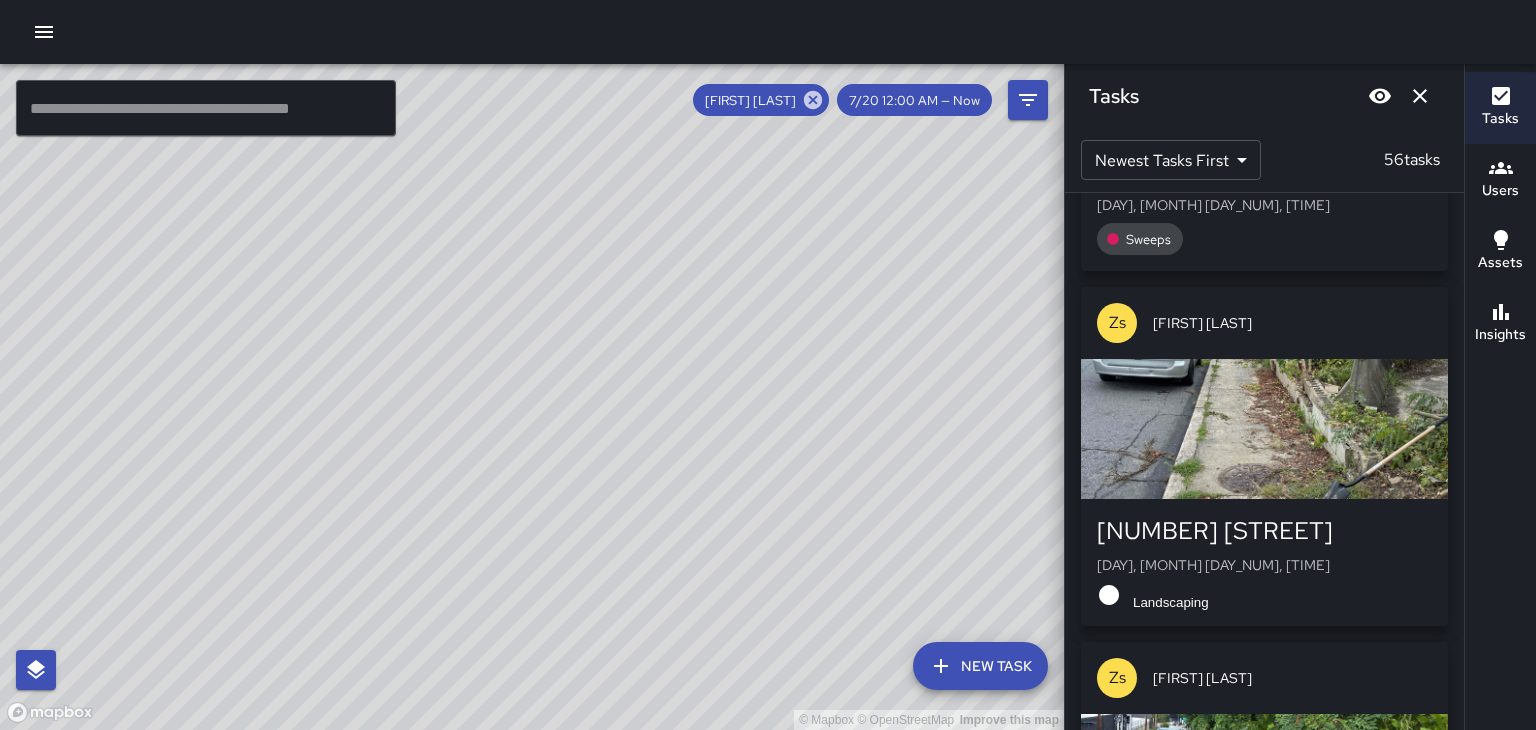 scroll, scrollTop: 12829, scrollLeft: 0, axis: vertical 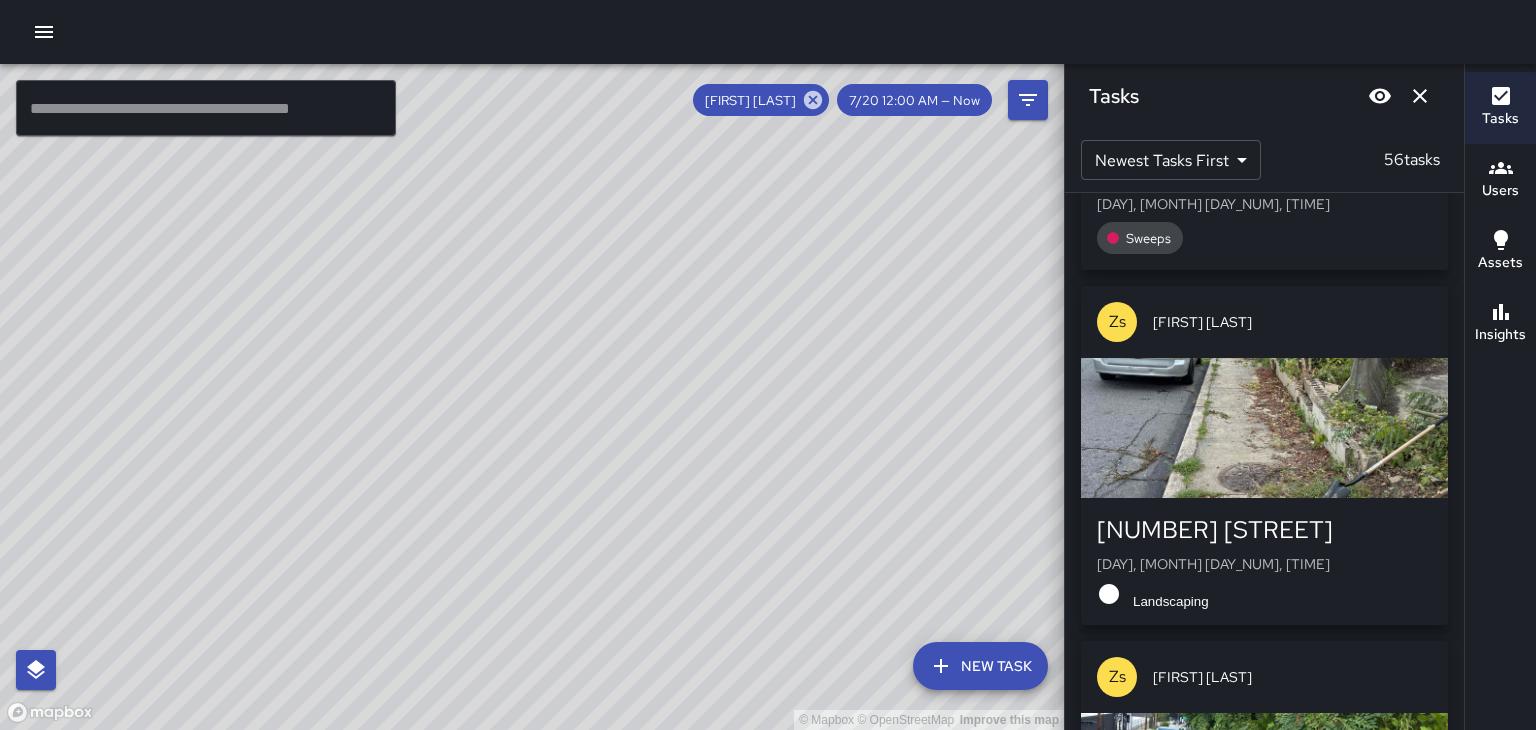 click at bounding box center [1264, 428] 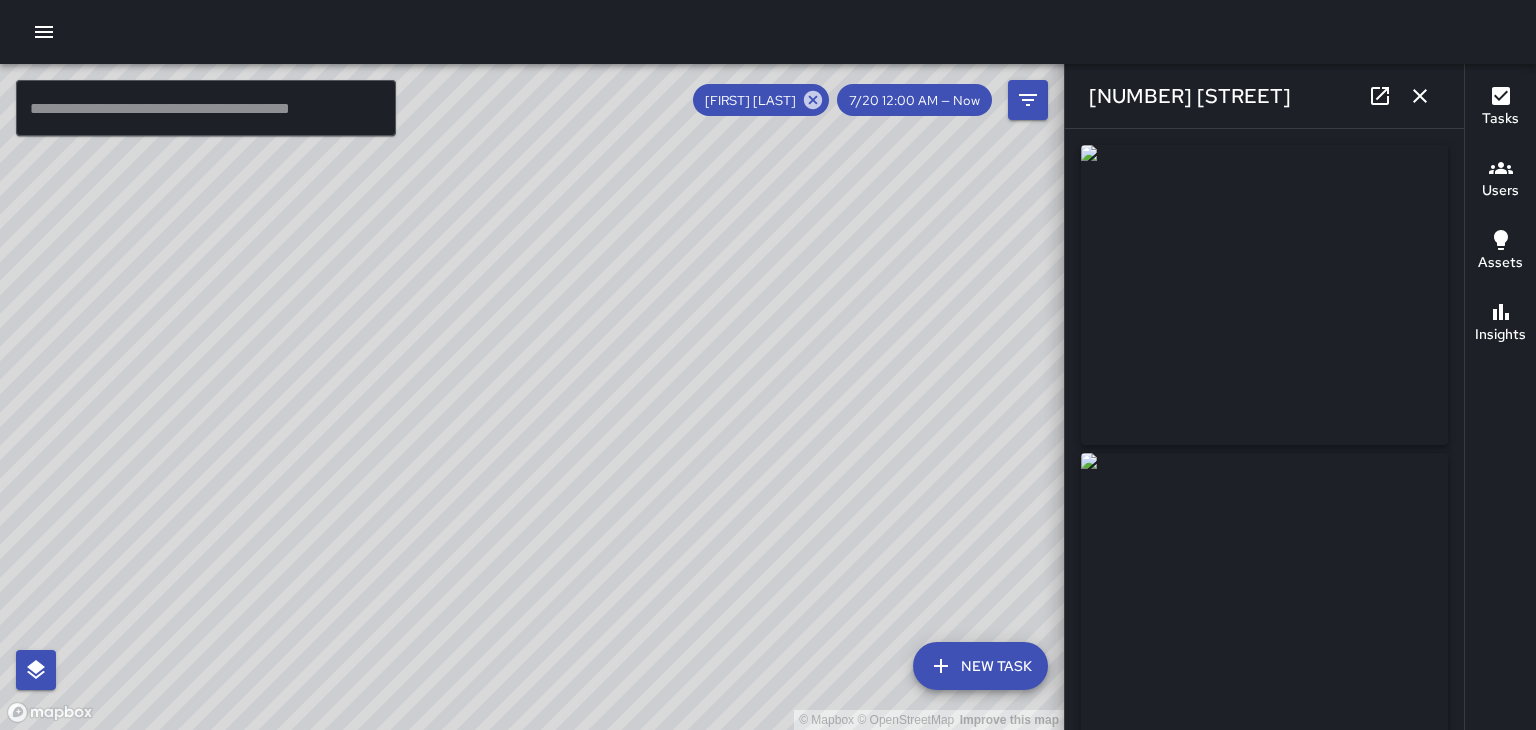 type on "**********" 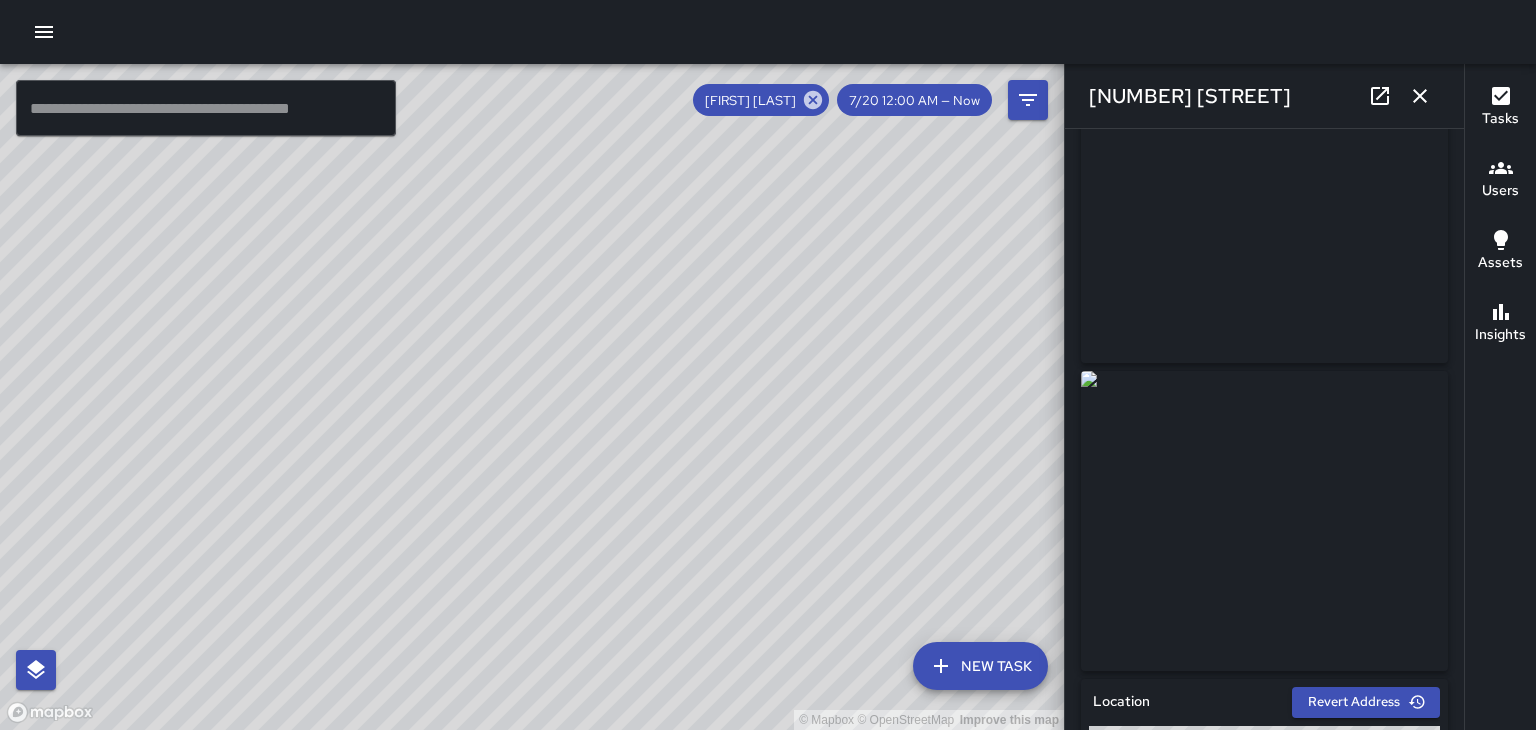 scroll, scrollTop: 0, scrollLeft: 0, axis: both 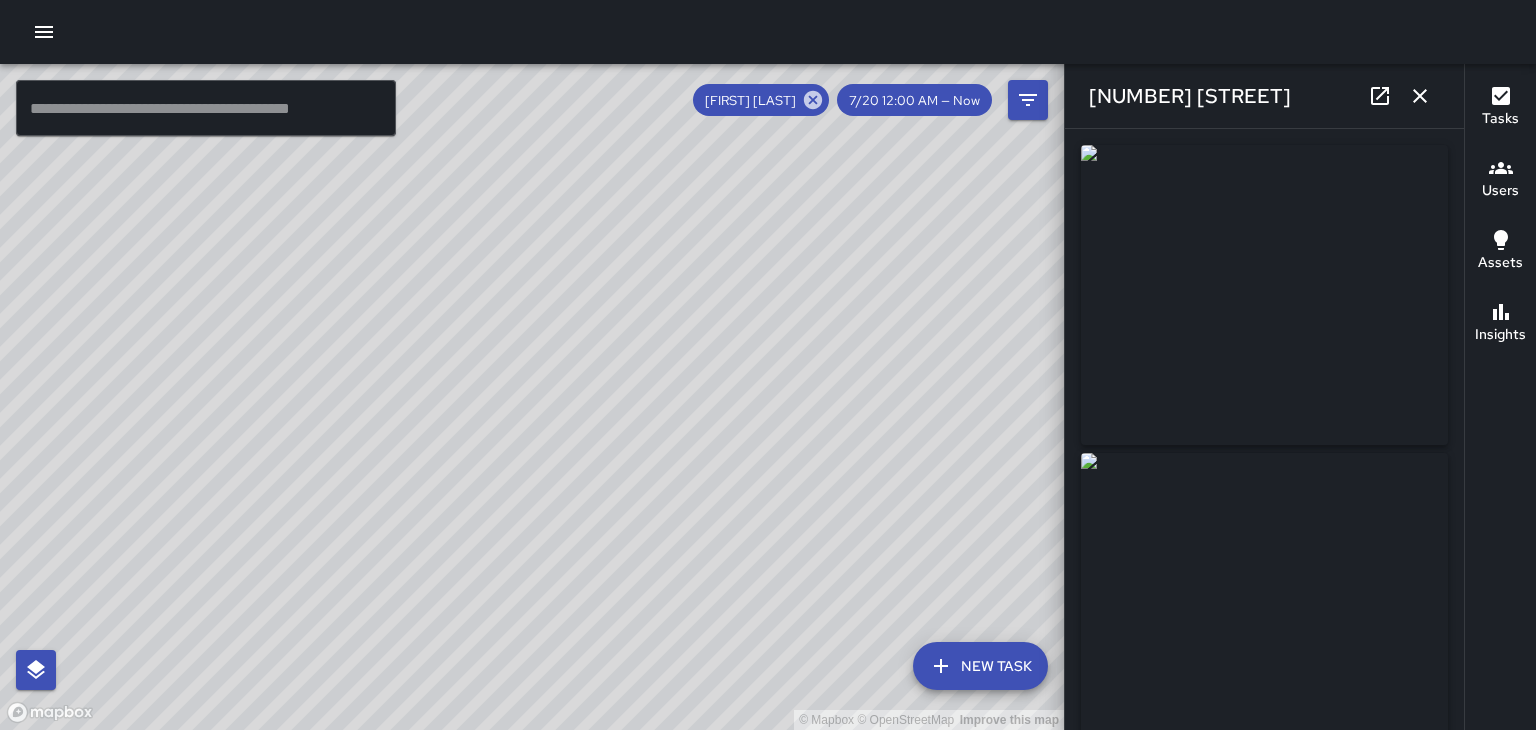 click at bounding box center [1420, 96] 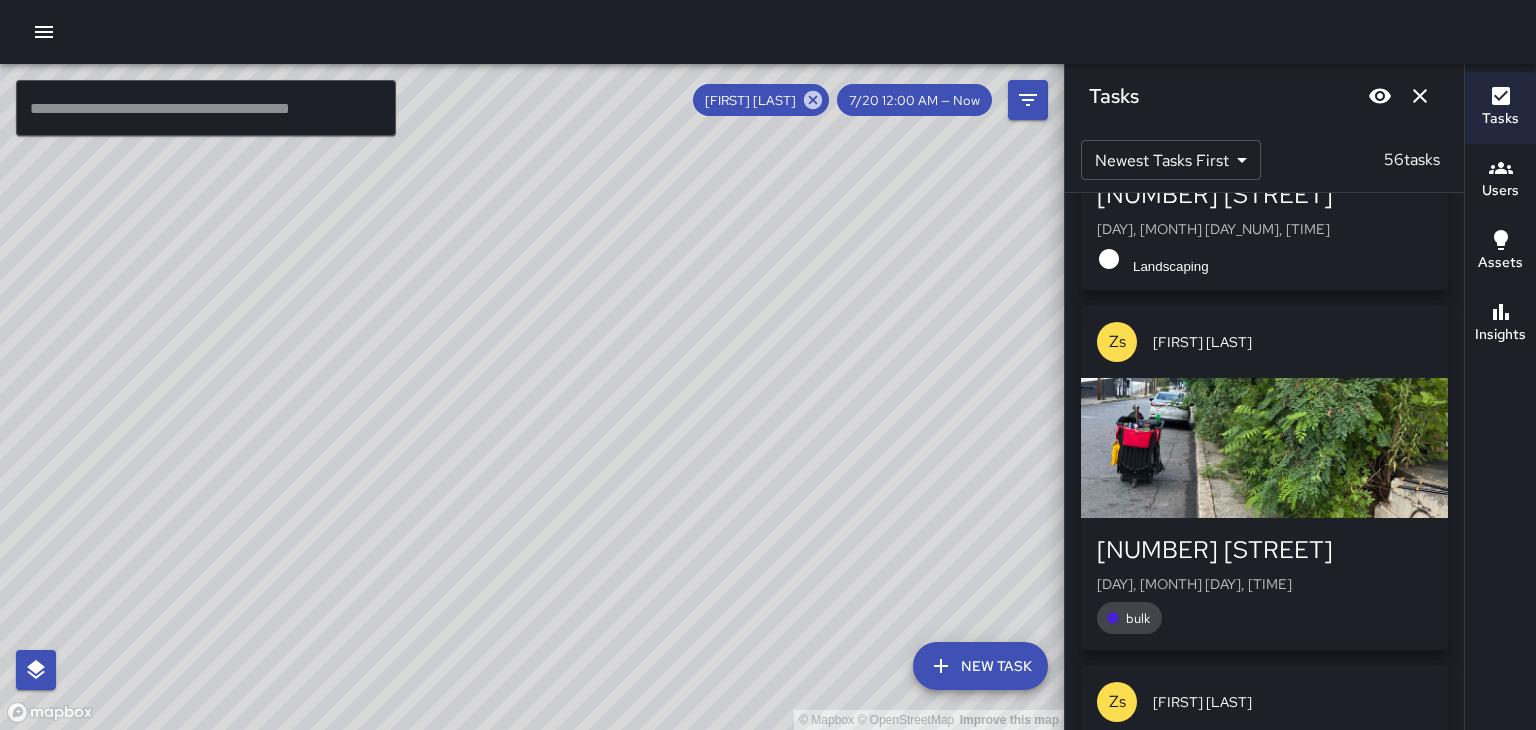 scroll, scrollTop: 13164, scrollLeft: 0, axis: vertical 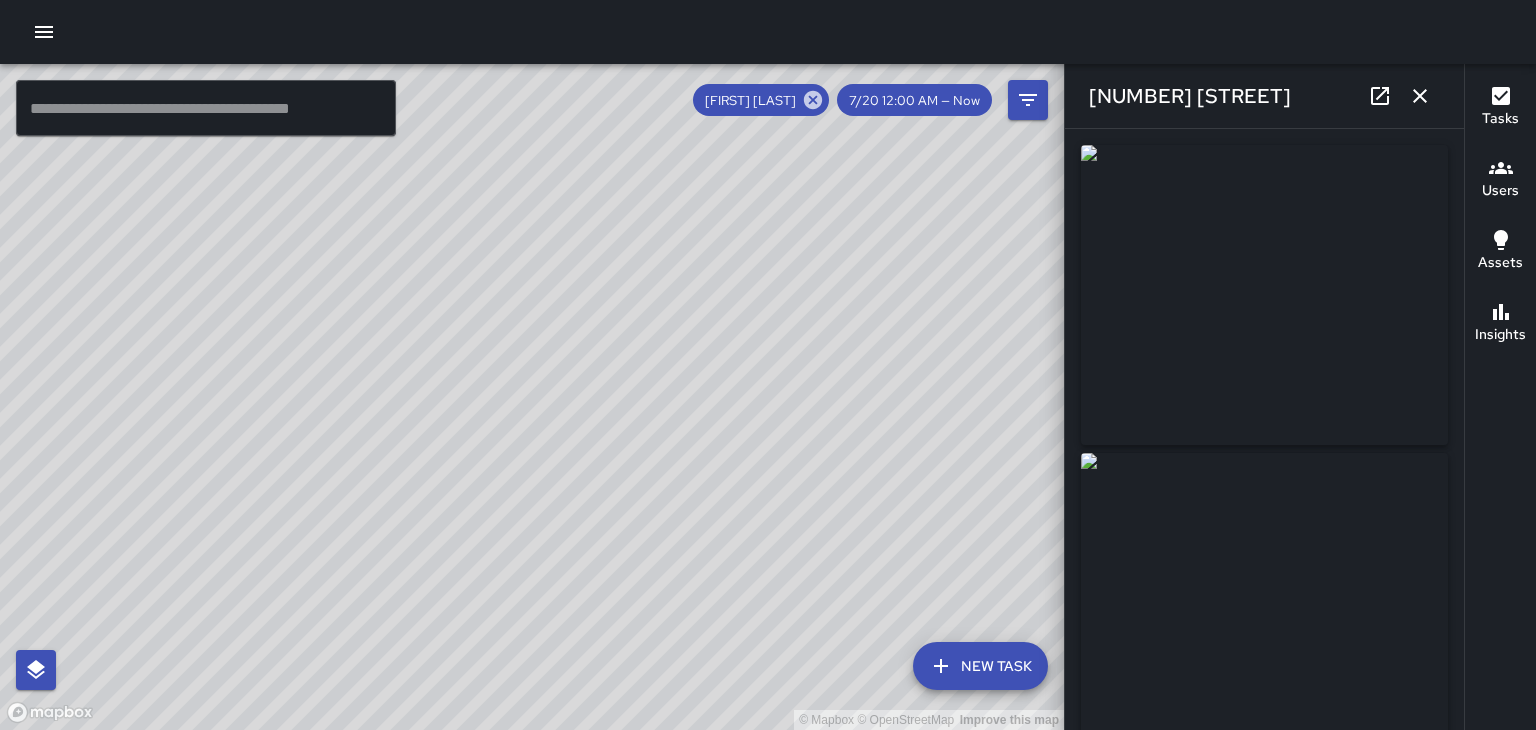 type on "**********" 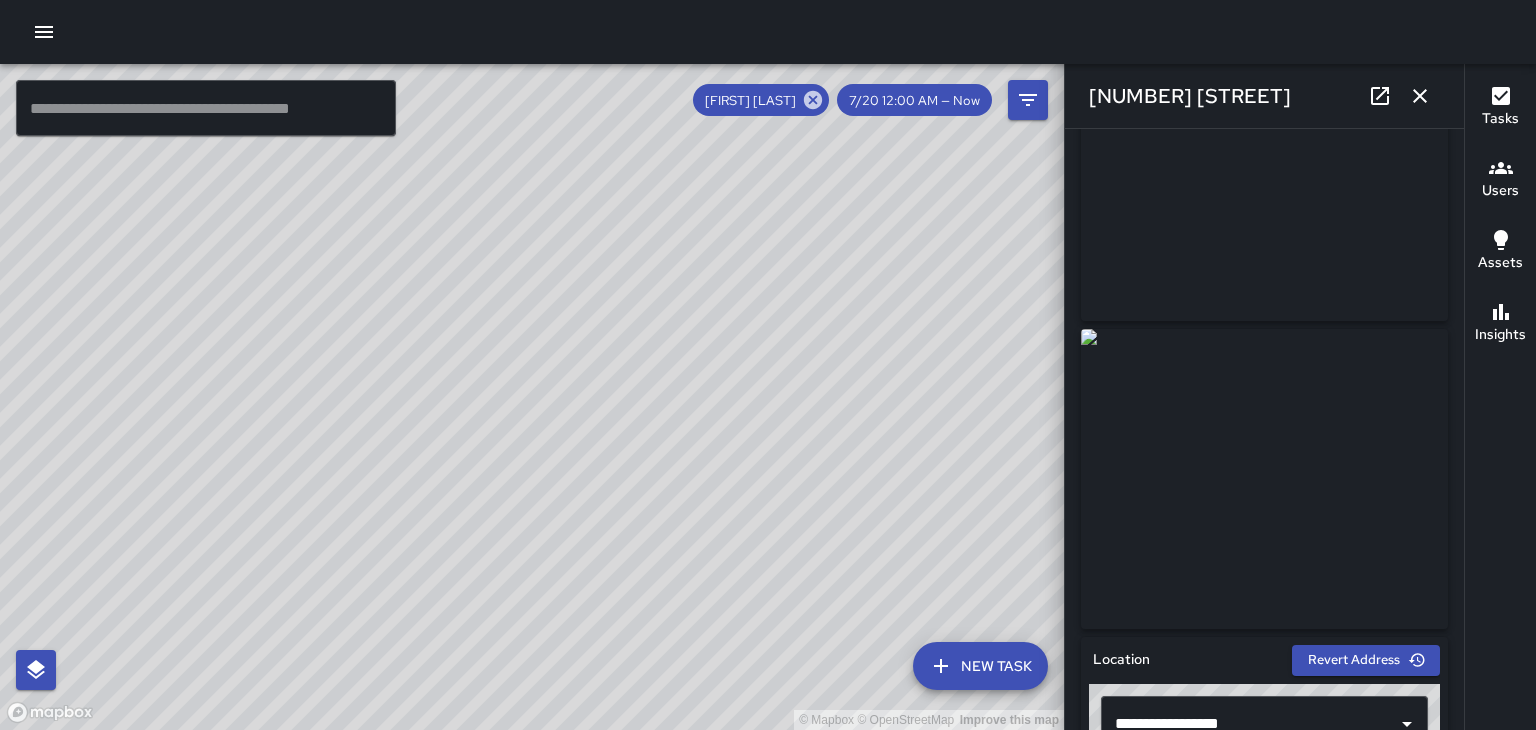 scroll, scrollTop: 126, scrollLeft: 0, axis: vertical 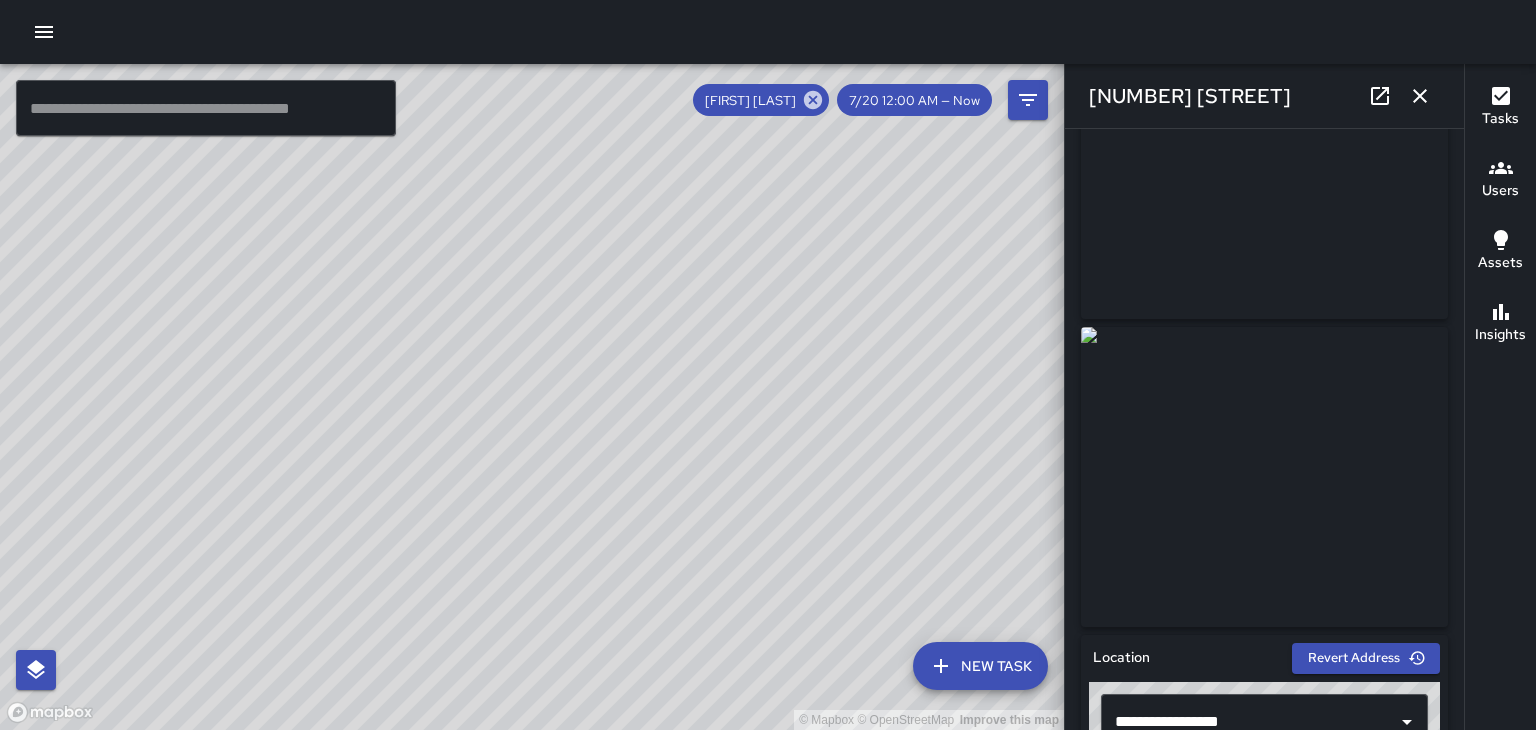 click at bounding box center (1380, 96) 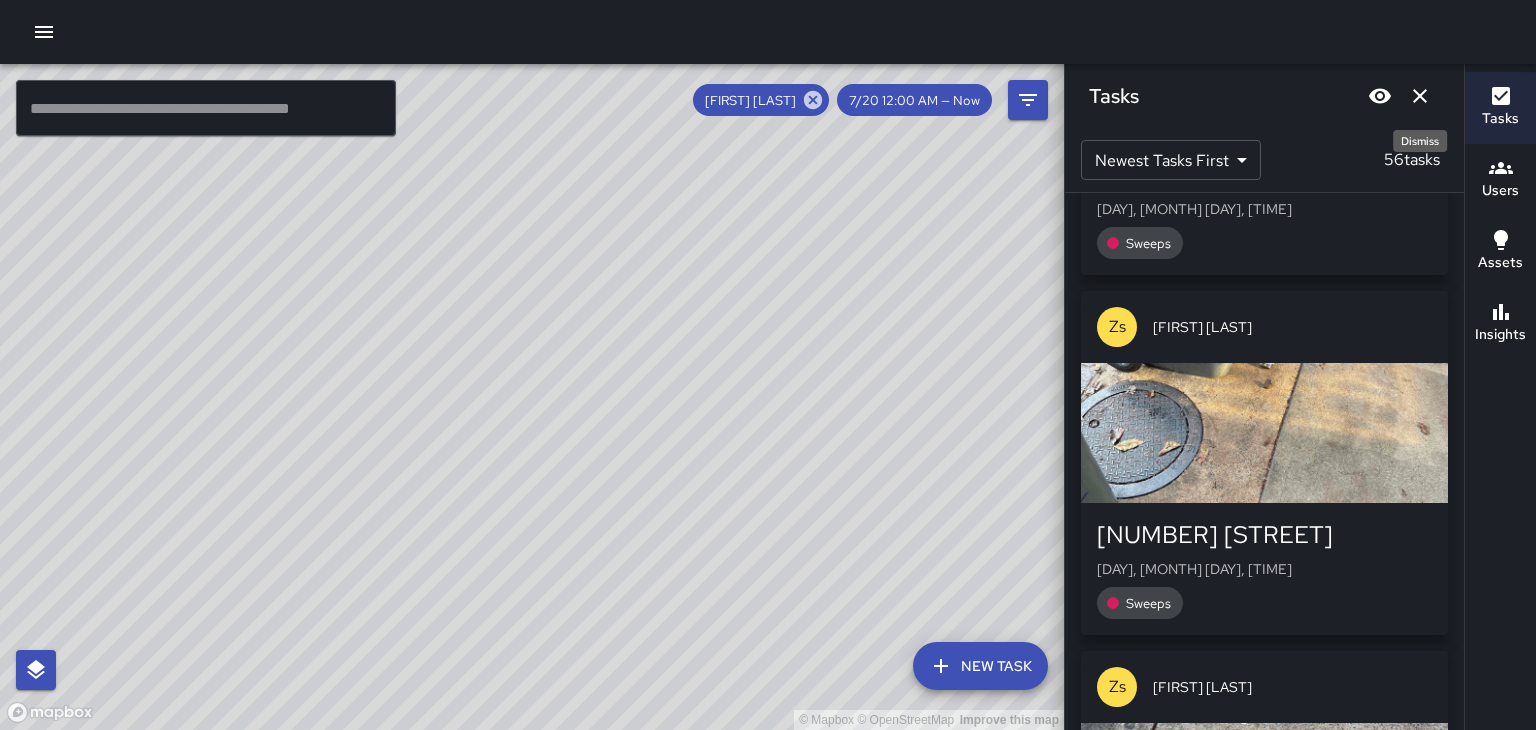 scroll, scrollTop: 14262, scrollLeft: 0, axis: vertical 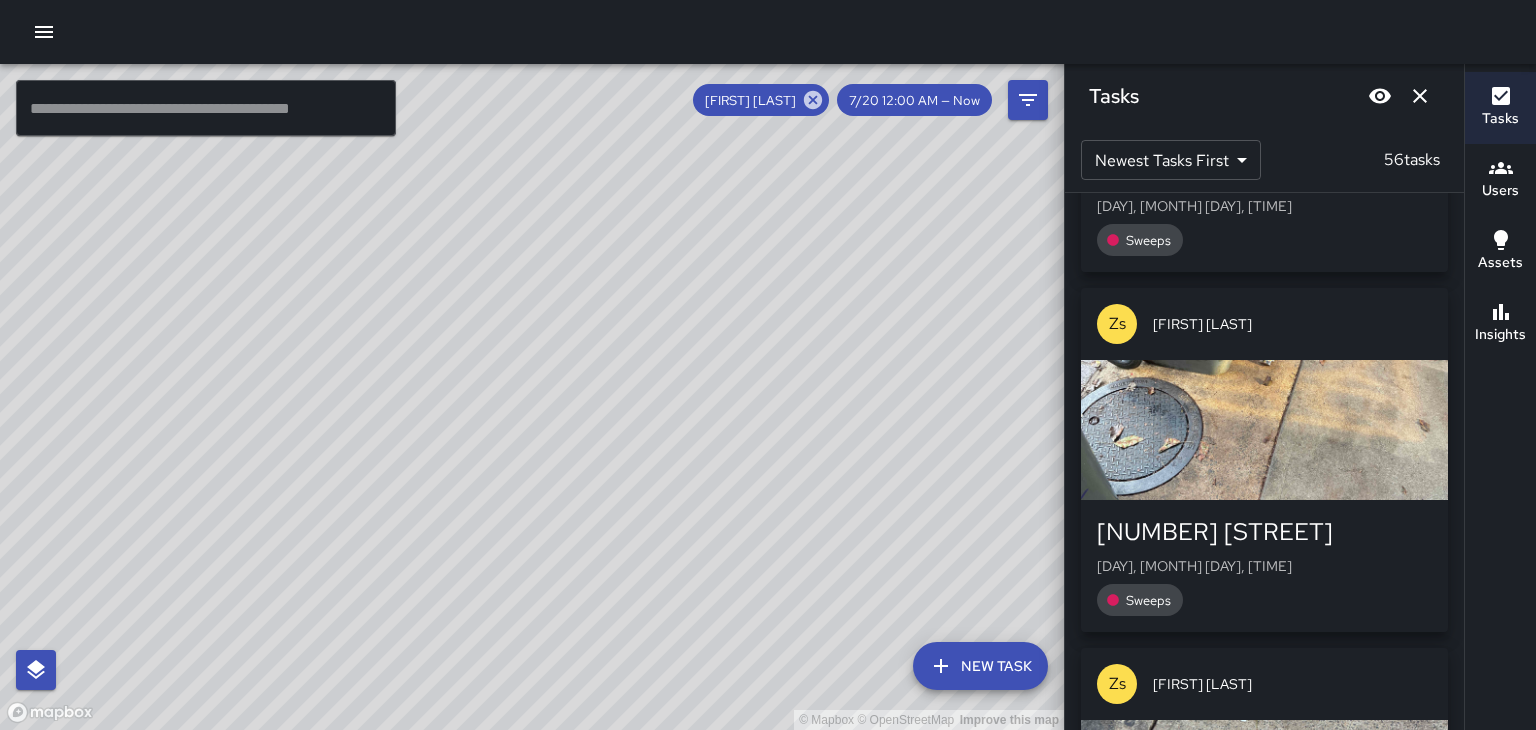 click at bounding box center [1264, 430] 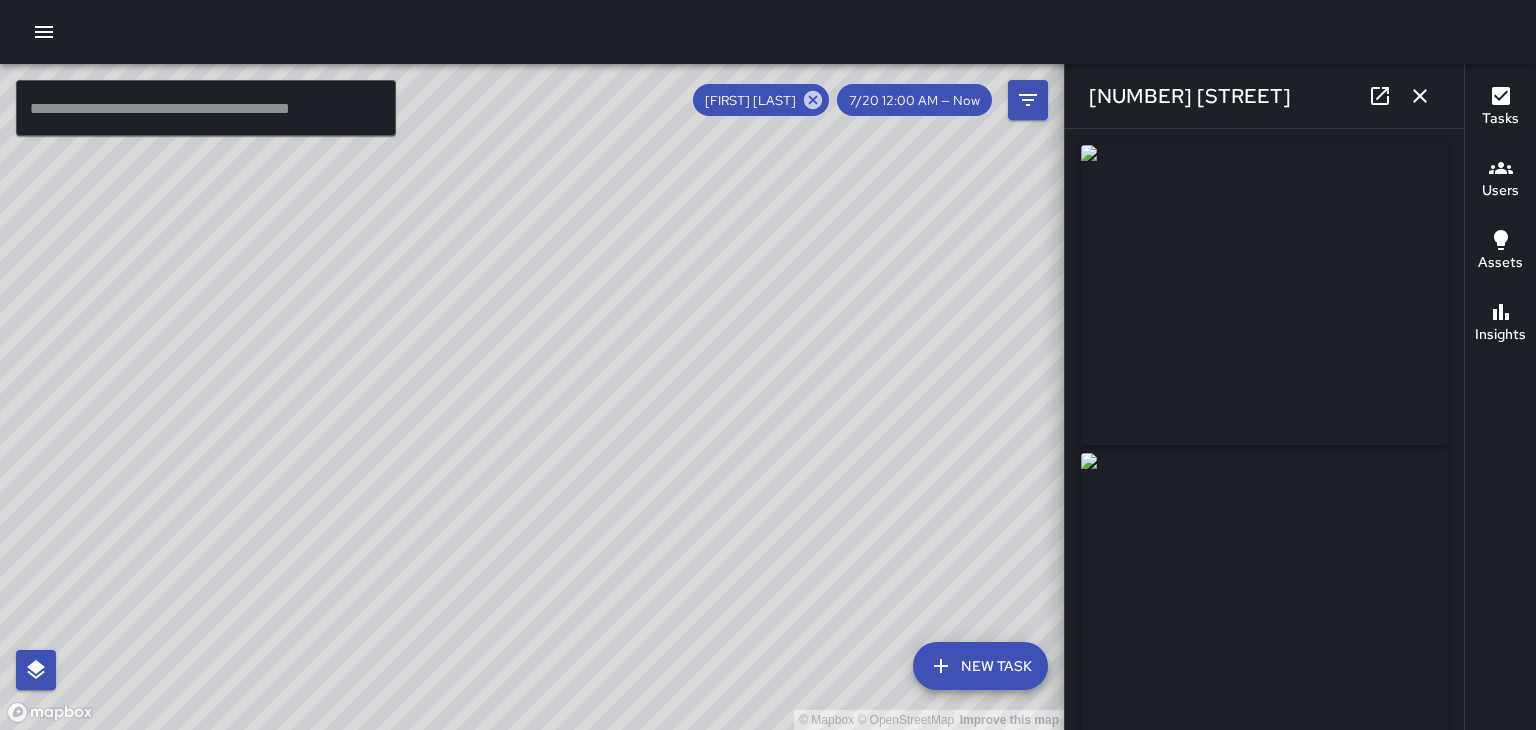type on "**********" 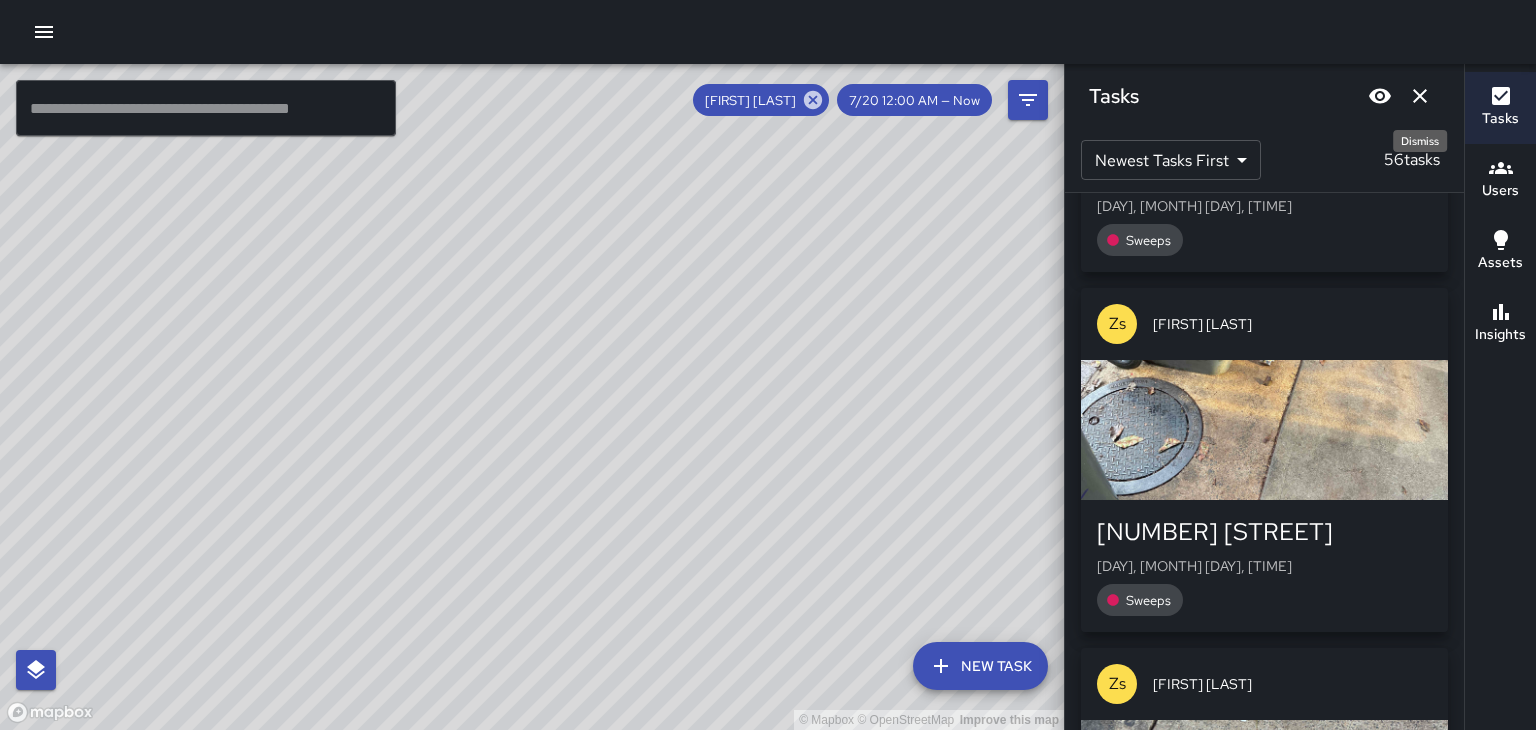 click 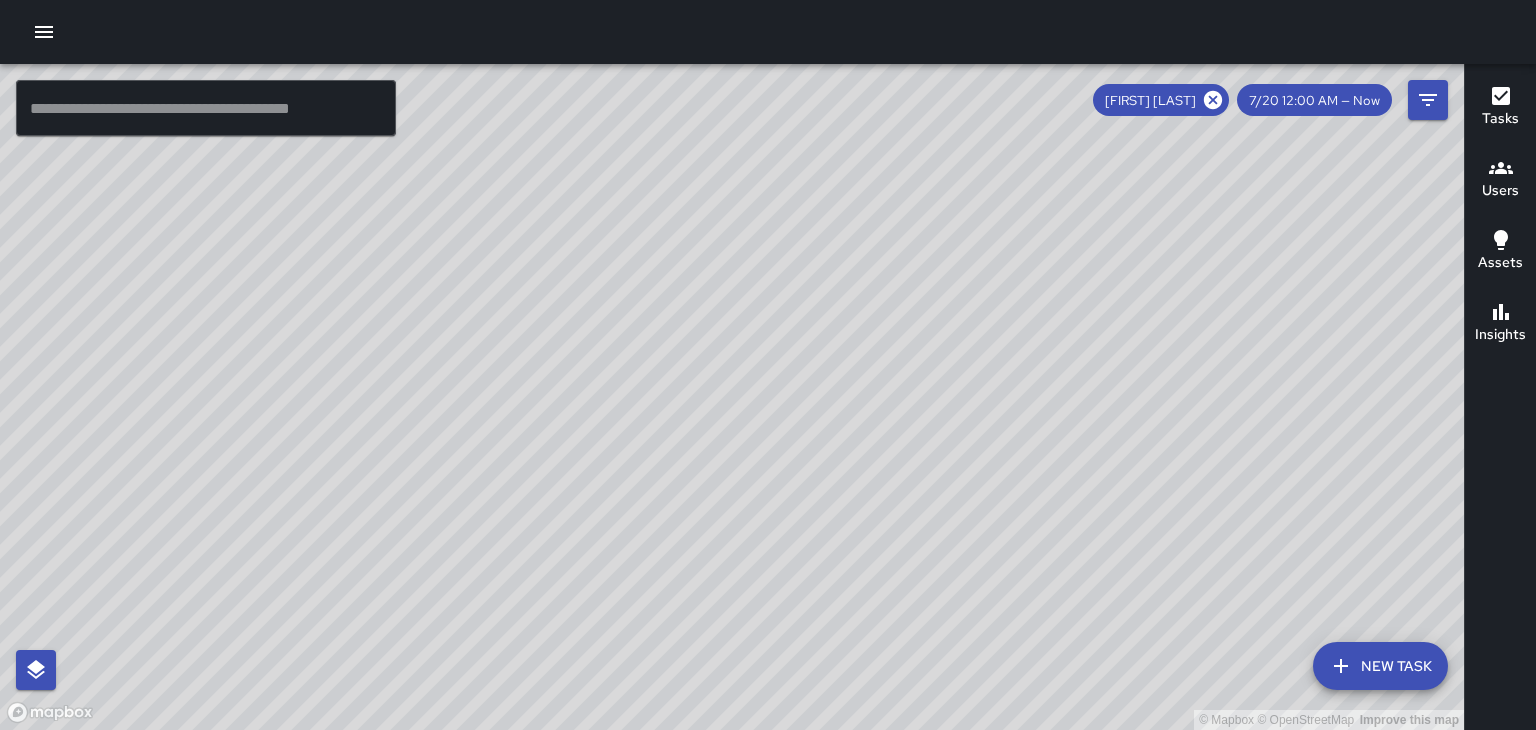 click 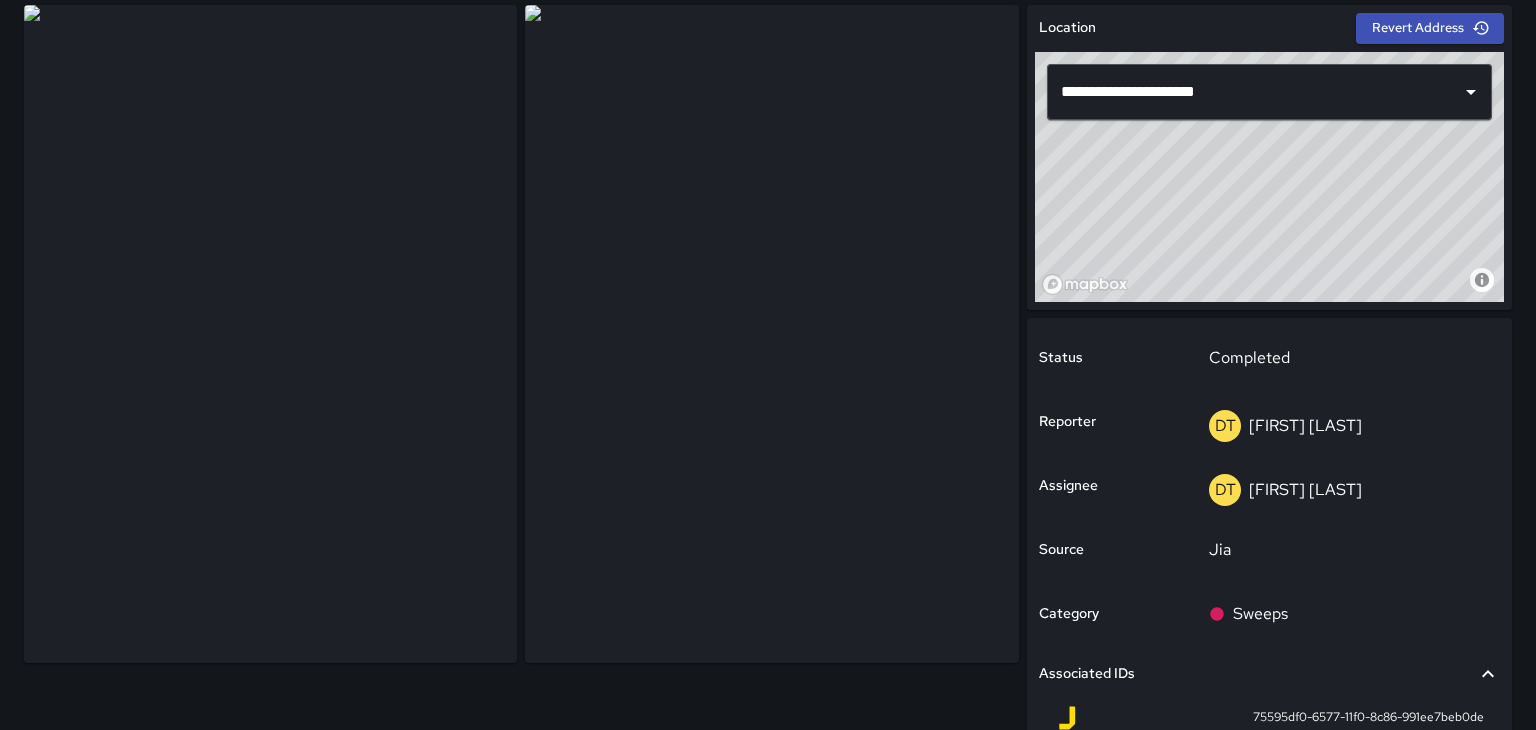 scroll, scrollTop: 124, scrollLeft: 0, axis: vertical 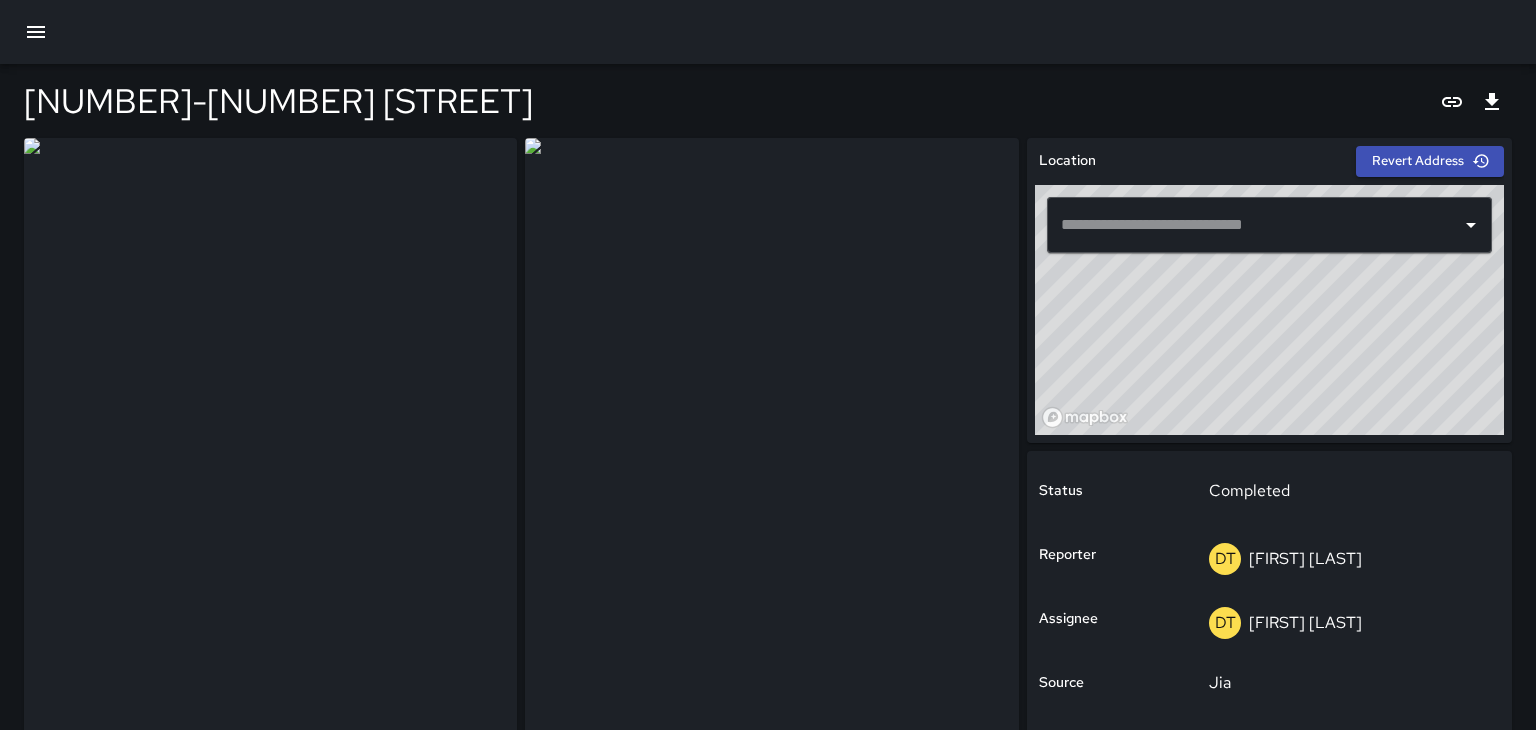 type on "**********" 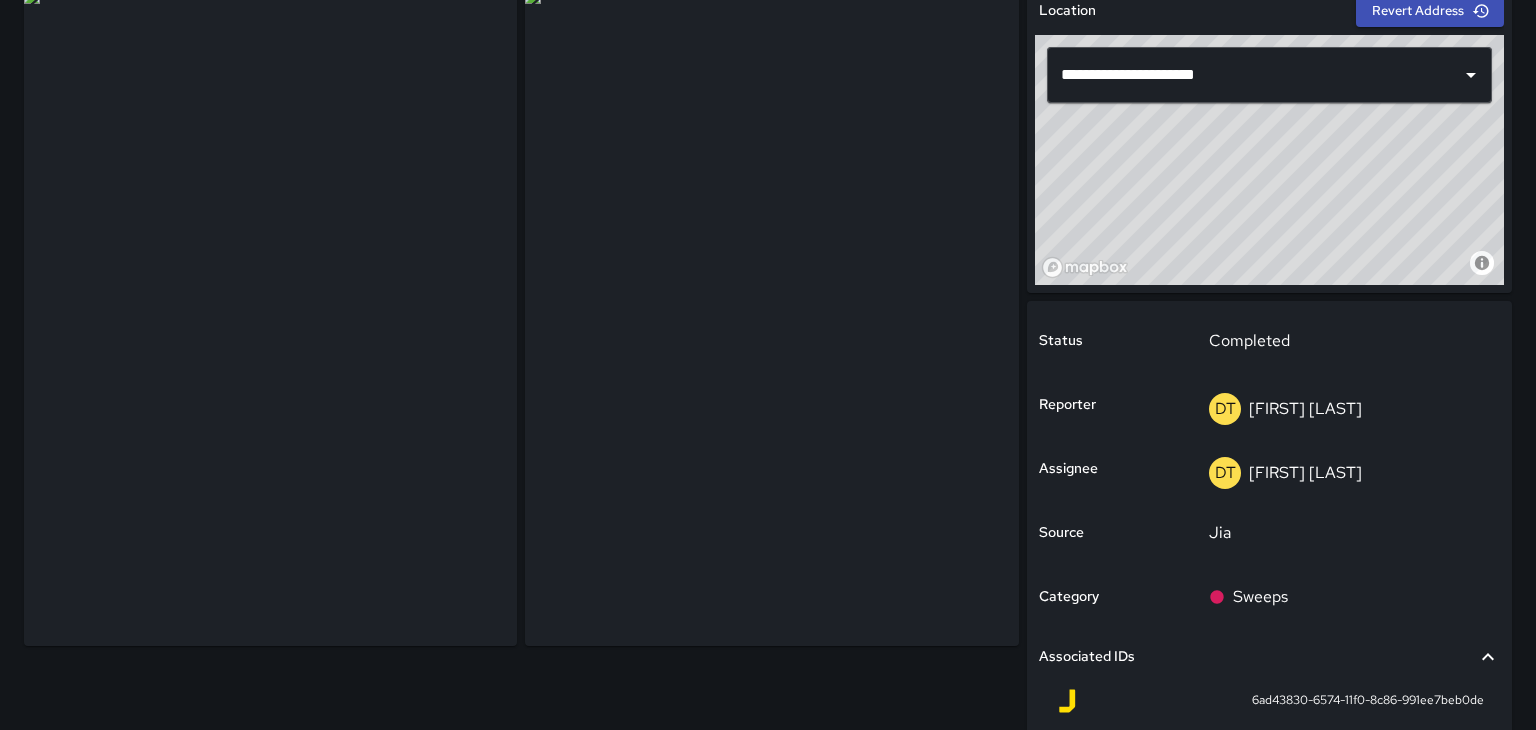 scroll, scrollTop: 154, scrollLeft: 0, axis: vertical 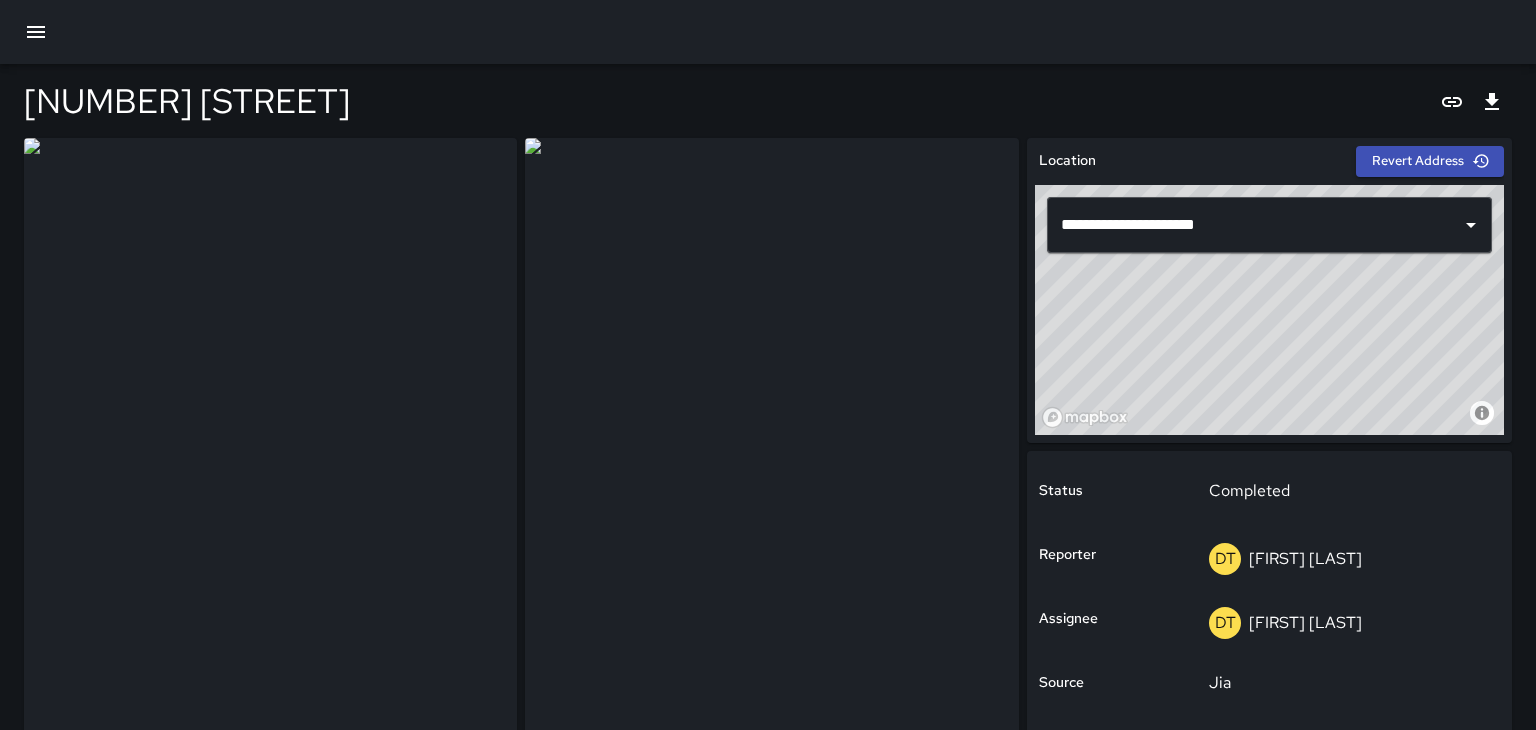 click on "**********" at bounding box center [768, 583] 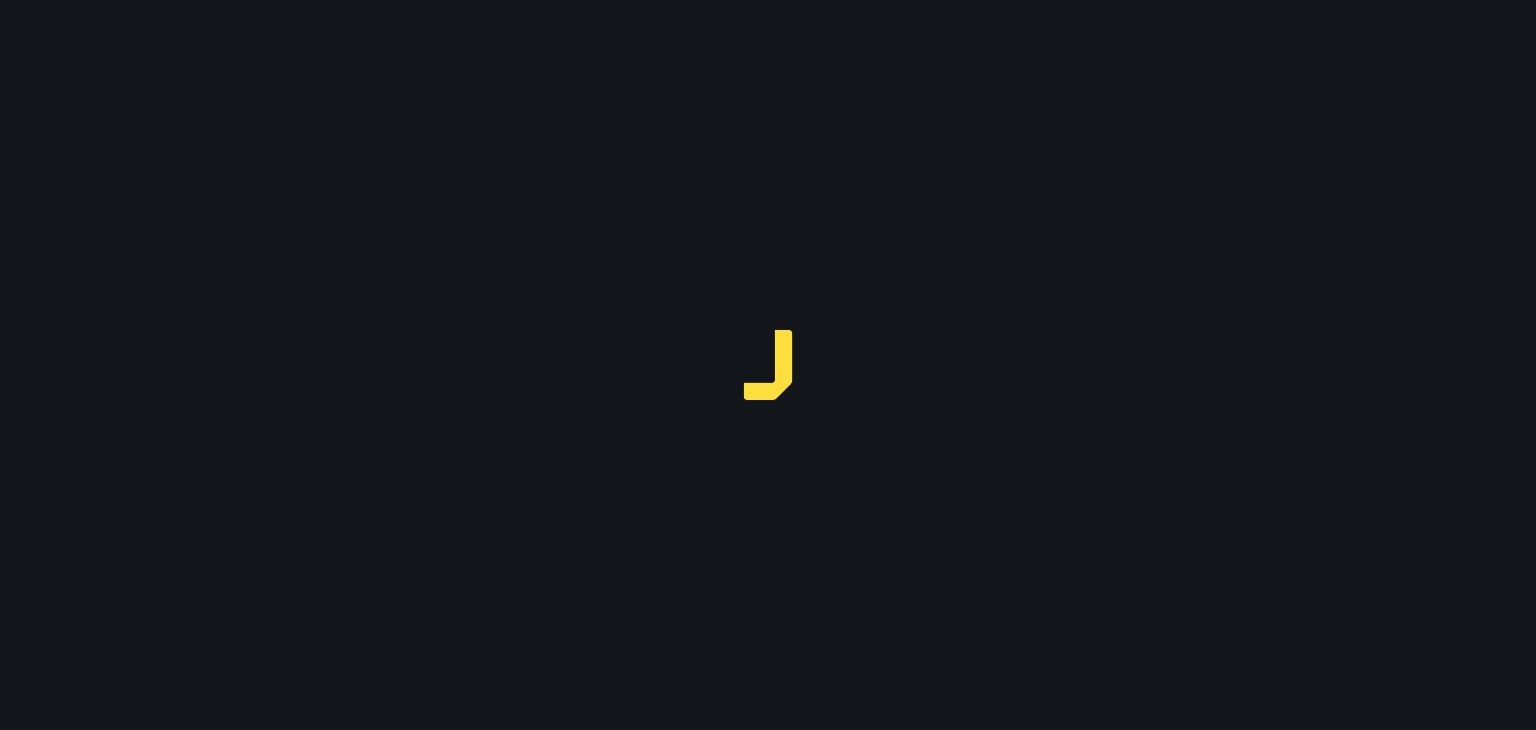 scroll, scrollTop: 0, scrollLeft: 0, axis: both 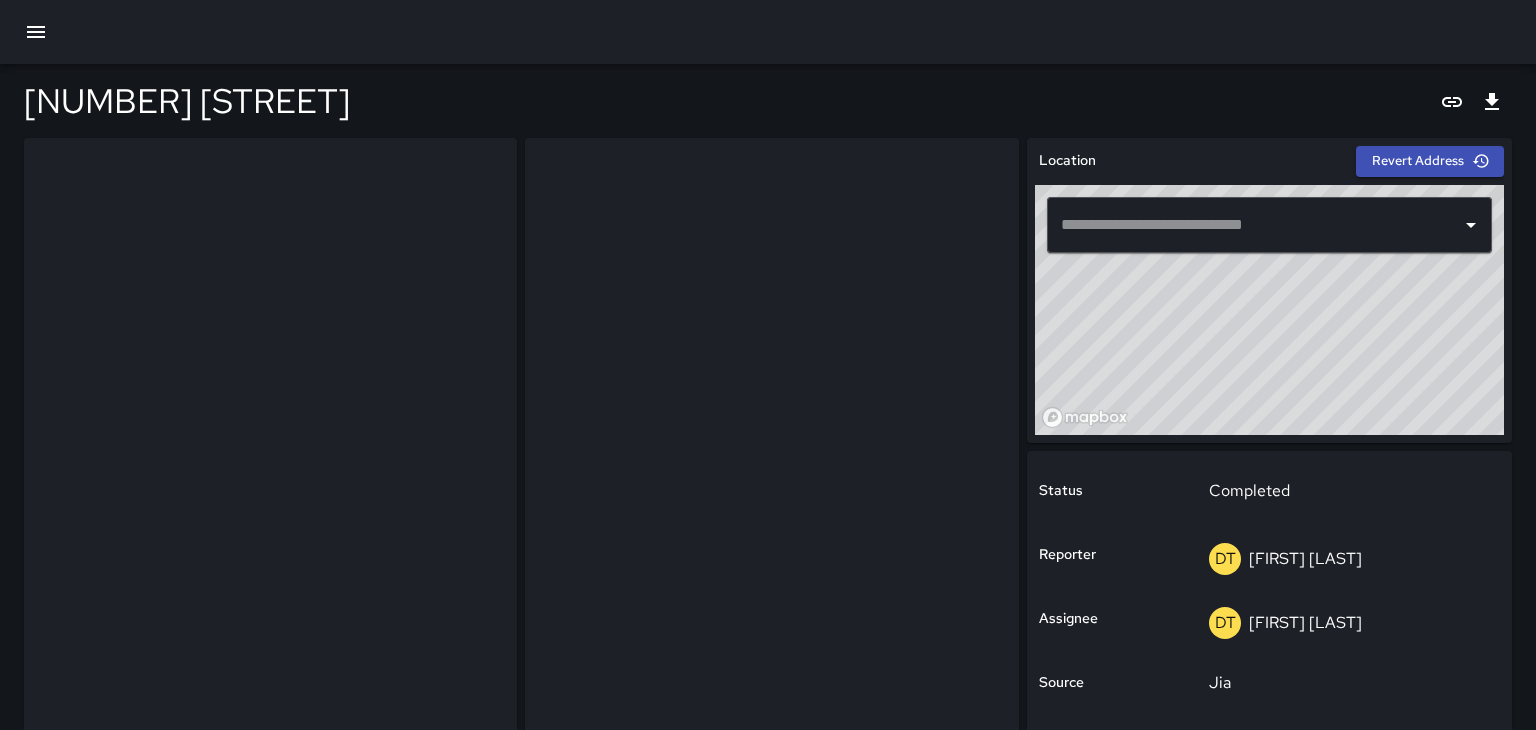 type on "**********" 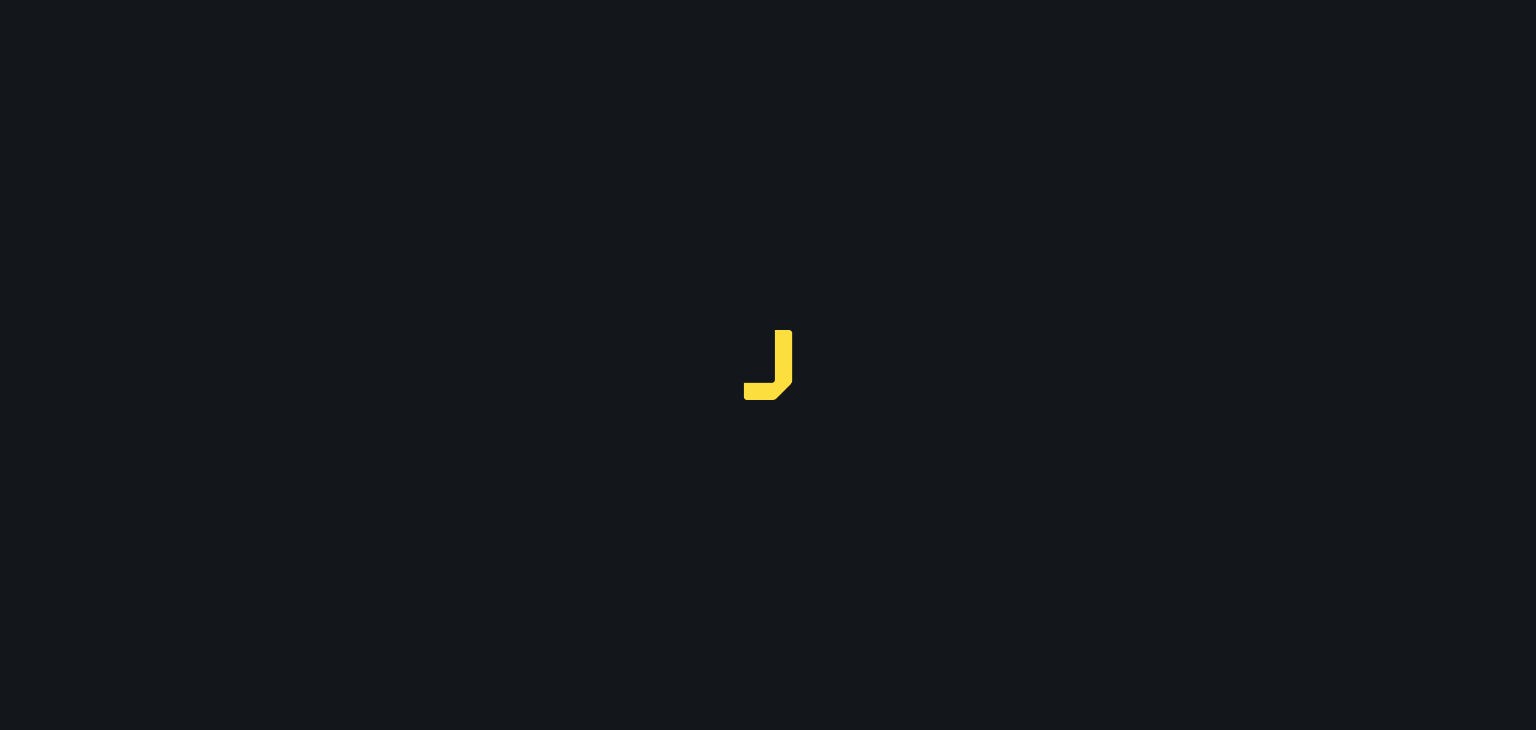 scroll, scrollTop: 0, scrollLeft: 0, axis: both 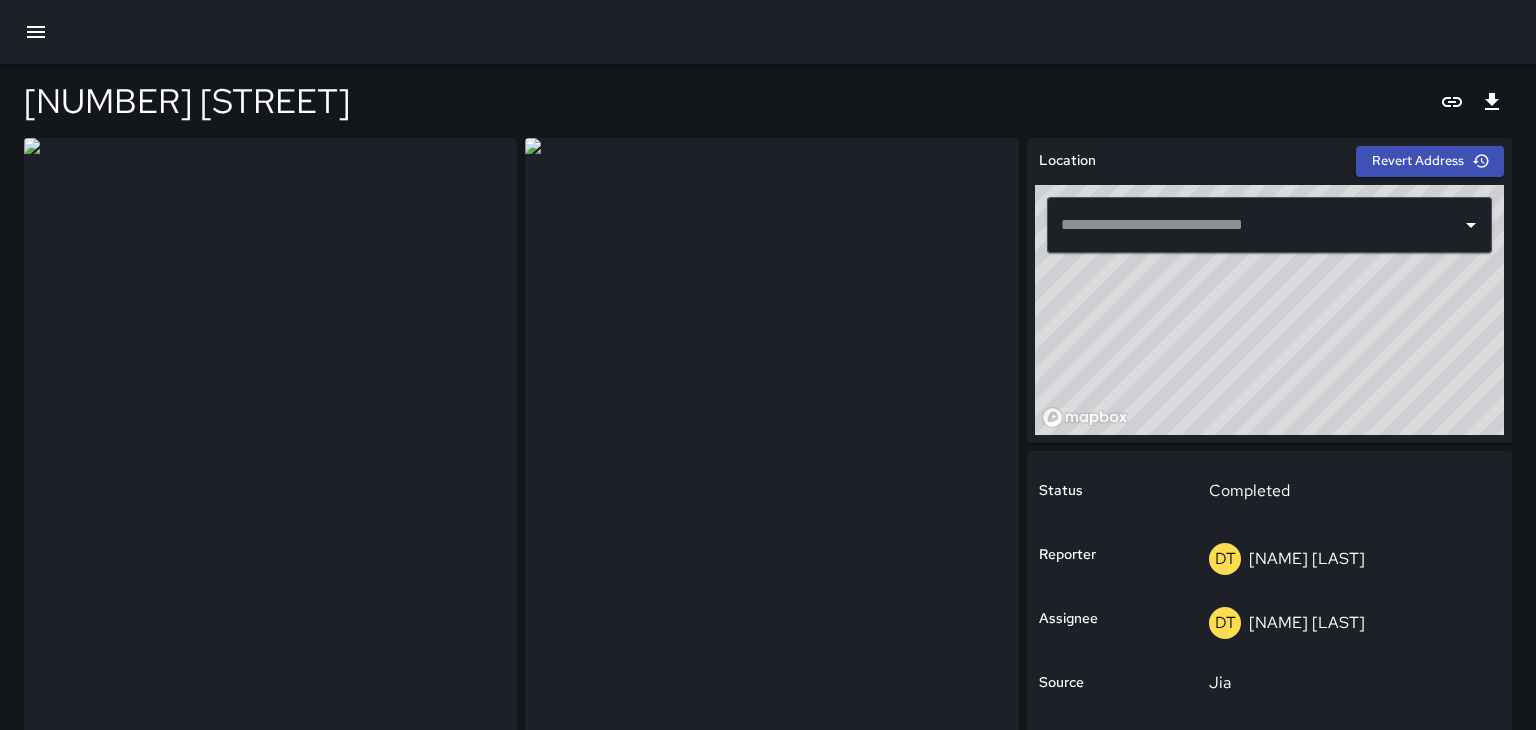 type on "**********" 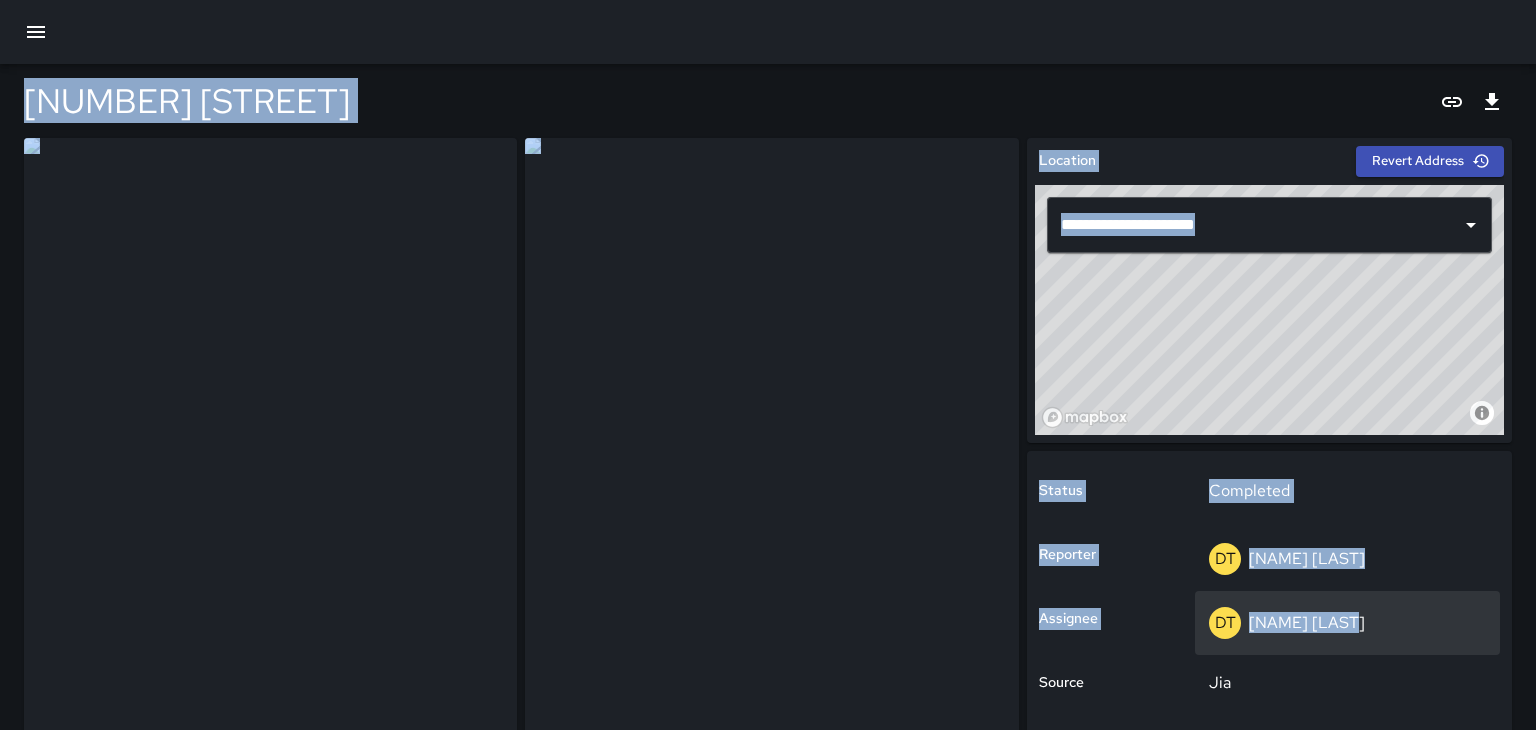 drag, startPoint x: 17, startPoint y: 81, endPoint x: 1487, endPoint y: 610, distance: 1562.2871 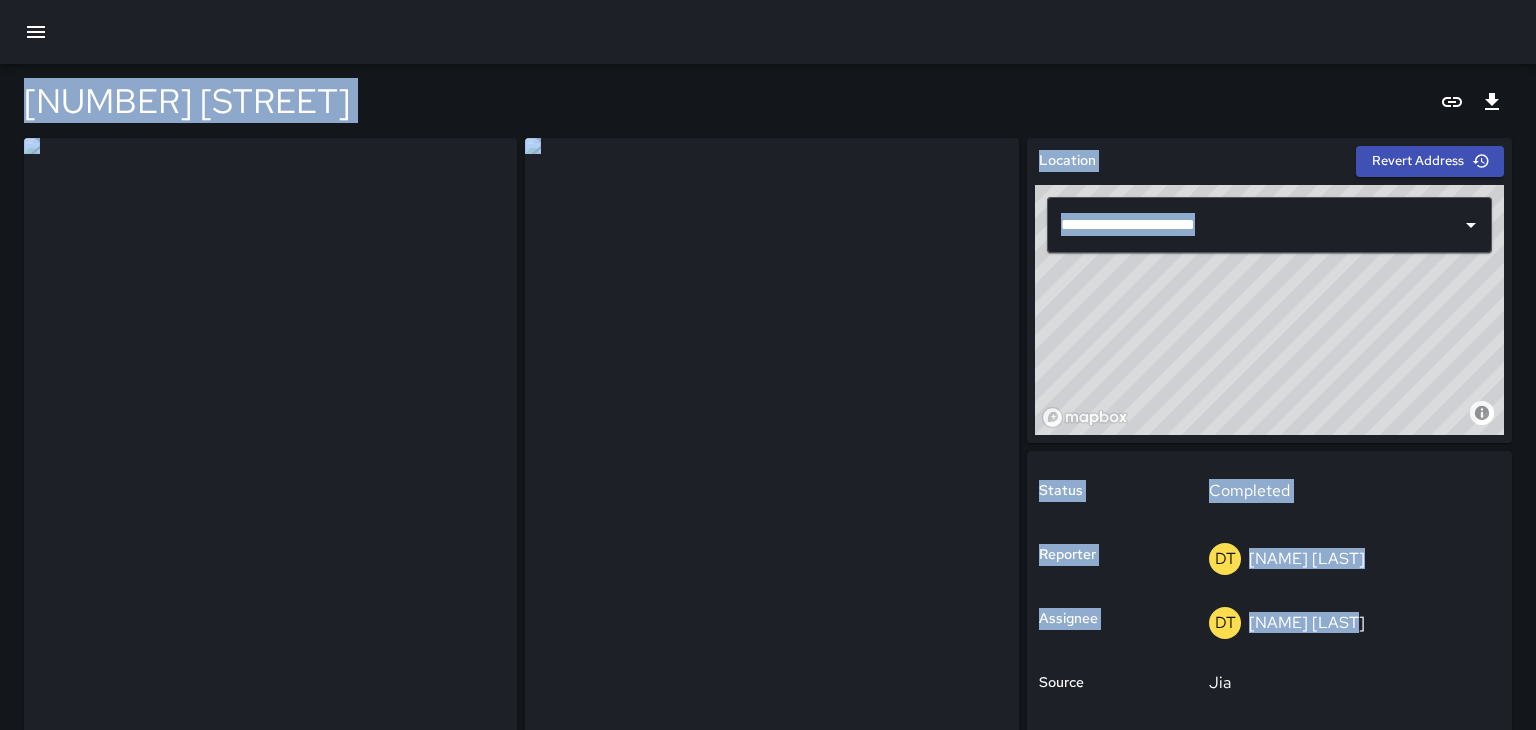 click on "[NUMBER] [STREET]" at bounding box center [768, 101] 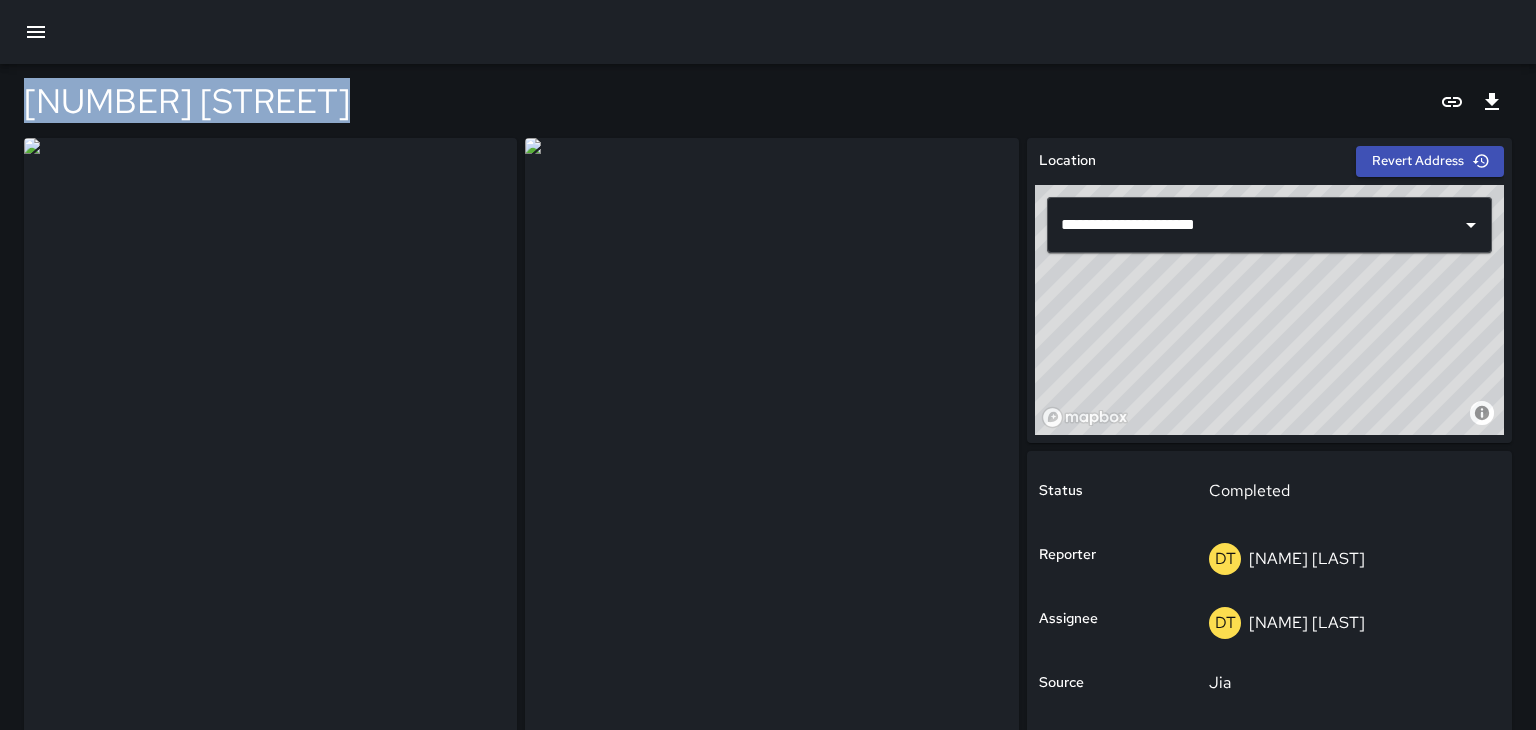 drag, startPoint x: 11, startPoint y: 128, endPoint x: 83, endPoint y: 298, distance: 184.61853 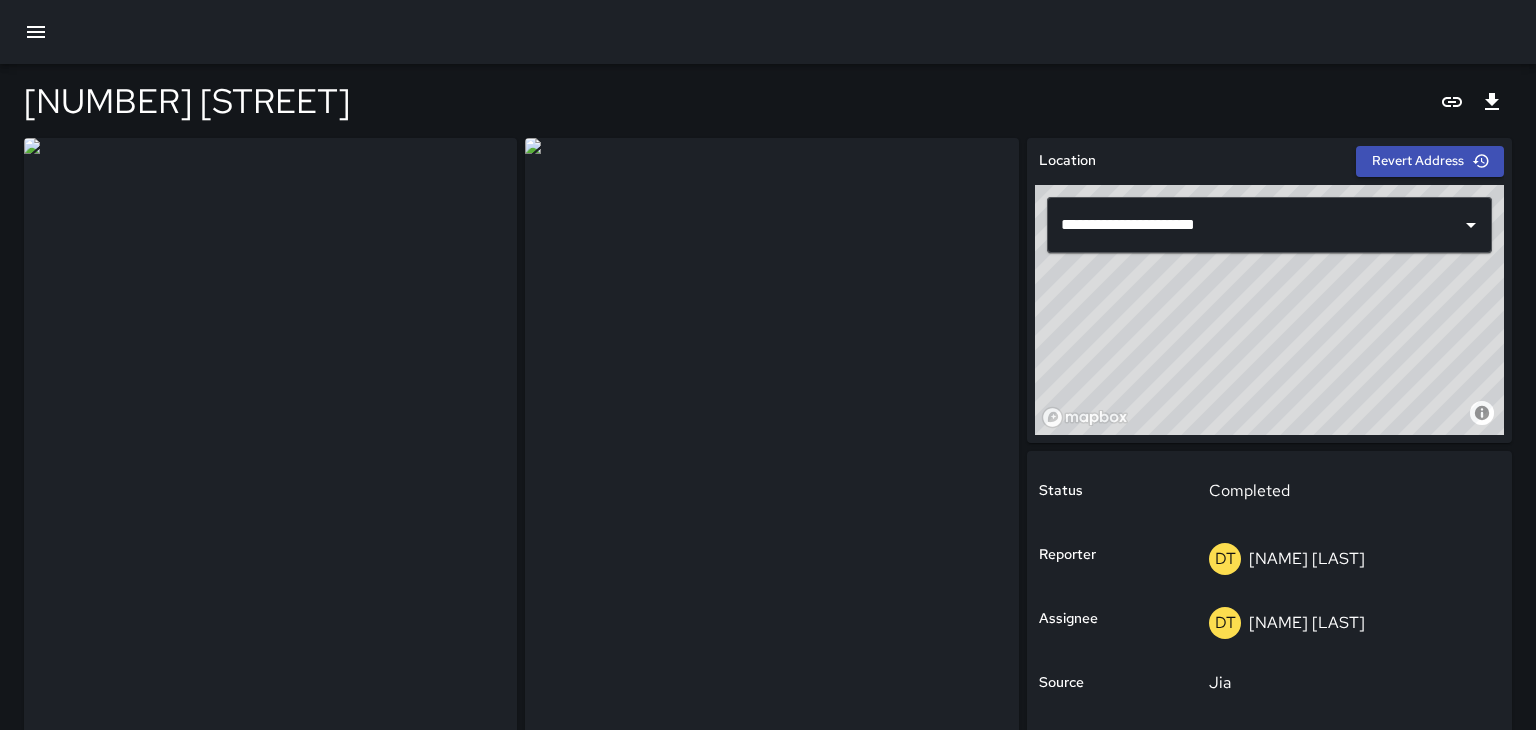 drag, startPoint x: 3, startPoint y: 268, endPoint x: 179, endPoint y: 284, distance: 176.72577 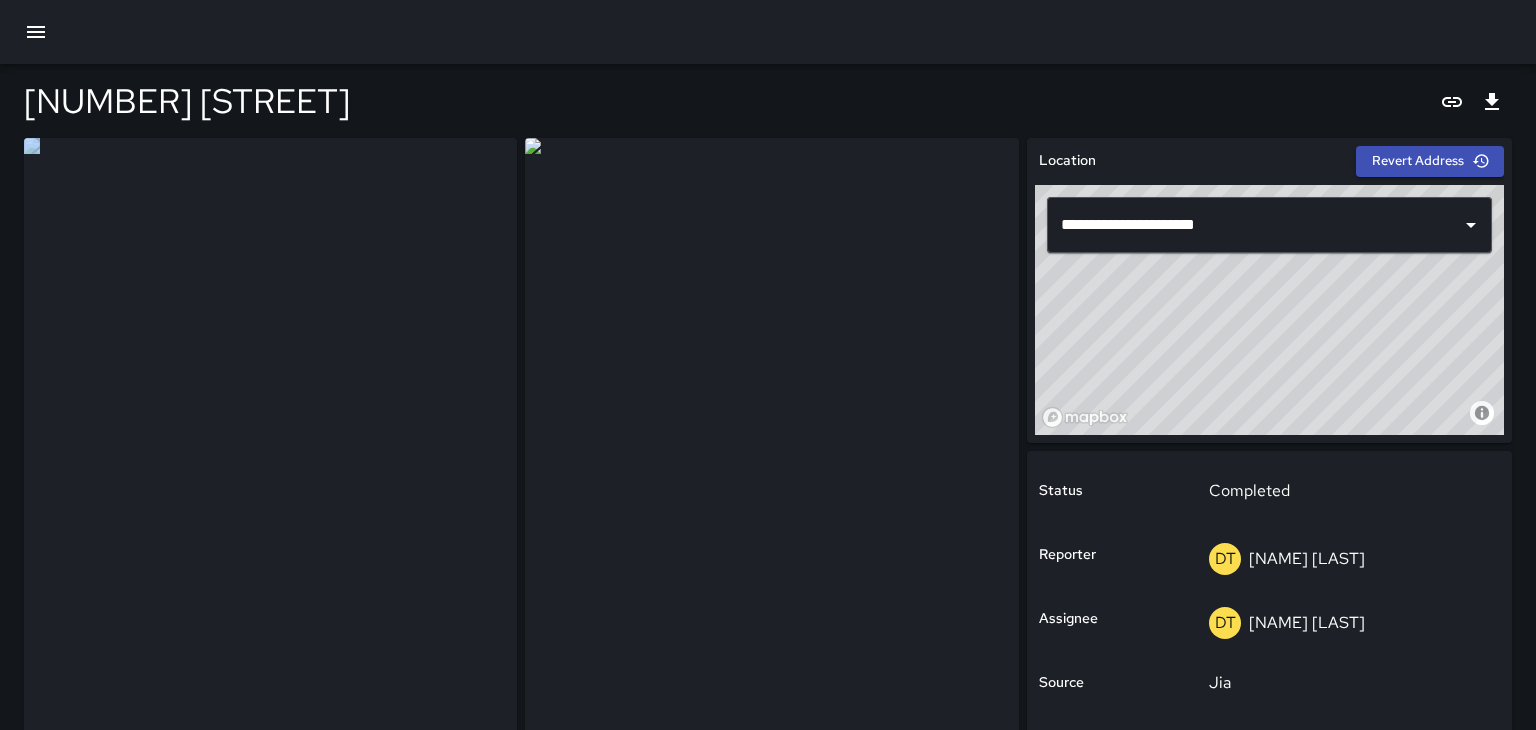 drag, startPoint x: 20, startPoint y: 254, endPoint x: 870, endPoint y: 306, distance: 851.5891 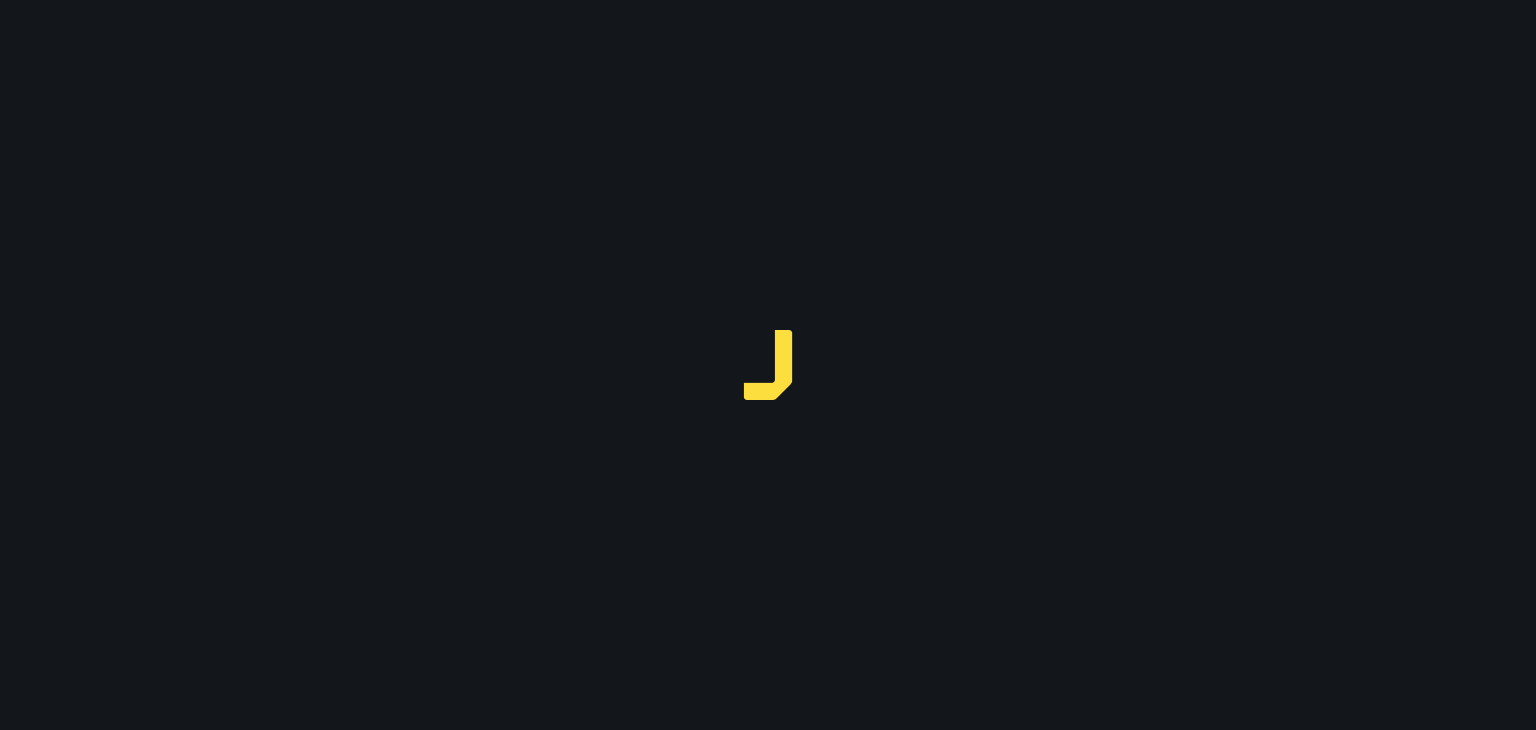 scroll, scrollTop: 0, scrollLeft: 0, axis: both 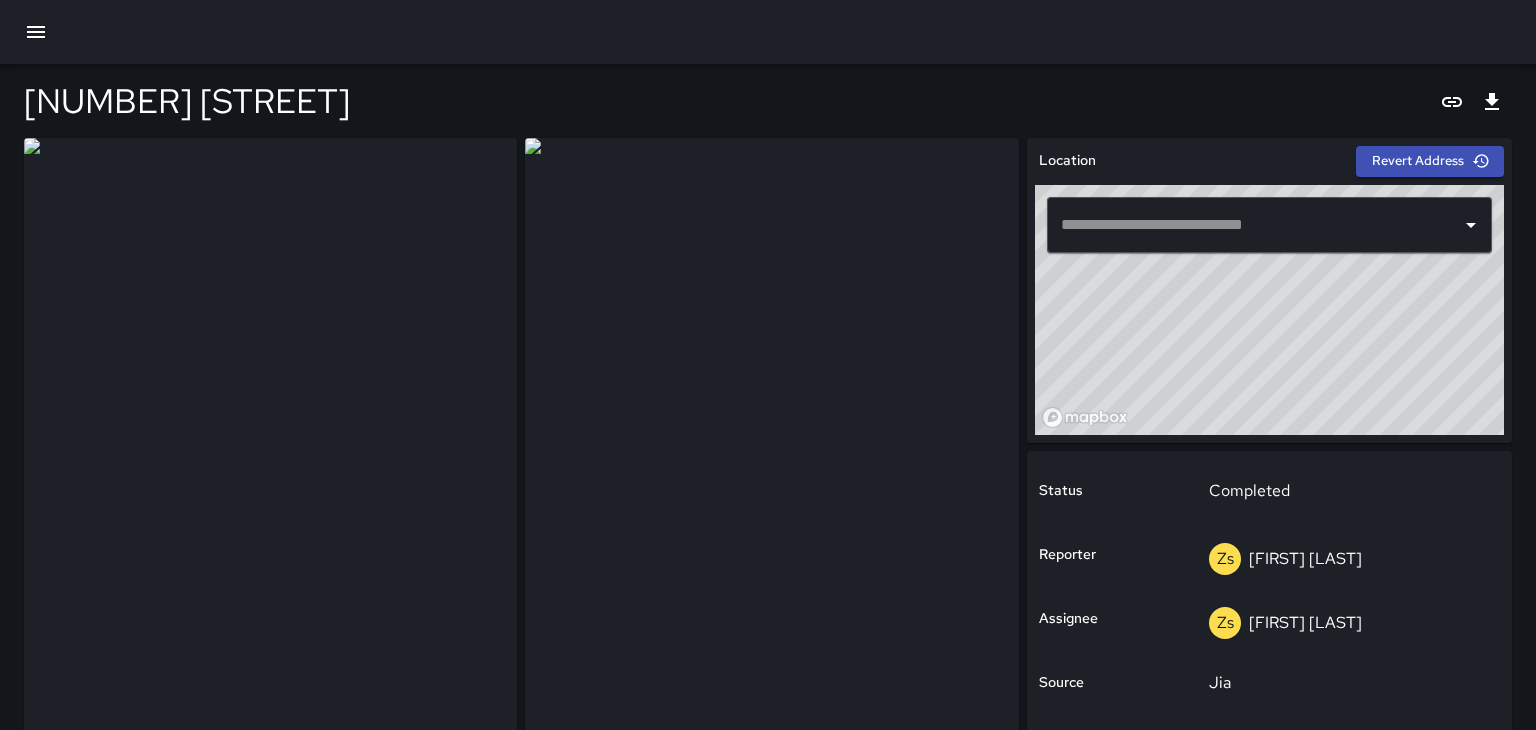 type on "**********" 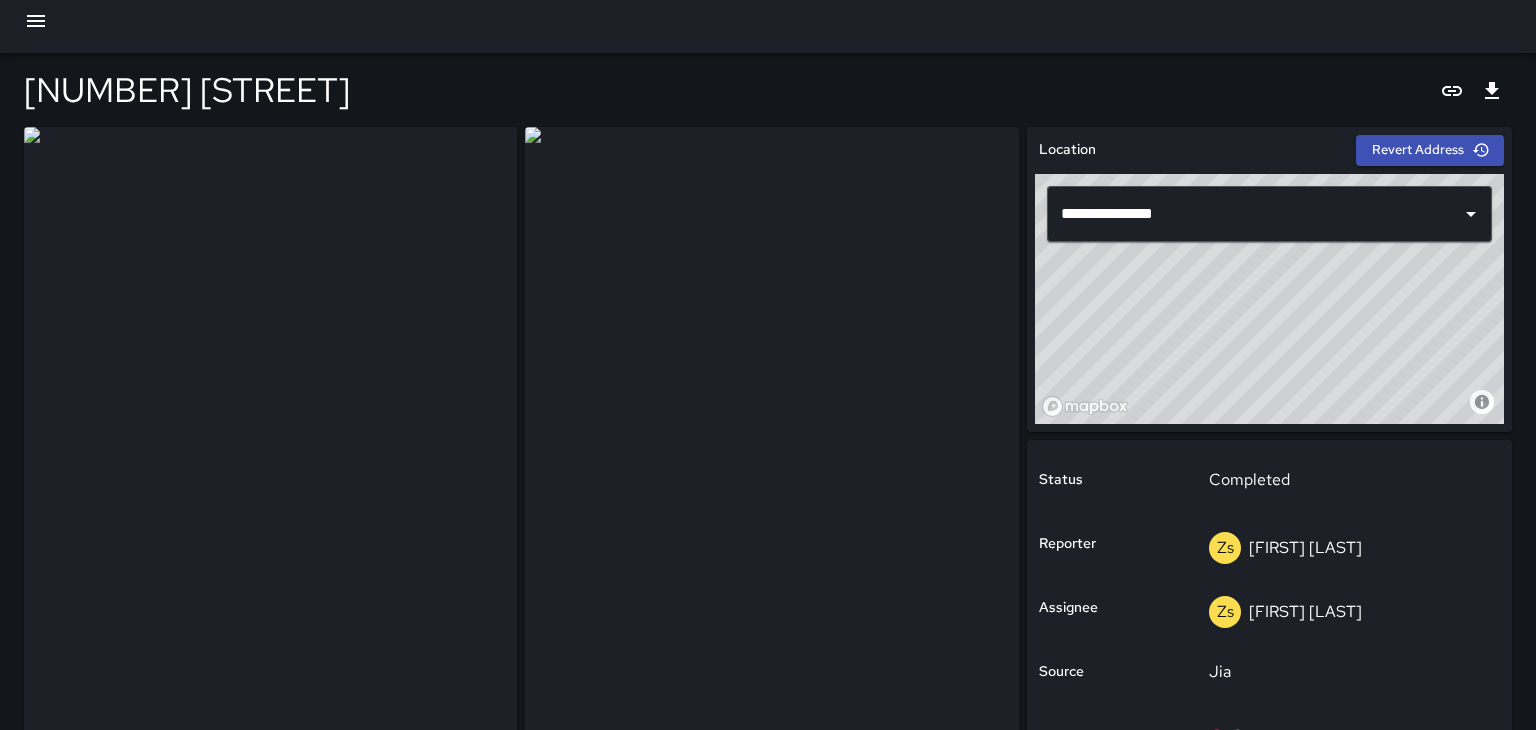 scroll, scrollTop: 0, scrollLeft: 0, axis: both 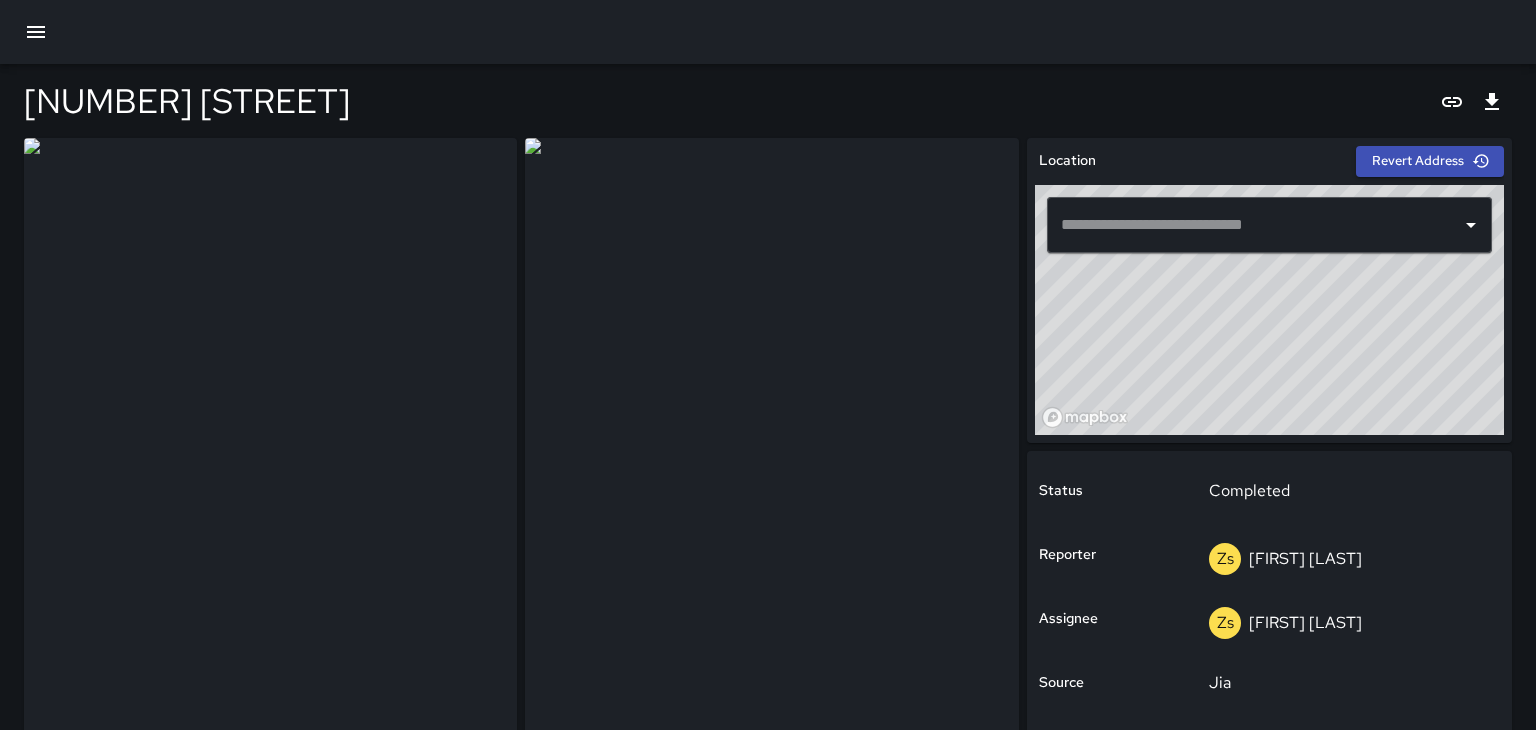 type on "**********" 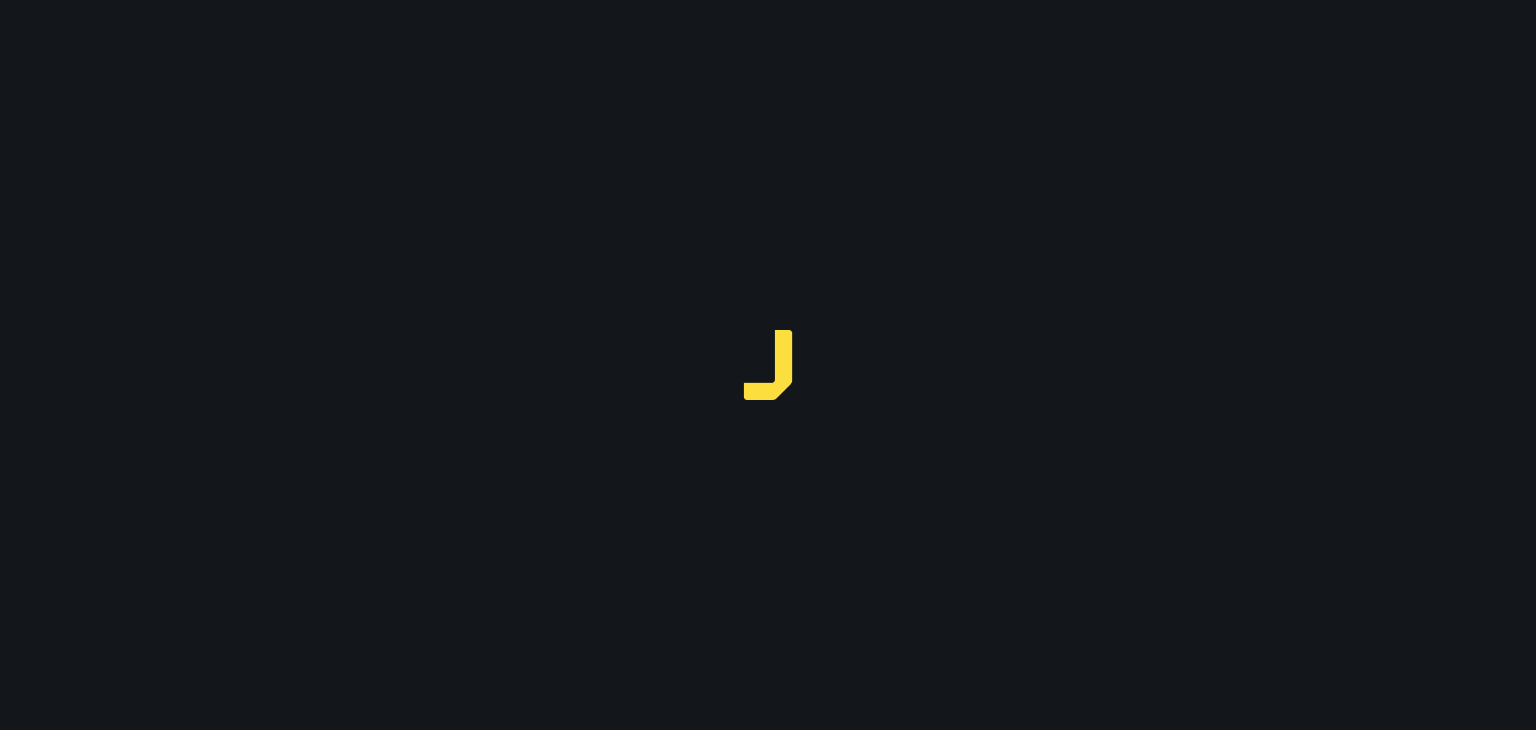 scroll, scrollTop: 0, scrollLeft: 0, axis: both 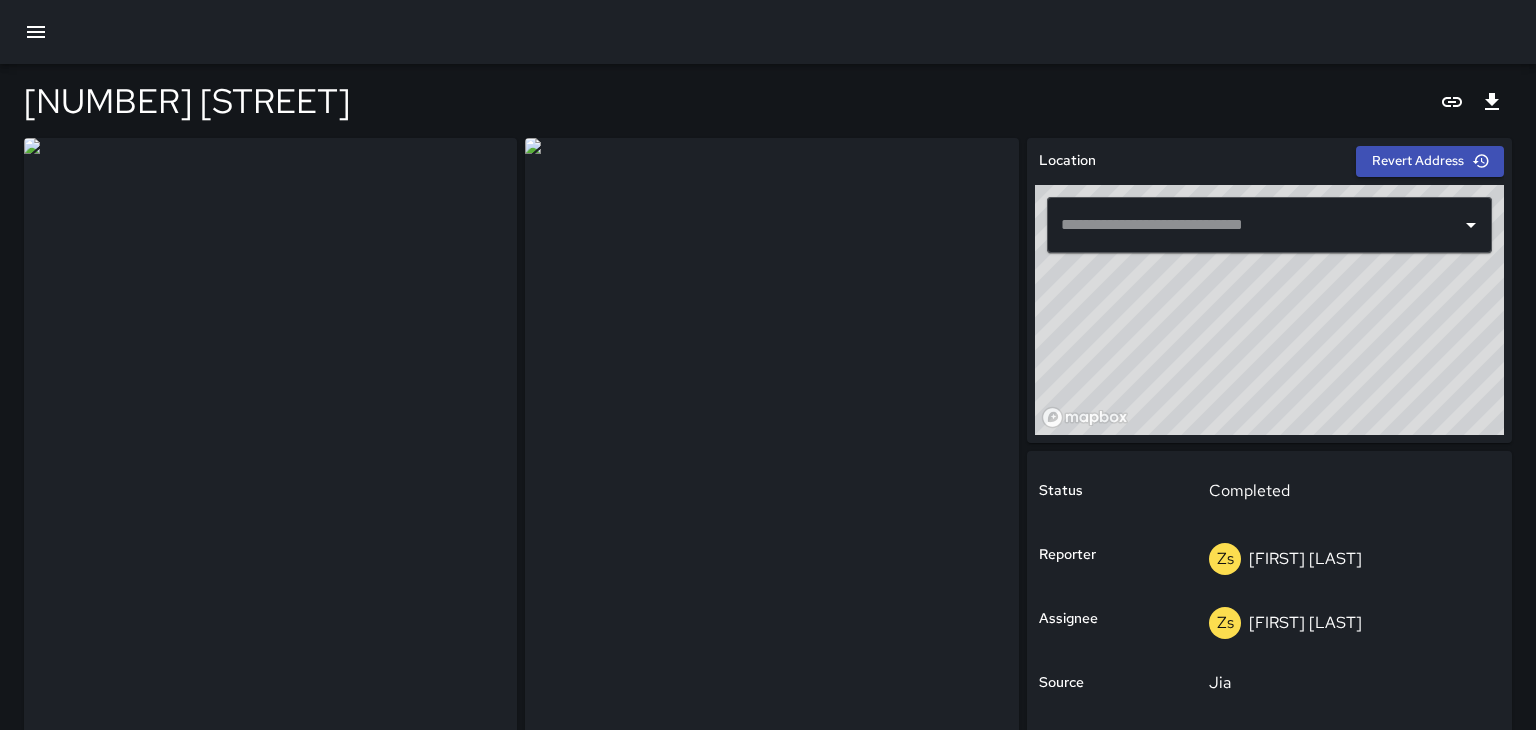 type on "**********" 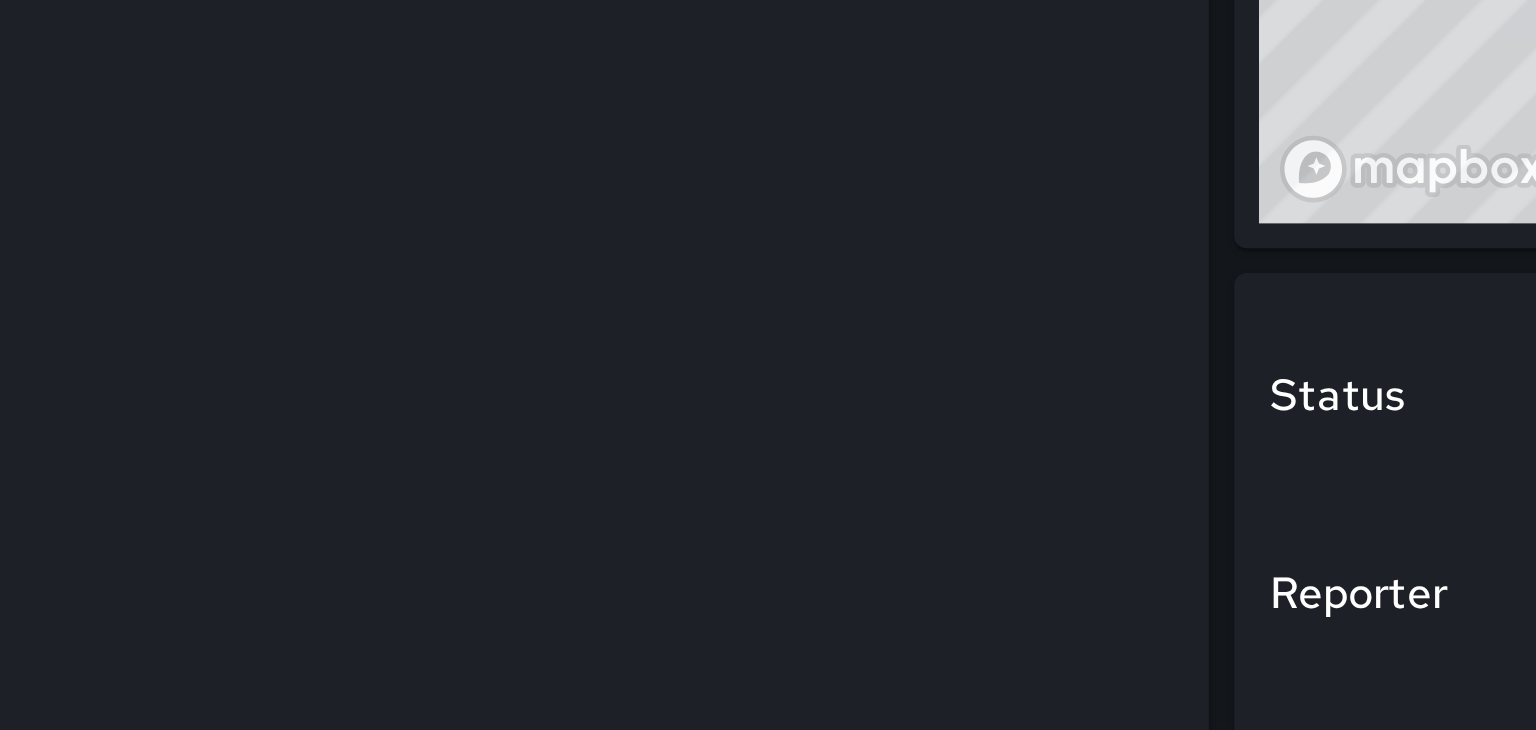 scroll, scrollTop: 108, scrollLeft: 0, axis: vertical 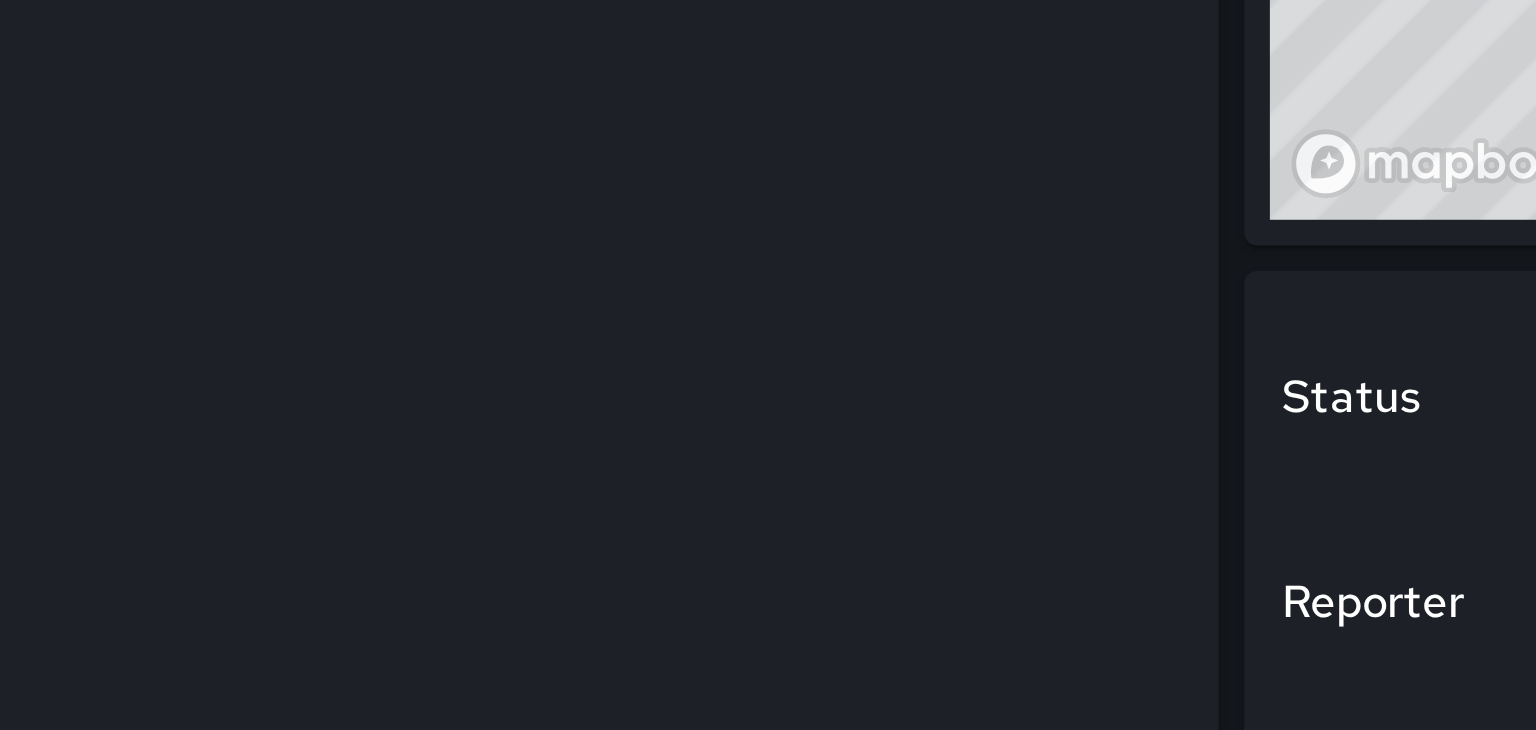 click at bounding box center [771, 359] 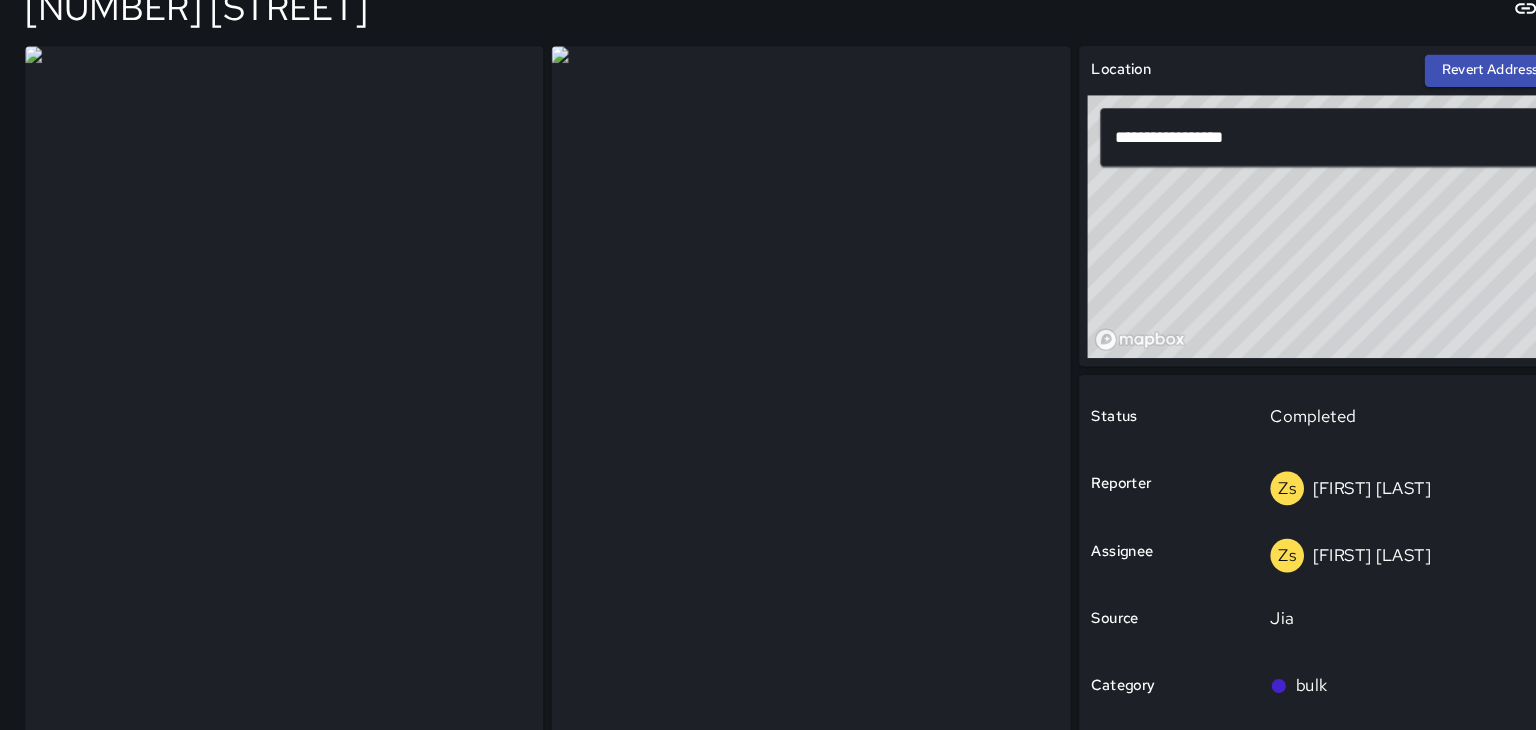 scroll, scrollTop: 92, scrollLeft: 0, axis: vertical 